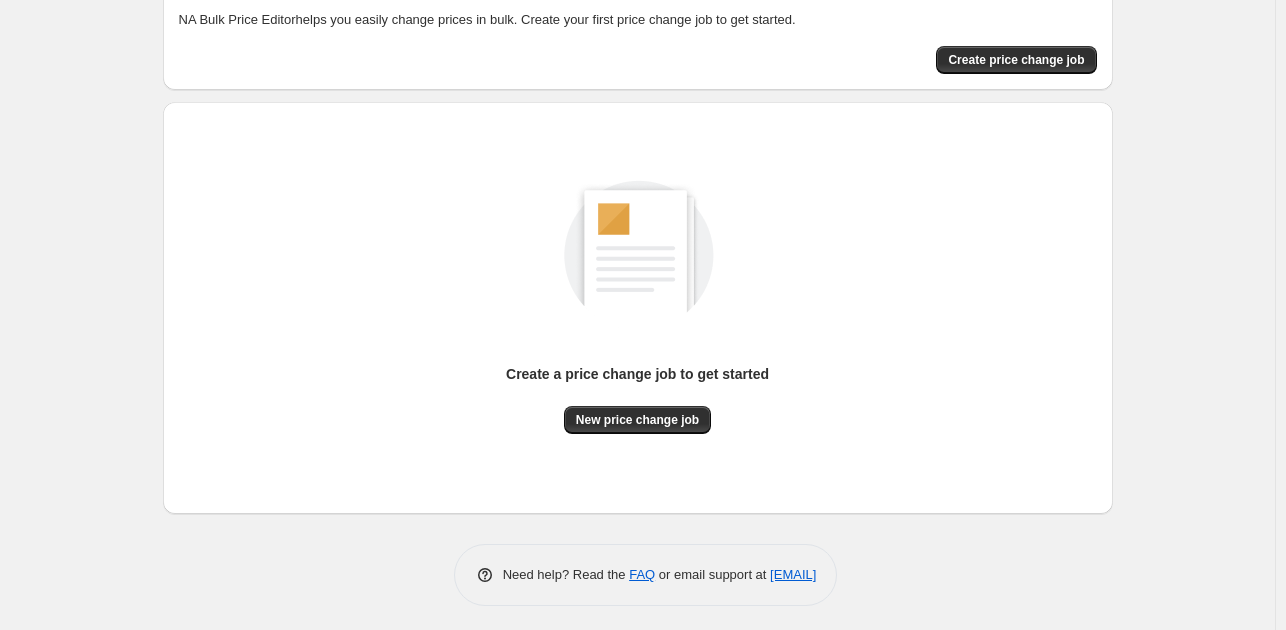 scroll, scrollTop: 118, scrollLeft: 0, axis: vertical 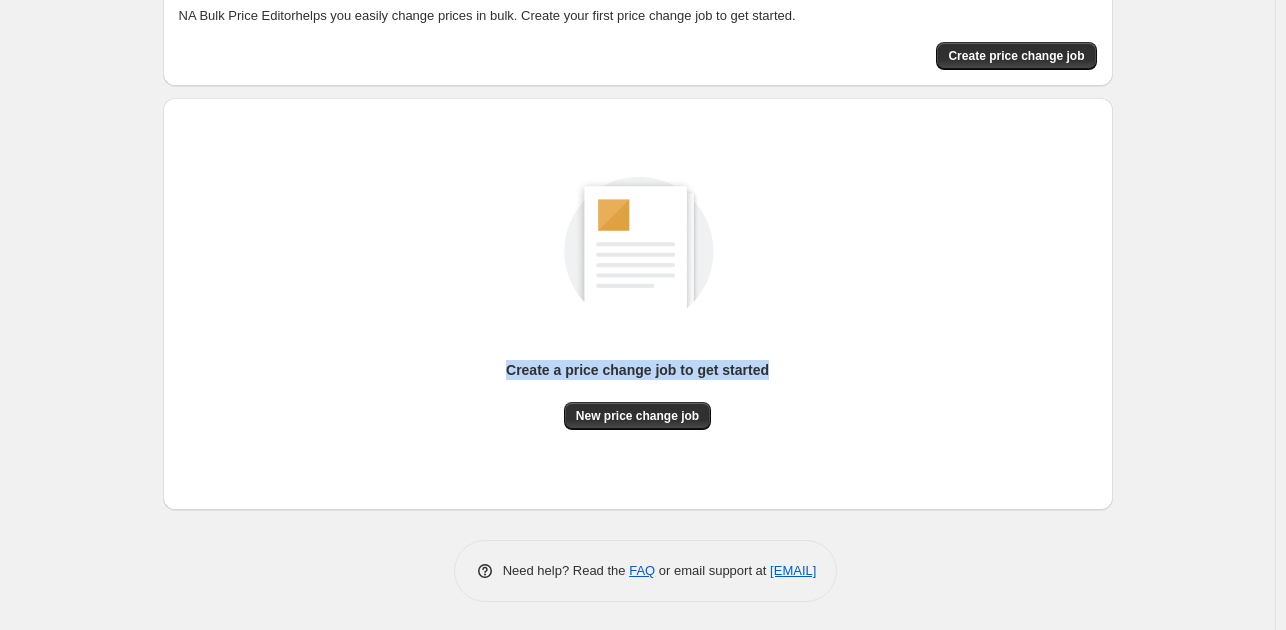 drag, startPoint x: 508, startPoint y: 373, endPoint x: 780, endPoint y: 367, distance: 272.06616 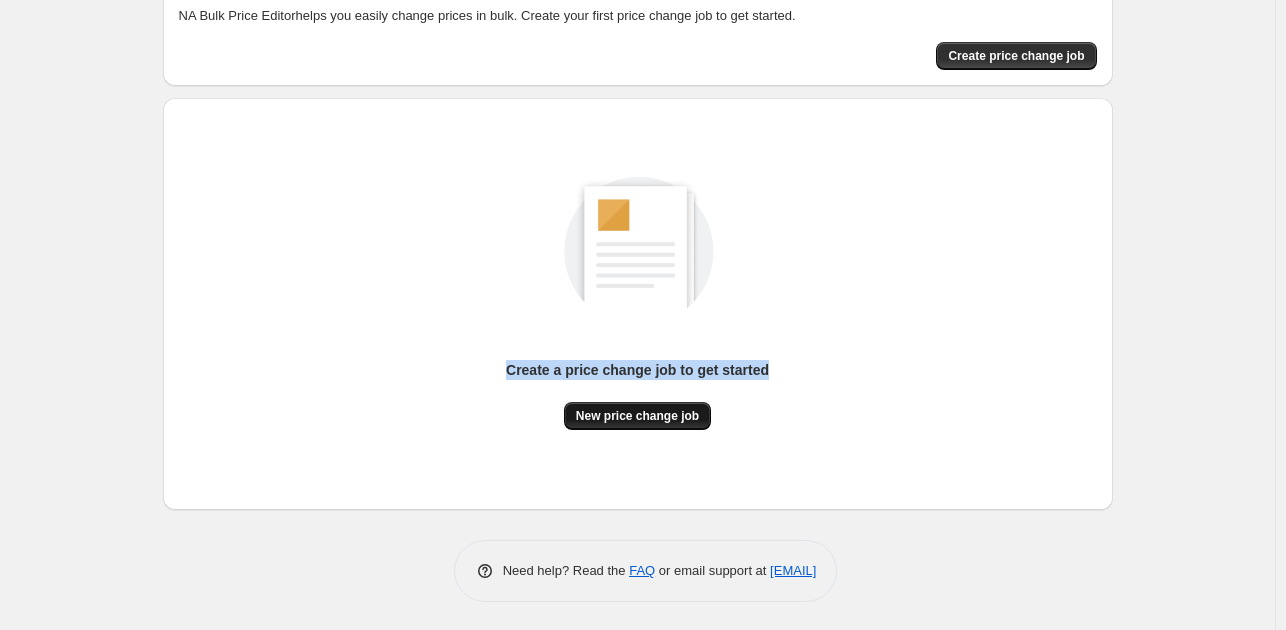 click on "New price change job" at bounding box center [637, 416] 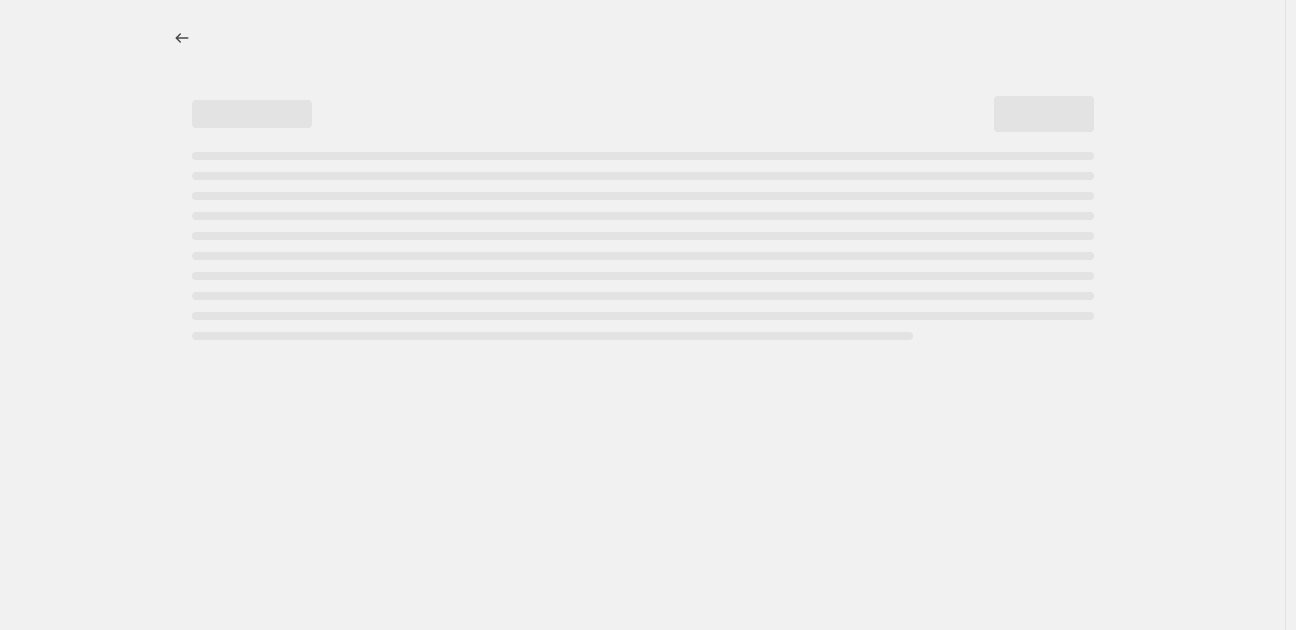 select on "percentage" 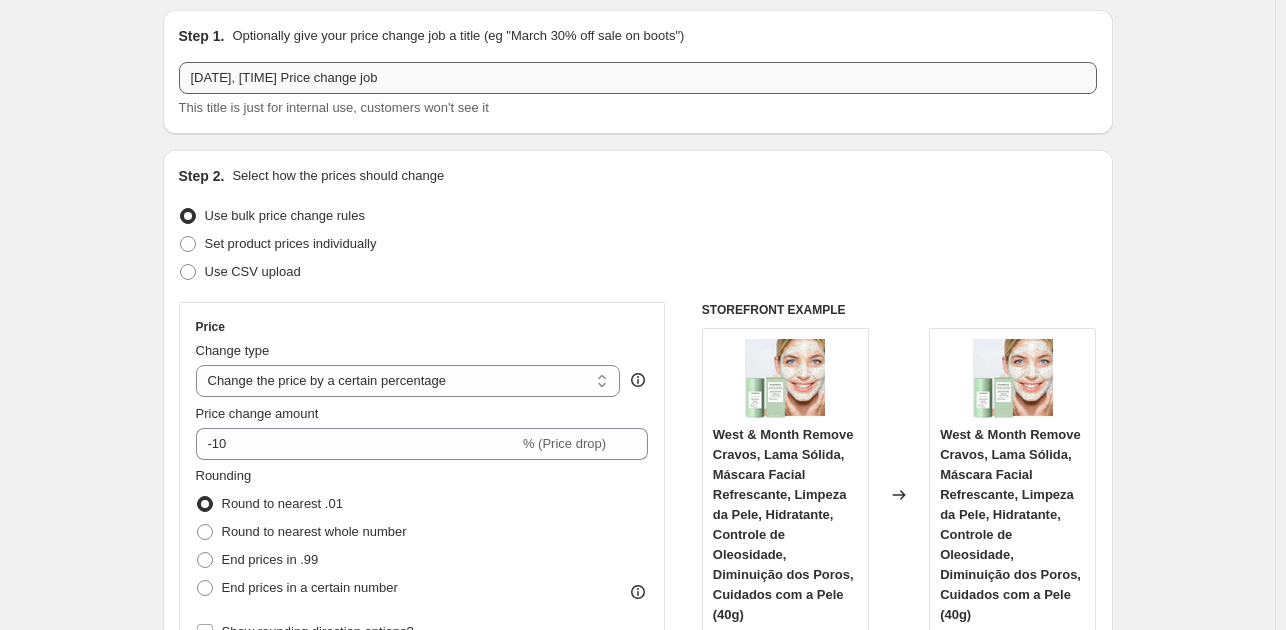 scroll, scrollTop: 65, scrollLeft: 0, axis: vertical 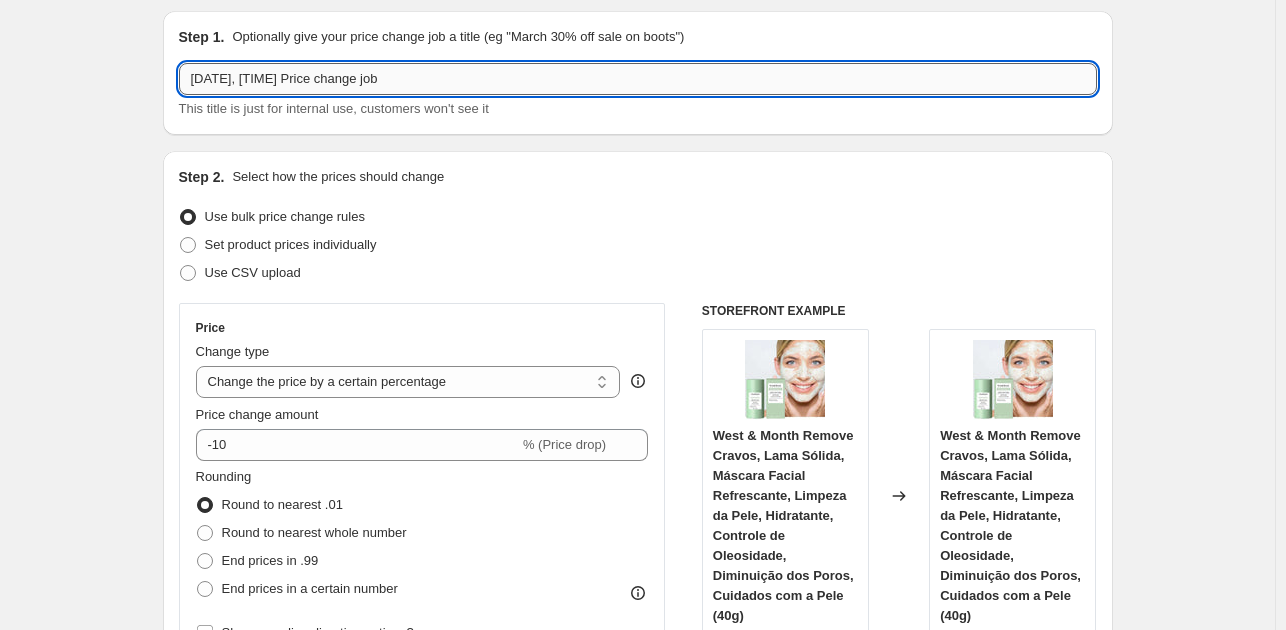 click on "7/08/2025, 13:10:32 Price change job" at bounding box center (638, 79) 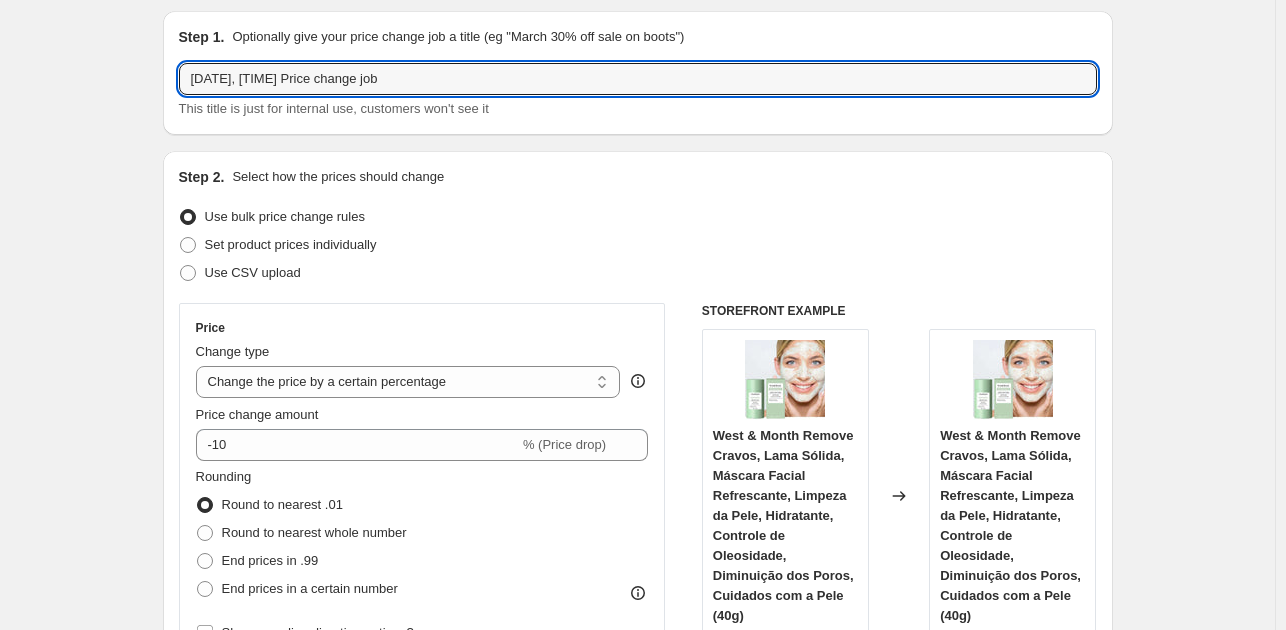 drag, startPoint x: 1236, startPoint y: 31, endPoint x: 1247, endPoint y: 15, distance: 19.416489 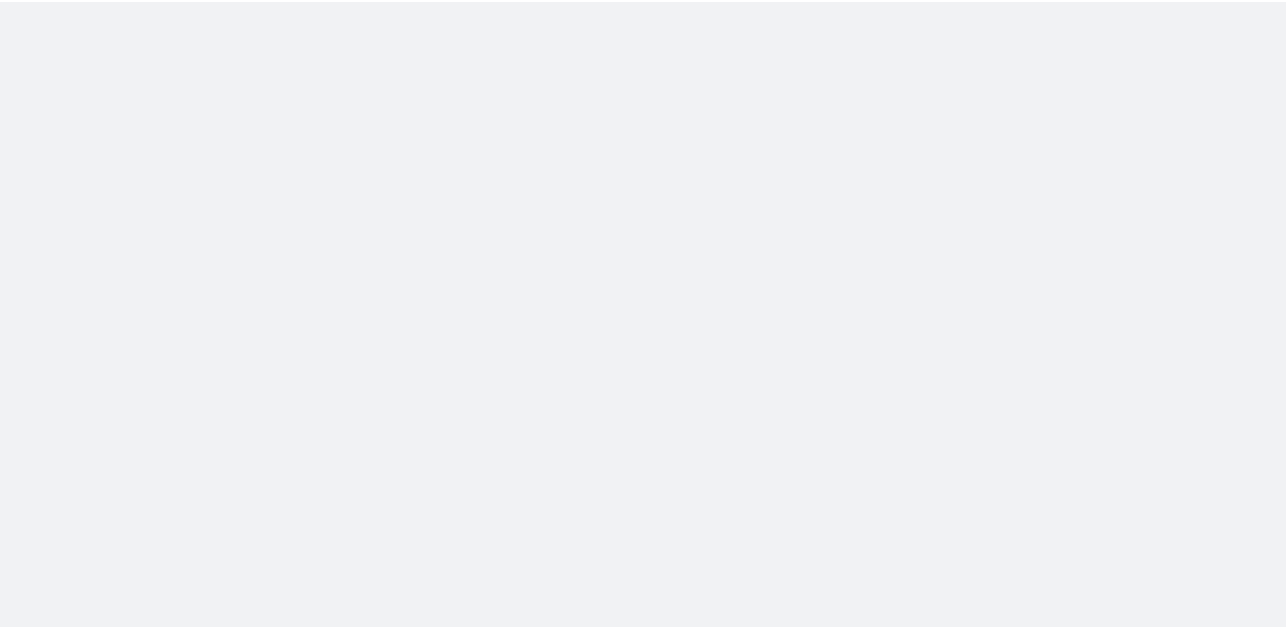 scroll, scrollTop: 0, scrollLeft: 0, axis: both 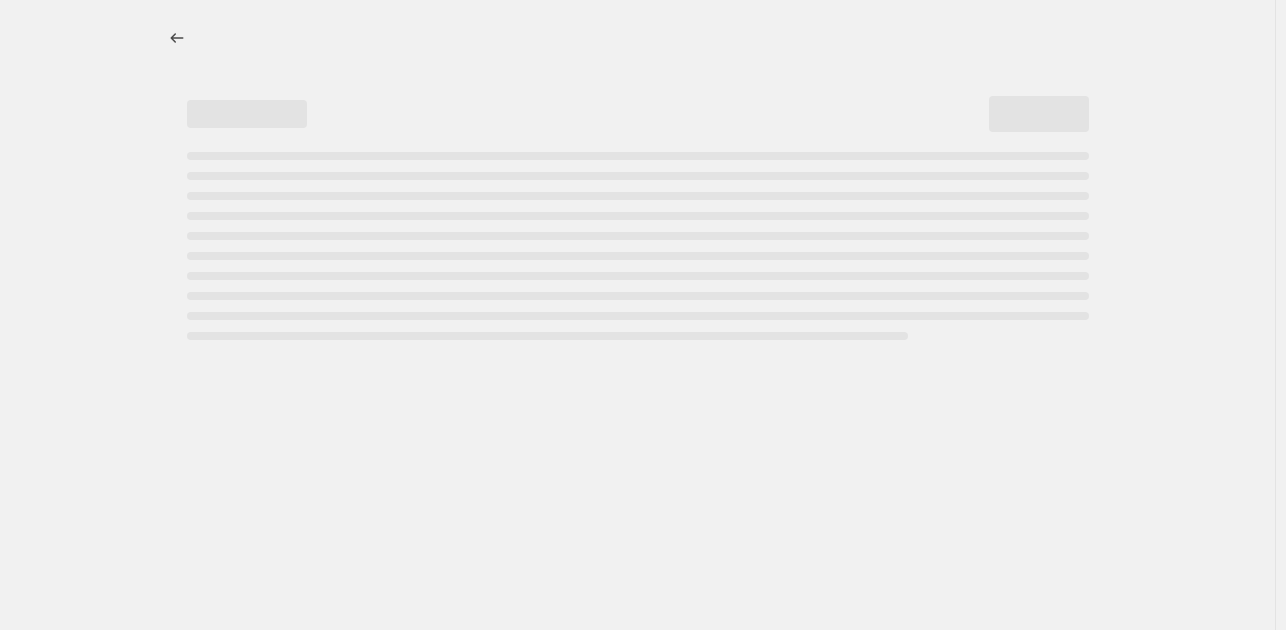 select on "percentage" 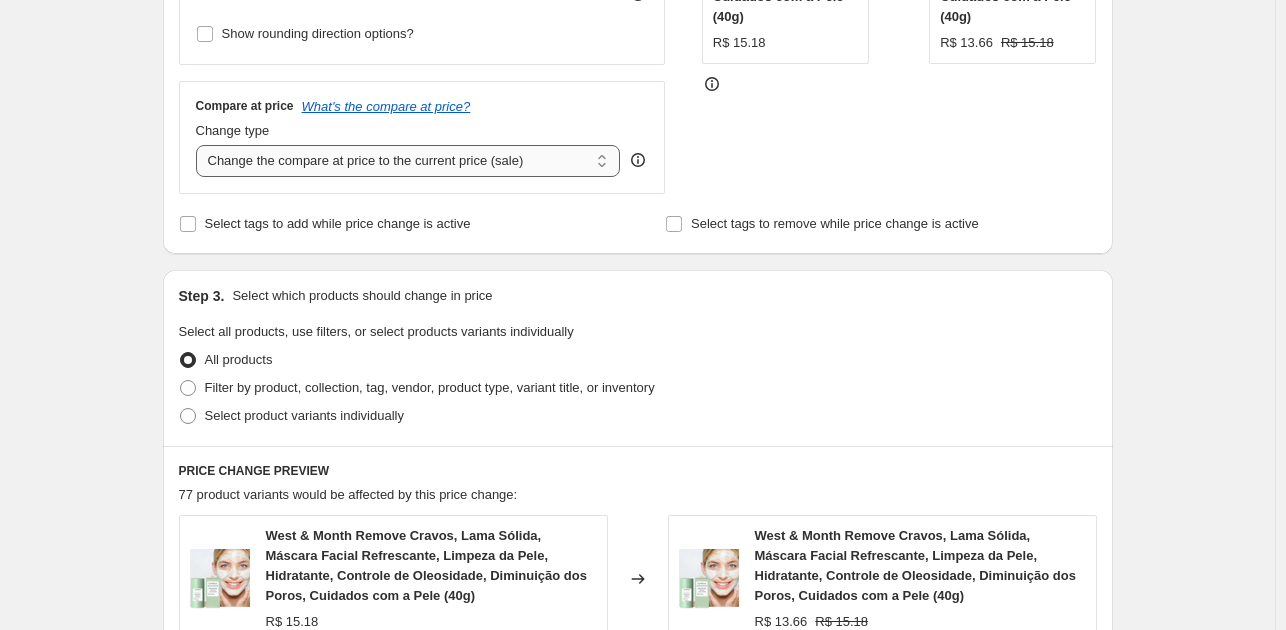 scroll, scrollTop: 665, scrollLeft: 0, axis: vertical 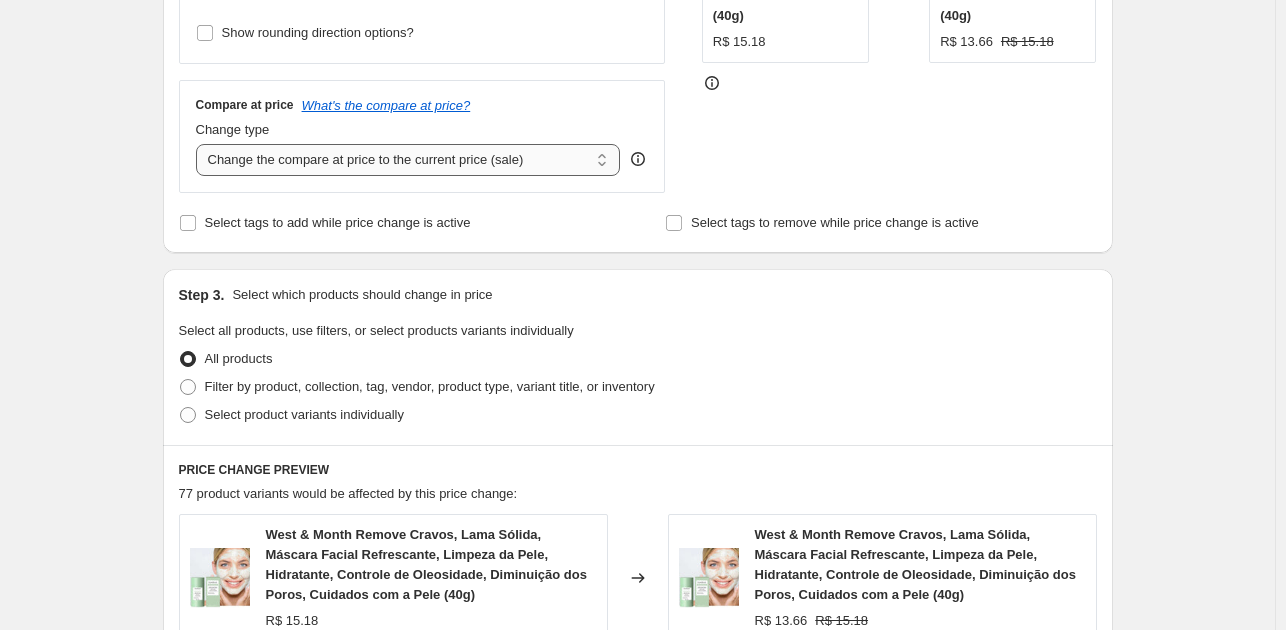 click on "Change the compare at price to the current price (sale) Change the compare at price to a certain amount Change the compare at price by a certain amount Change the compare at price by a certain percentage Change the compare at price by a certain amount relative to the actual price Change the compare at price by a certain percentage relative to the actual price Don't change the compare at price Remove the compare at price" at bounding box center (408, 160) 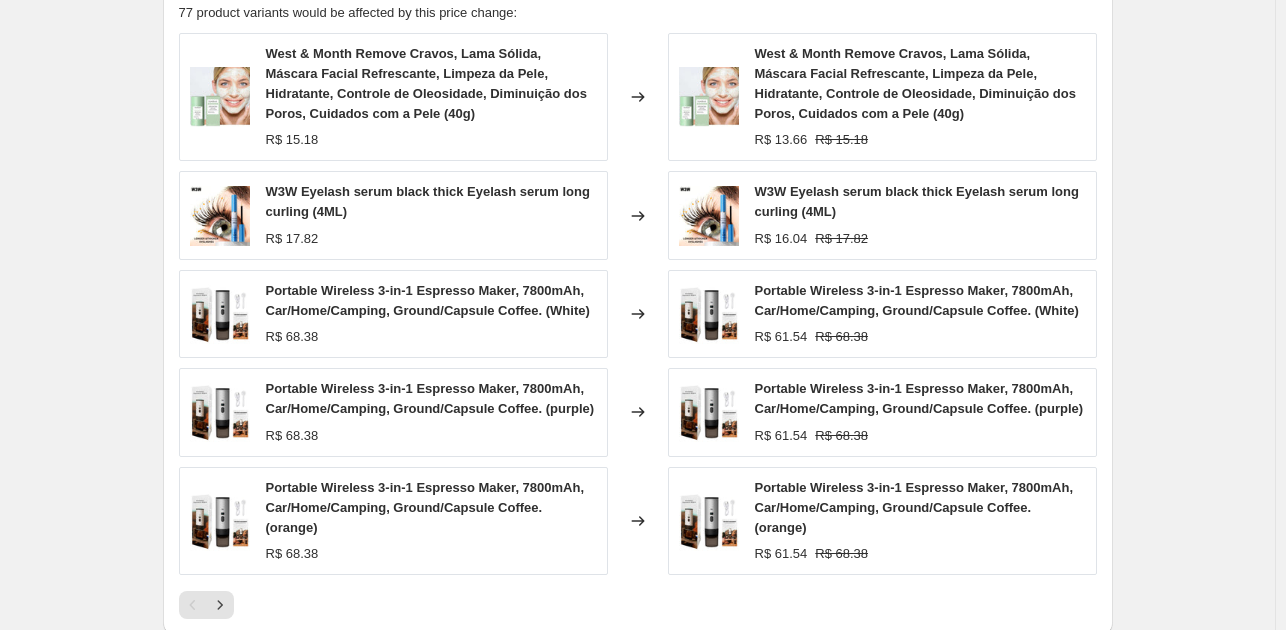 scroll, scrollTop: 1092, scrollLeft: 0, axis: vertical 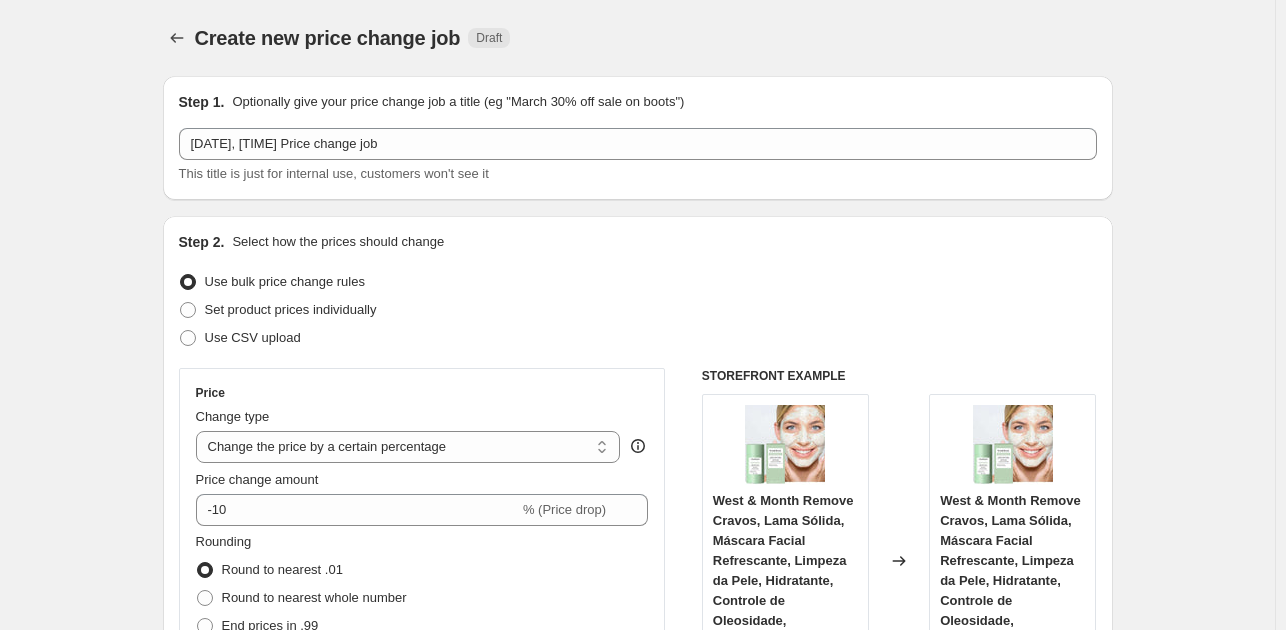 click on "Create new price change job Draft" at bounding box center [499, 38] 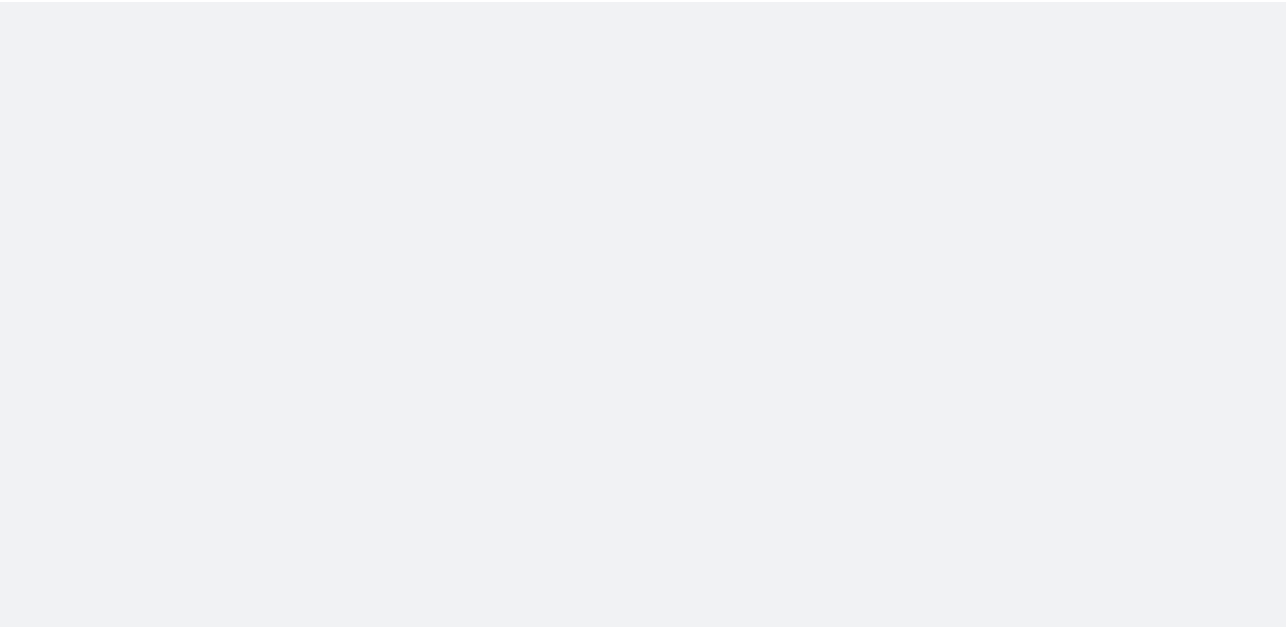 scroll, scrollTop: 0, scrollLeft: 0, axis: both 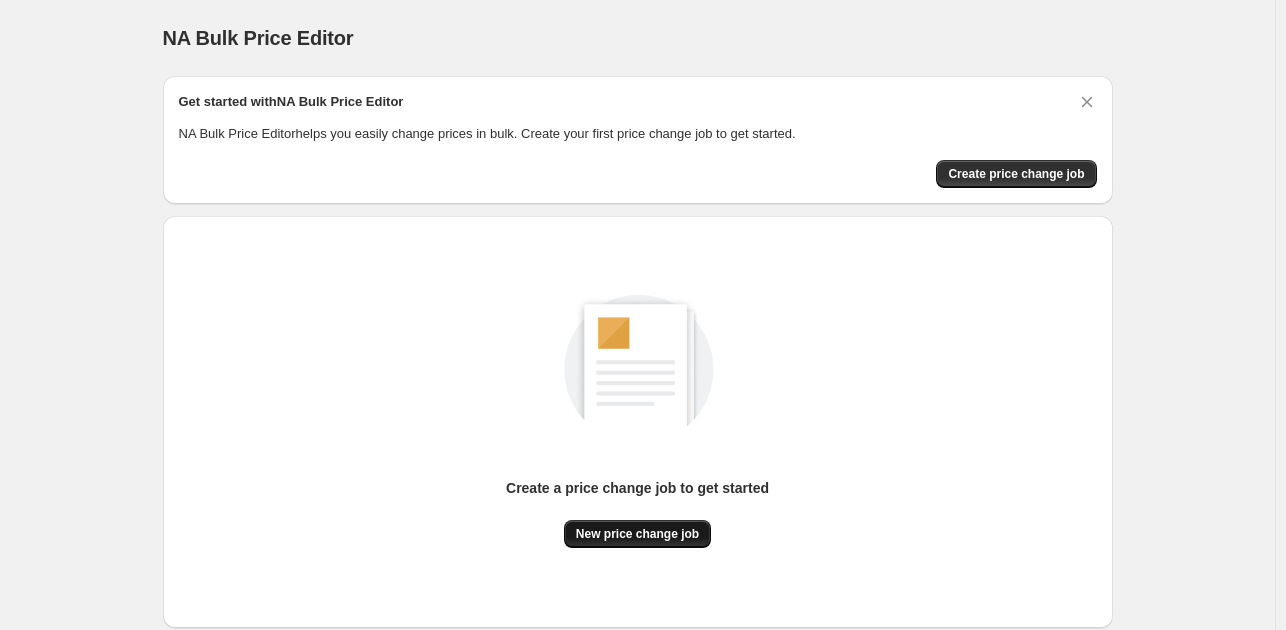 click on "New price change job" at bounding box center [637, 534] 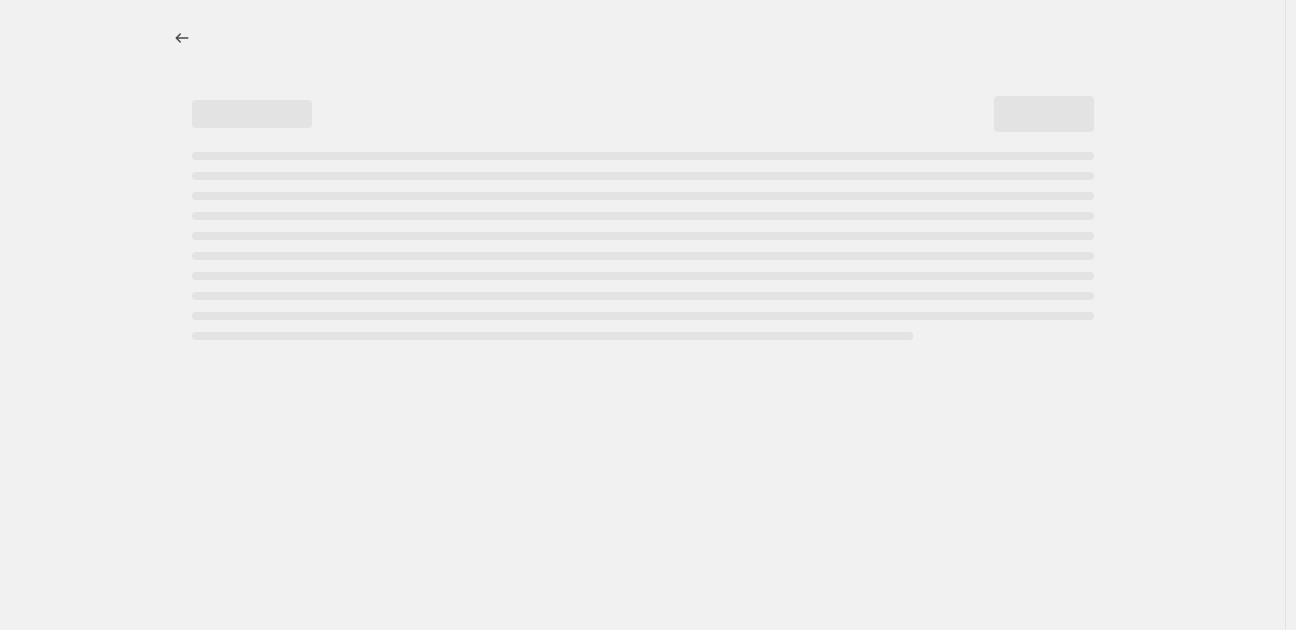 select on "percentage" 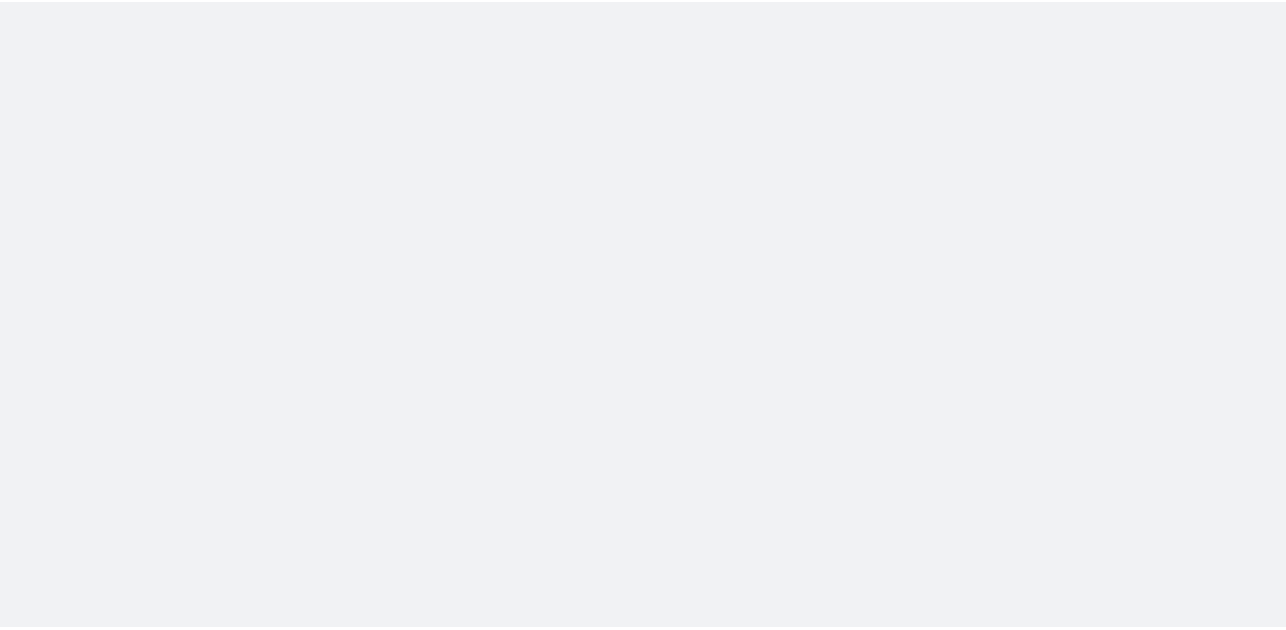 scroll, scrollTop: 0, scrollLeft: 0, axis: both 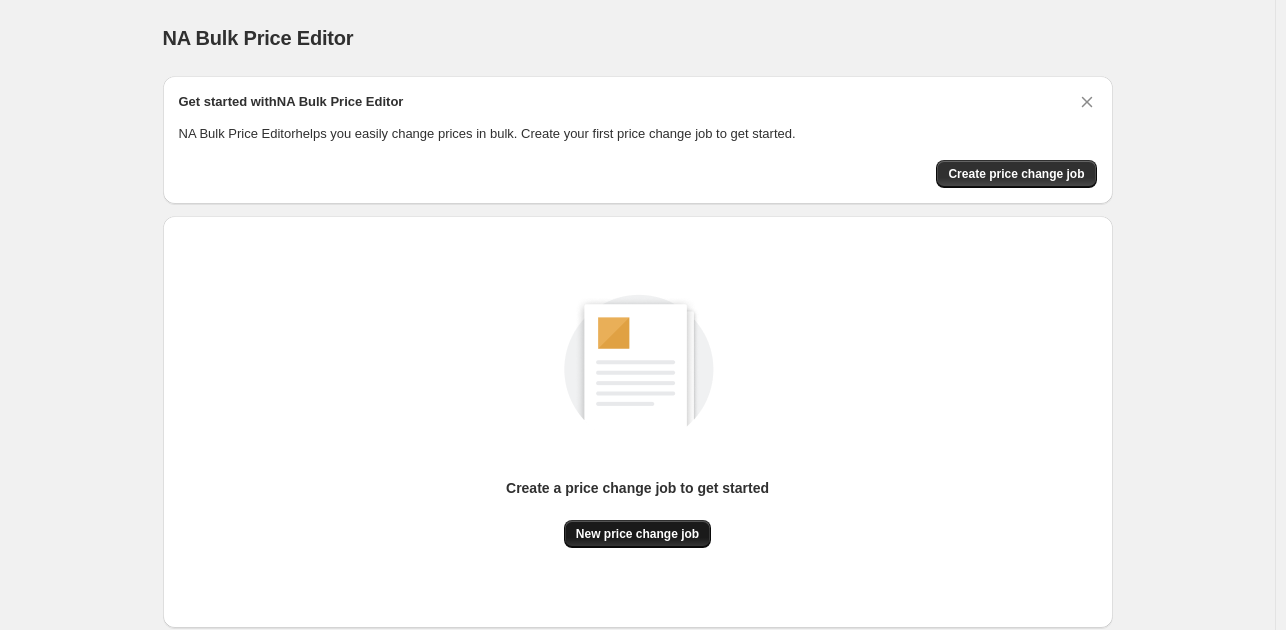 click on "New price change job" at bounding box center (637, 534) 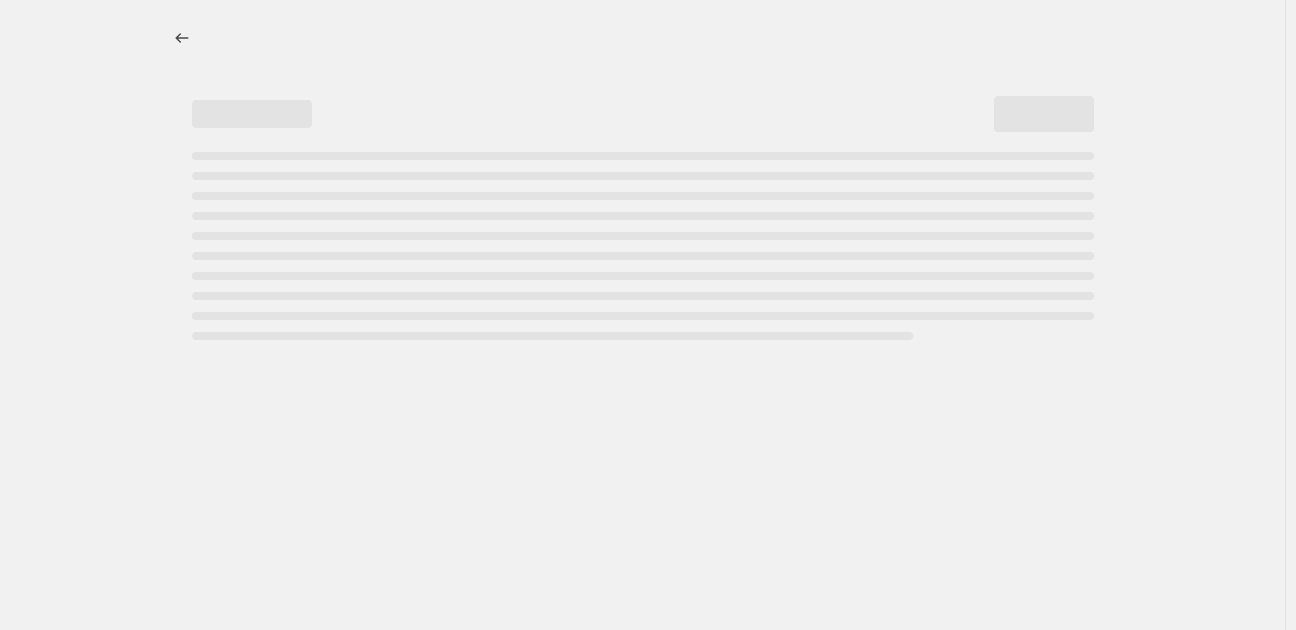 select on "percentage" 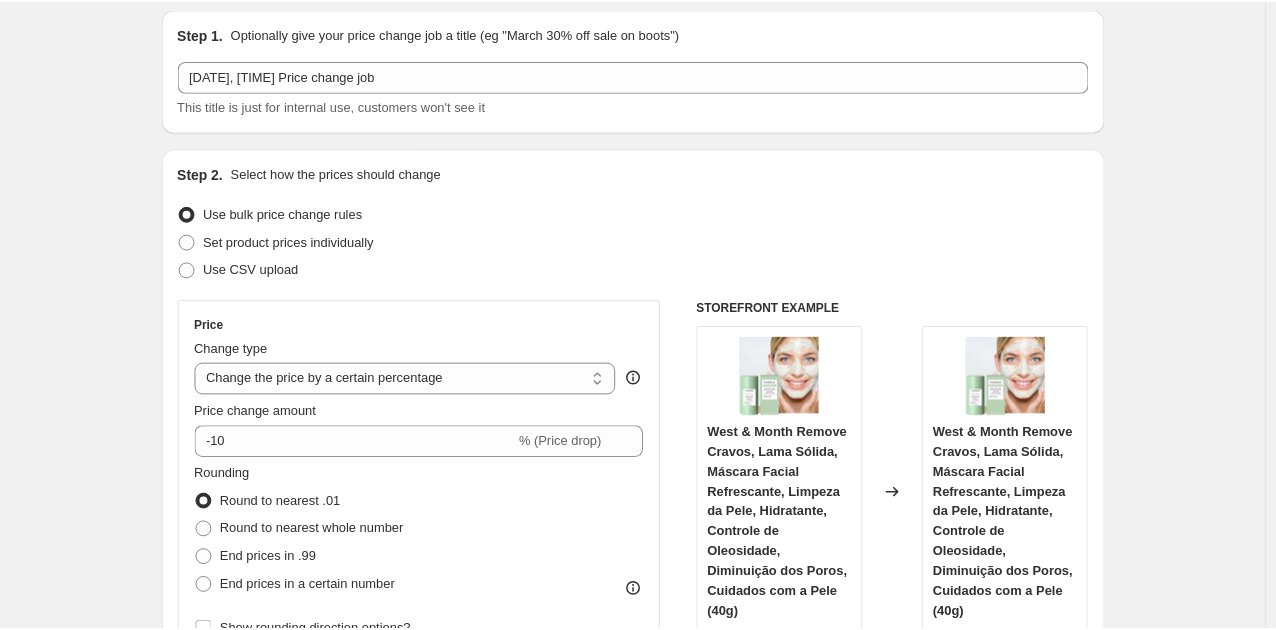 scroll, scrollTop: 66, scrollLeft: 0, axis: vertical 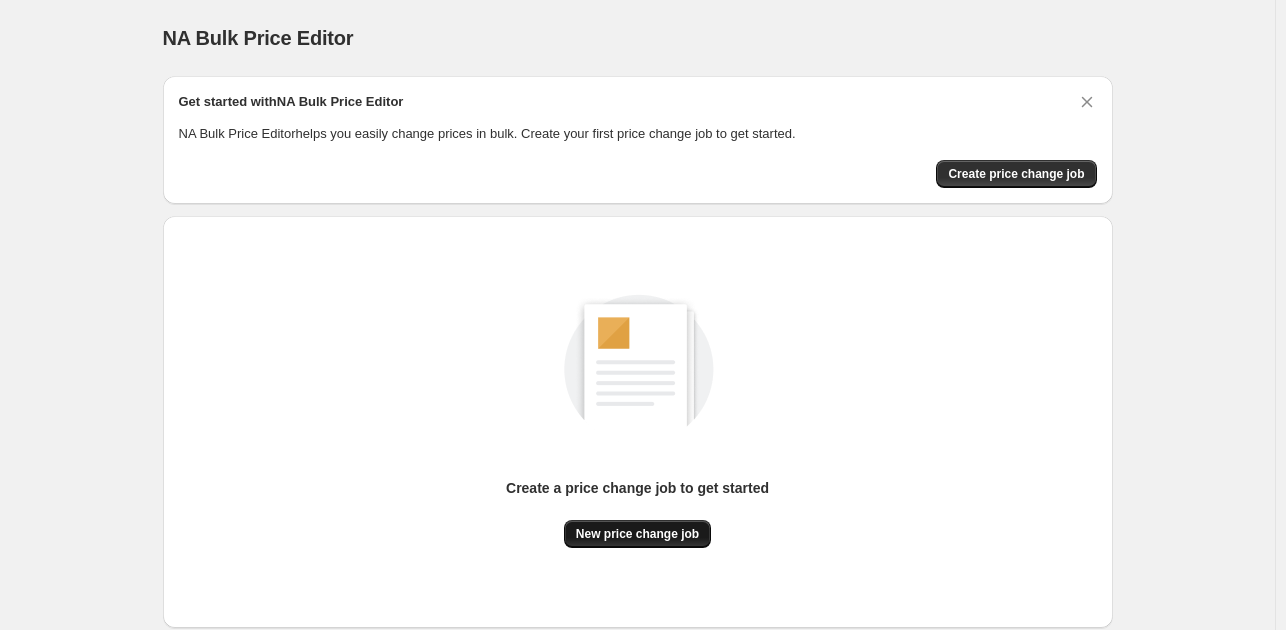 click on "New price change job" at bounding box center (637, 534) 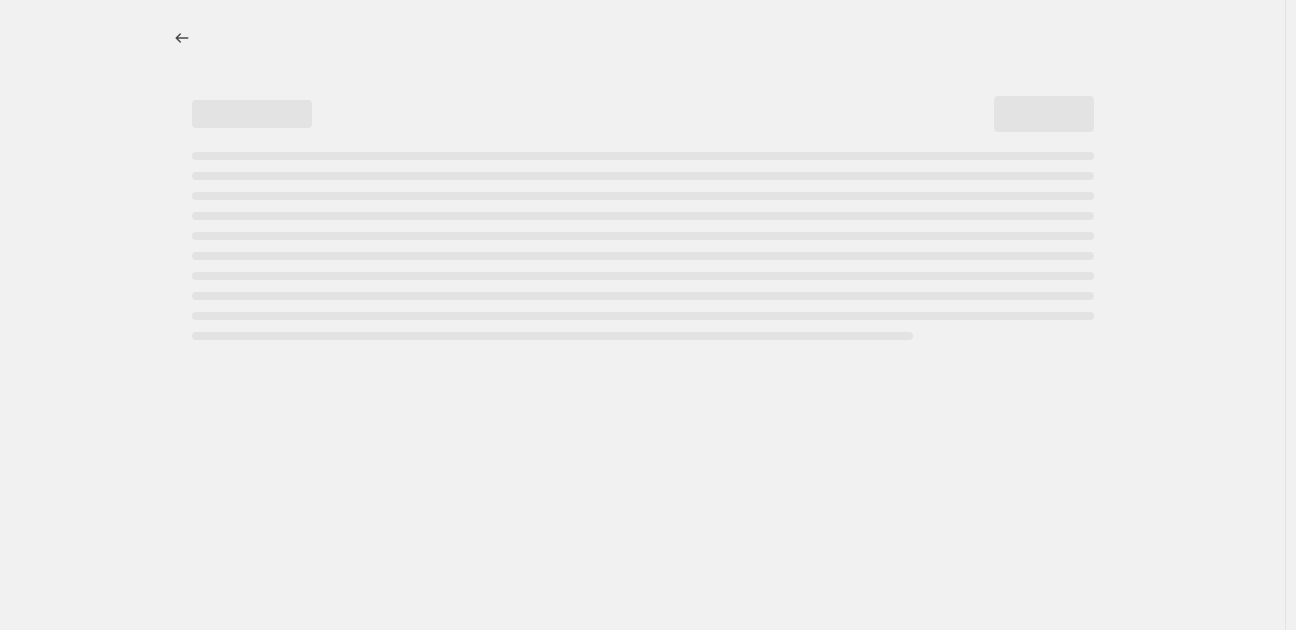 select on "percentage" 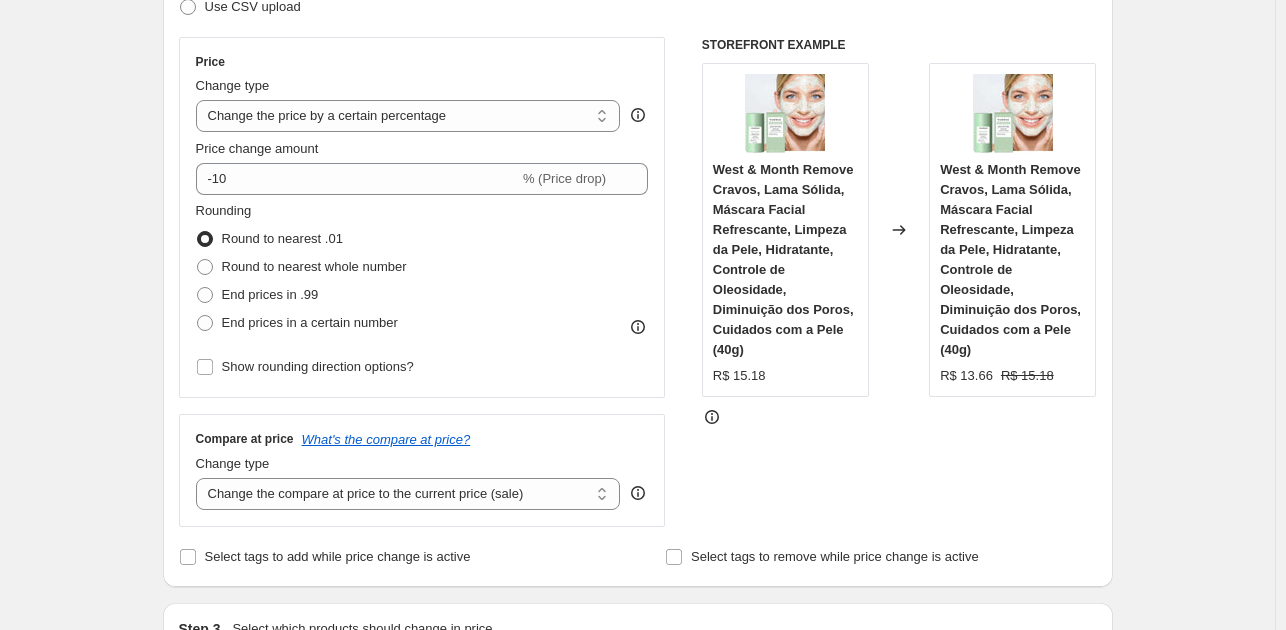 scroll, scrollTop: 332, scrollLeft: 0, axis: vertical 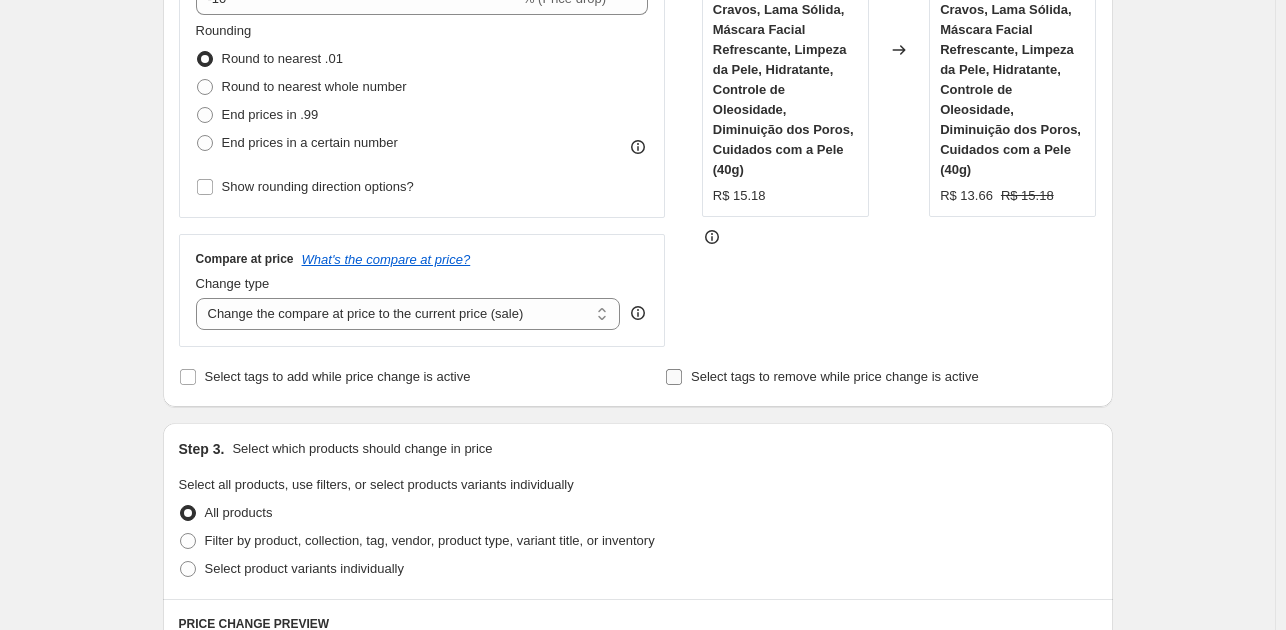 click on "Select tags to remove while price change is active" at bounding box center [822, 377] 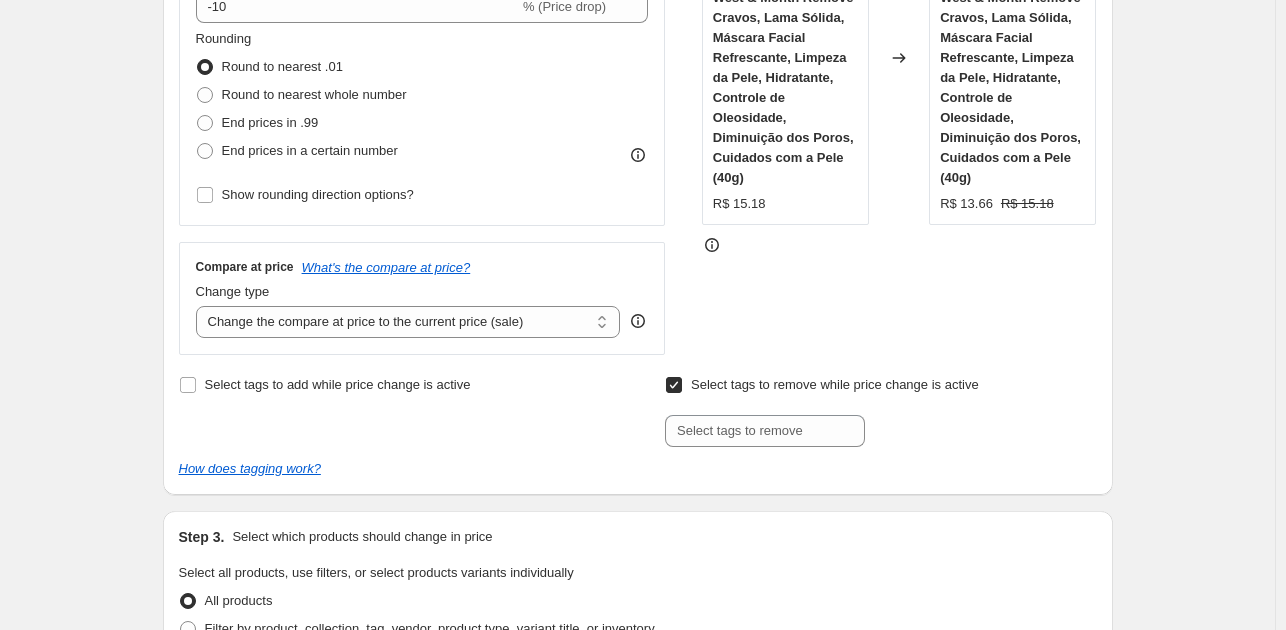 click on "Select tags to remove while price change is active" at bounding box center [674, 385] 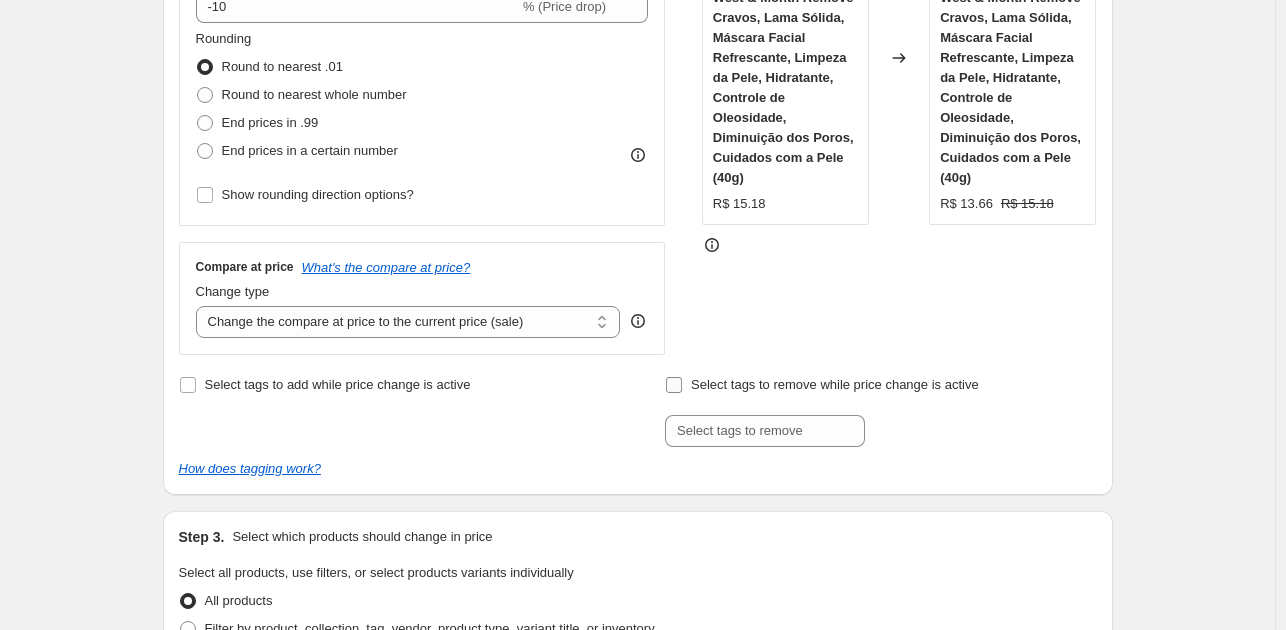 checkbox on "false" 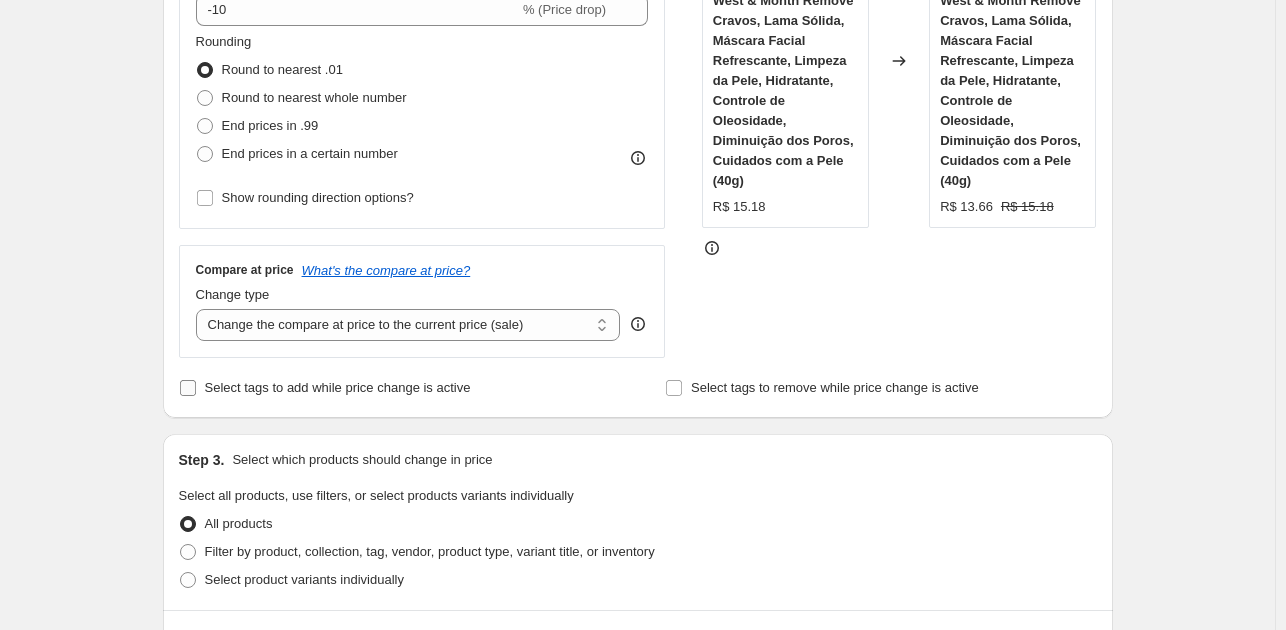 scroll, scrollTop: 500, scrollLeft: 0, axis: vertical 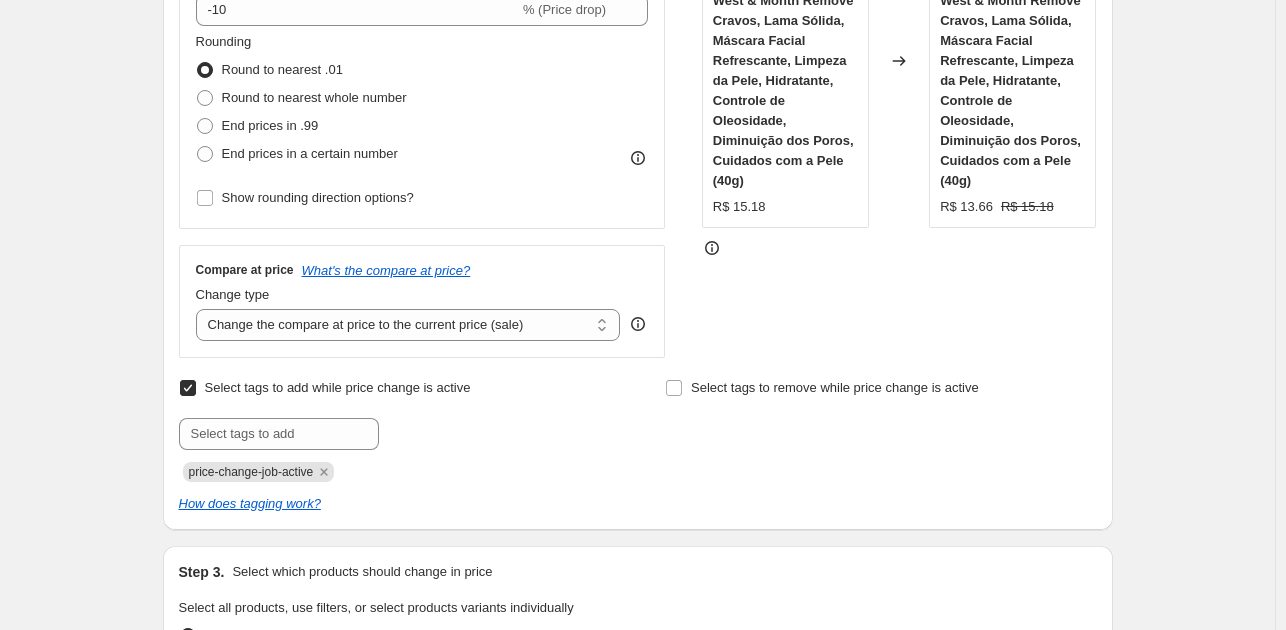 click on "Select tags to add while price change is active" at bounding box center [188, 388] 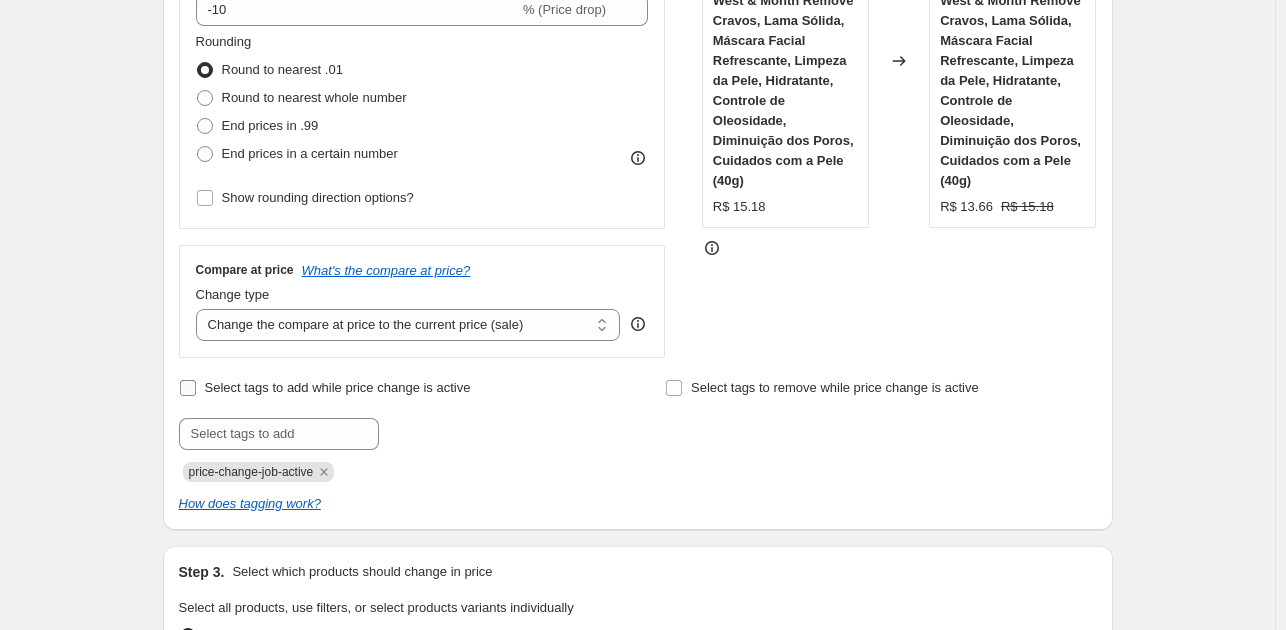 checkbox on "false" 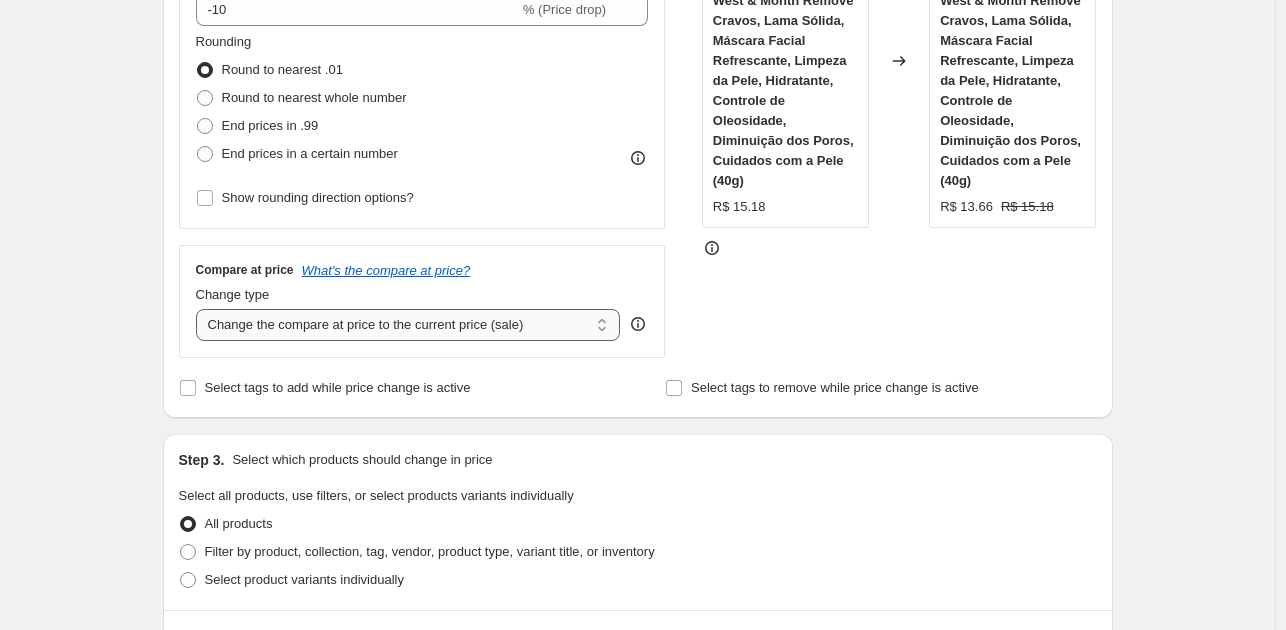 click on "Change the compare at price to the current price (sale) Change the compare at price to a certain amount Change the compare at price by a certain amount Change the compare at price by a certain percentage Change the compare at price by a certain amount relative to the actual price Change the compare at price by a certain percentage relative to the actual price Don't change the compare at price Remove the compare at price" at bounding box center (408, 325) 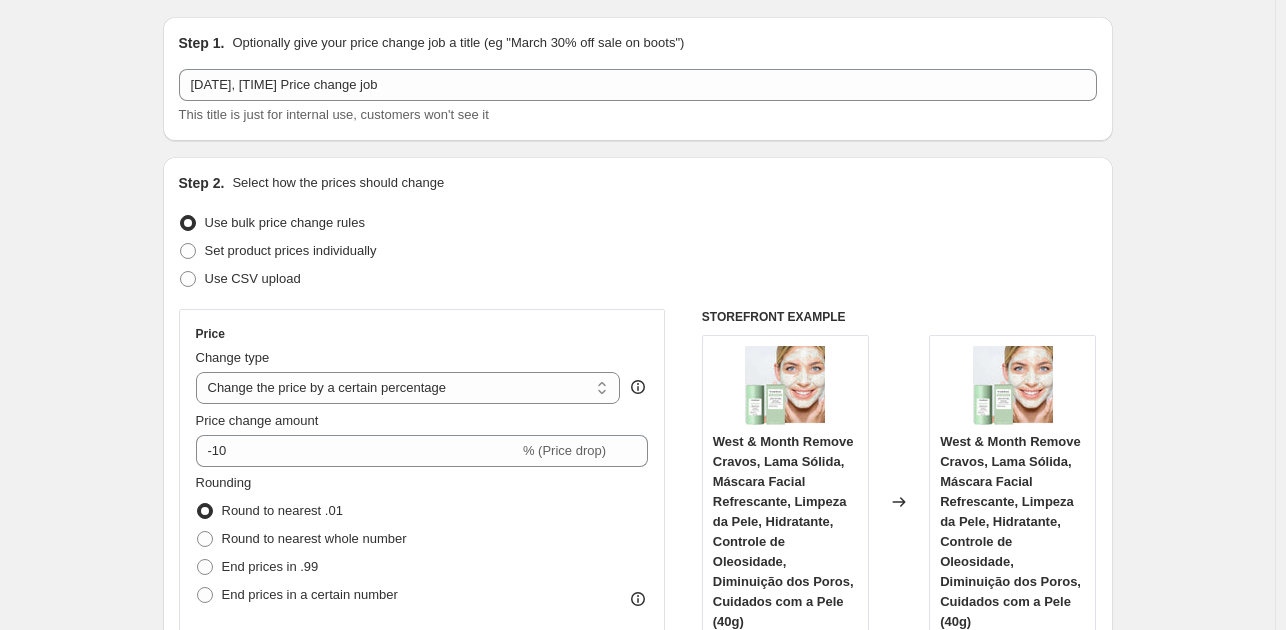 scroll, scrollTop: 0, scrollLeft: 0, axis: both 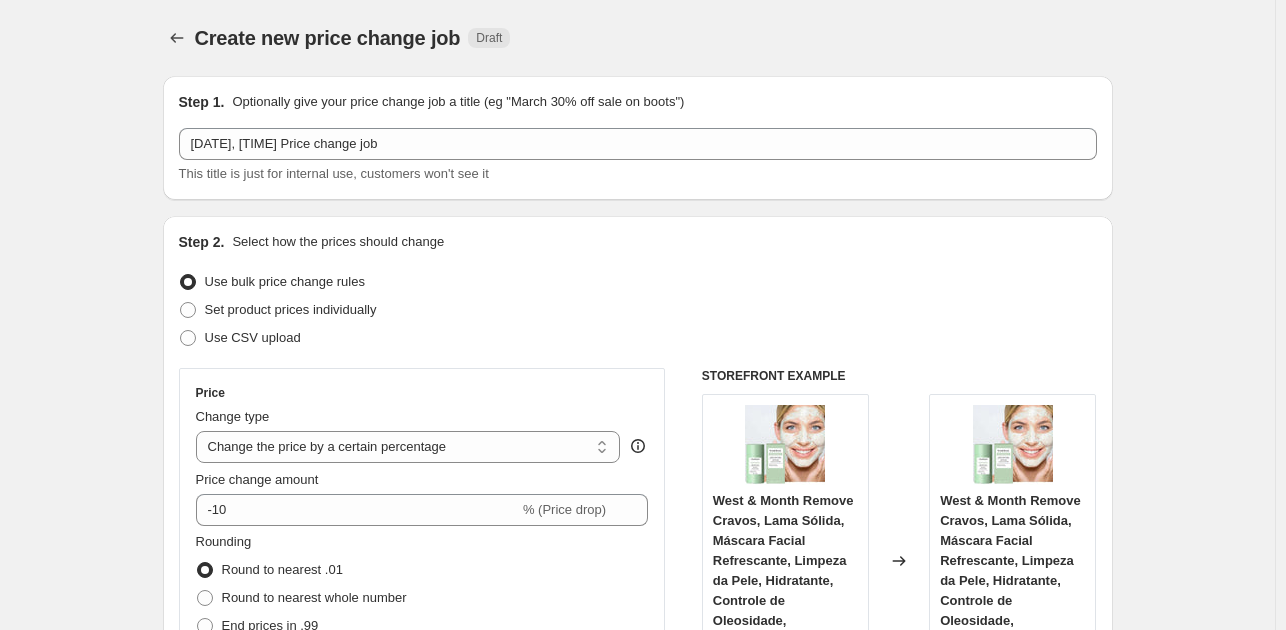click on "Draft" at bounding box center (489, 38) 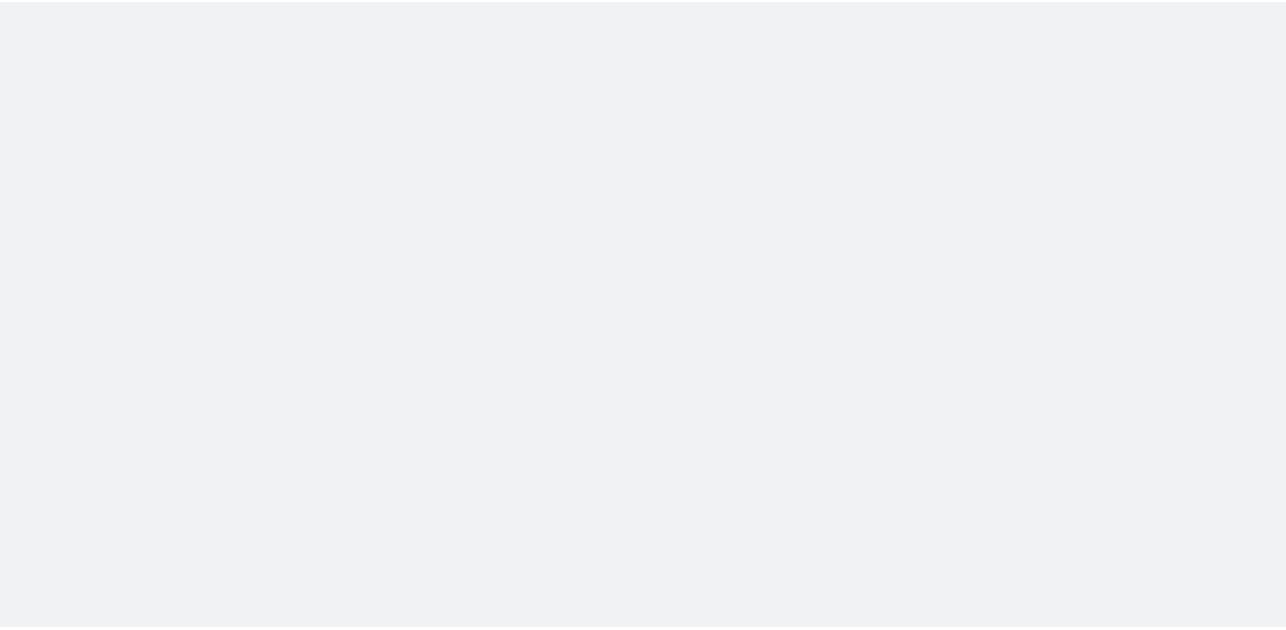scroll, scrollTop: 0, scrollLeft: 0, axis: both 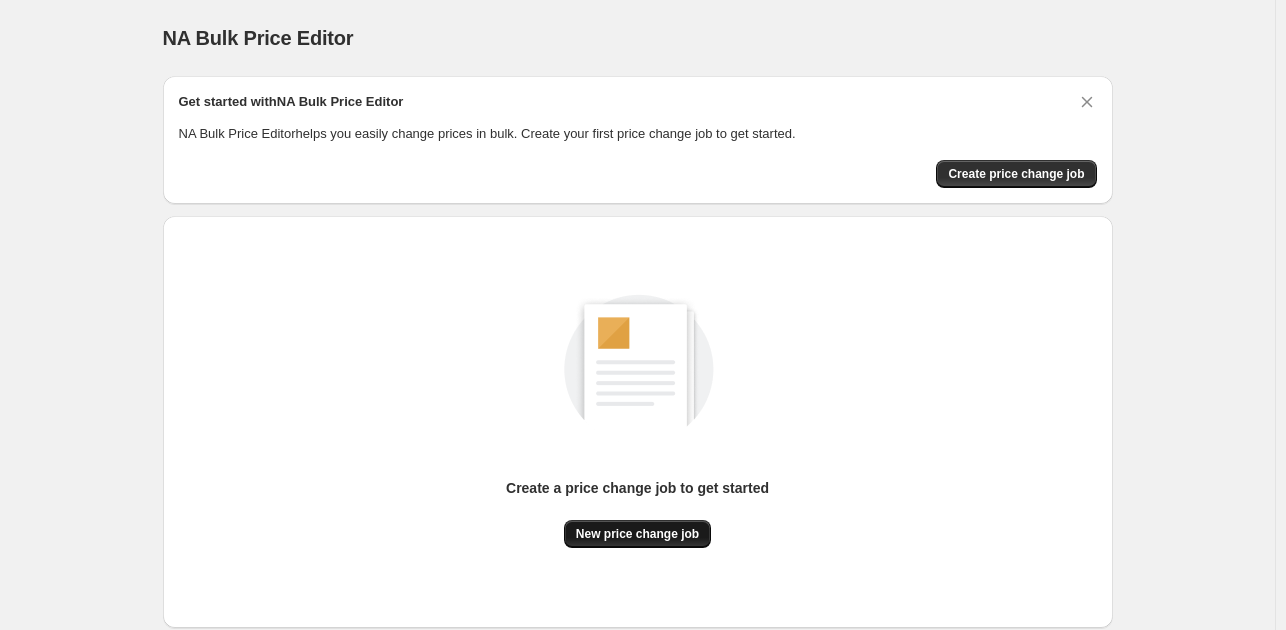 click on "New price change job" at bounding box center [637, 534] 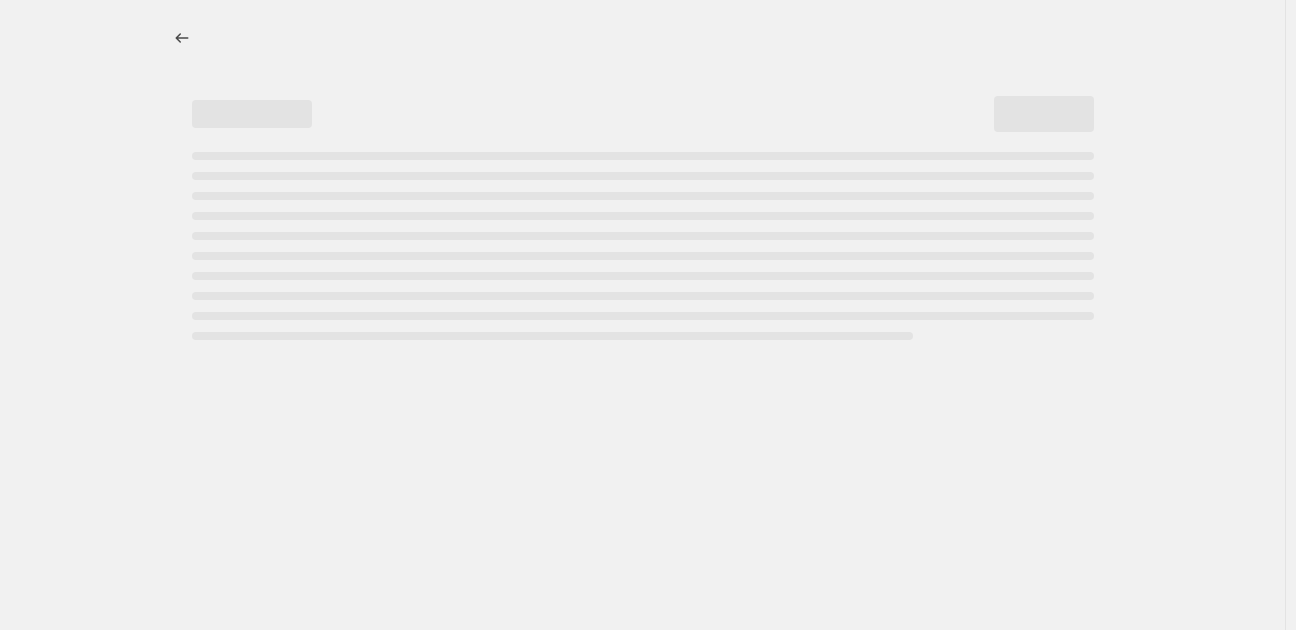 select on "percentage" 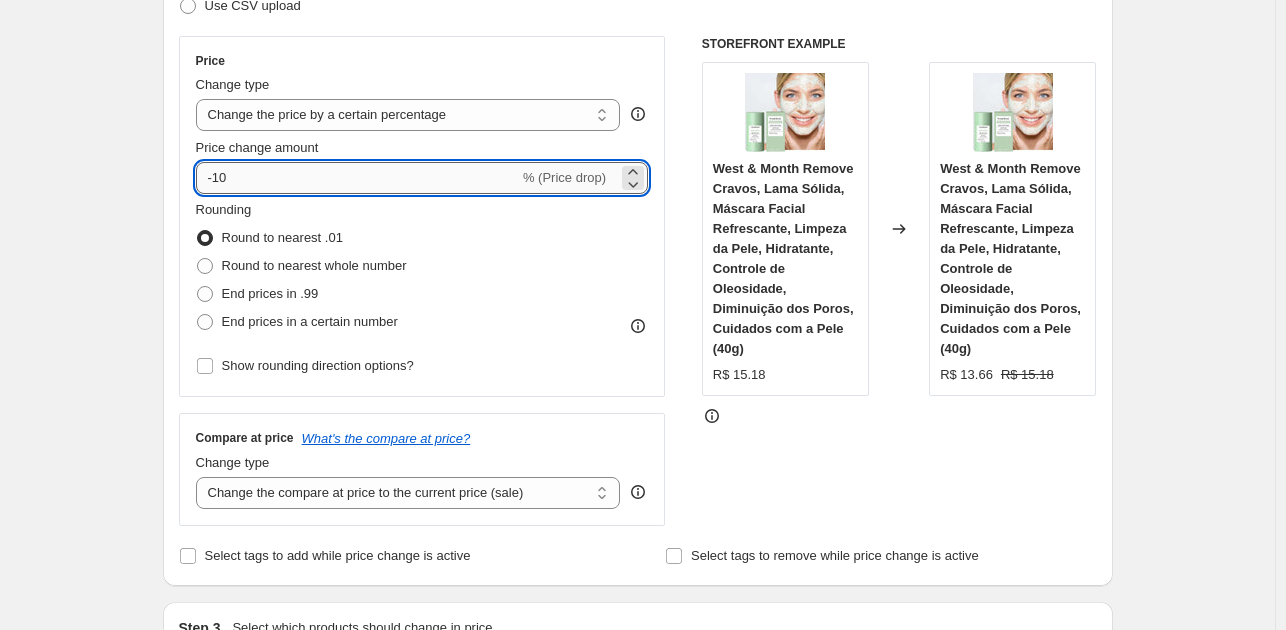 click on "-10" at bounding box center [357, 178] 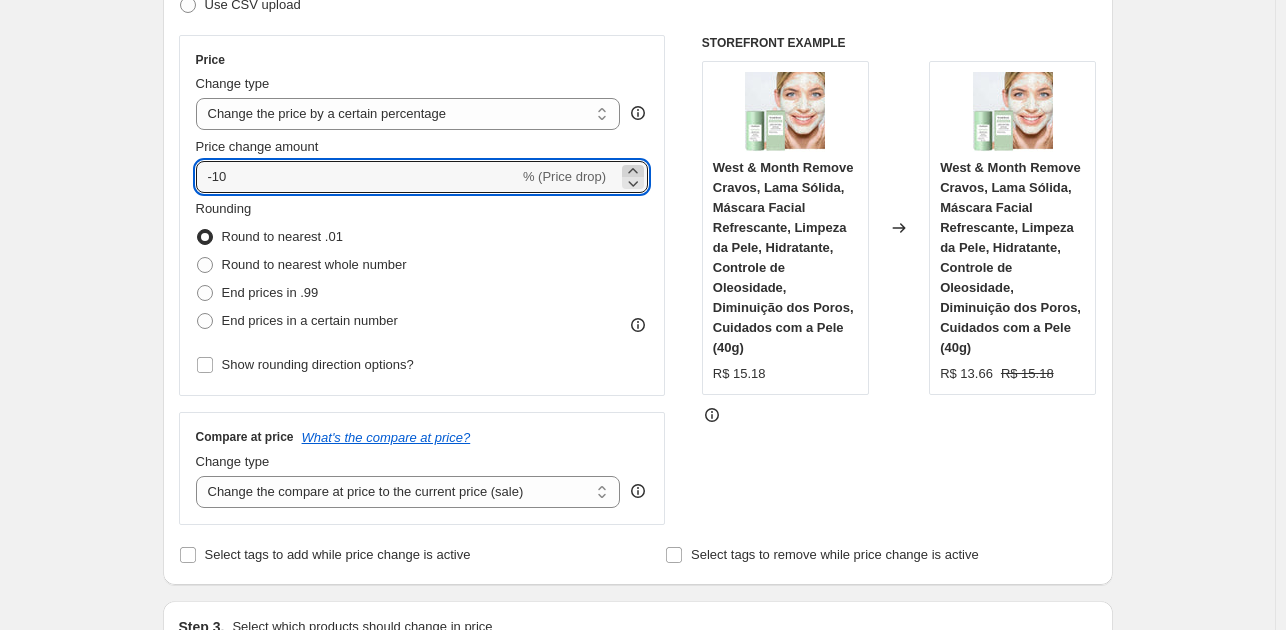 click 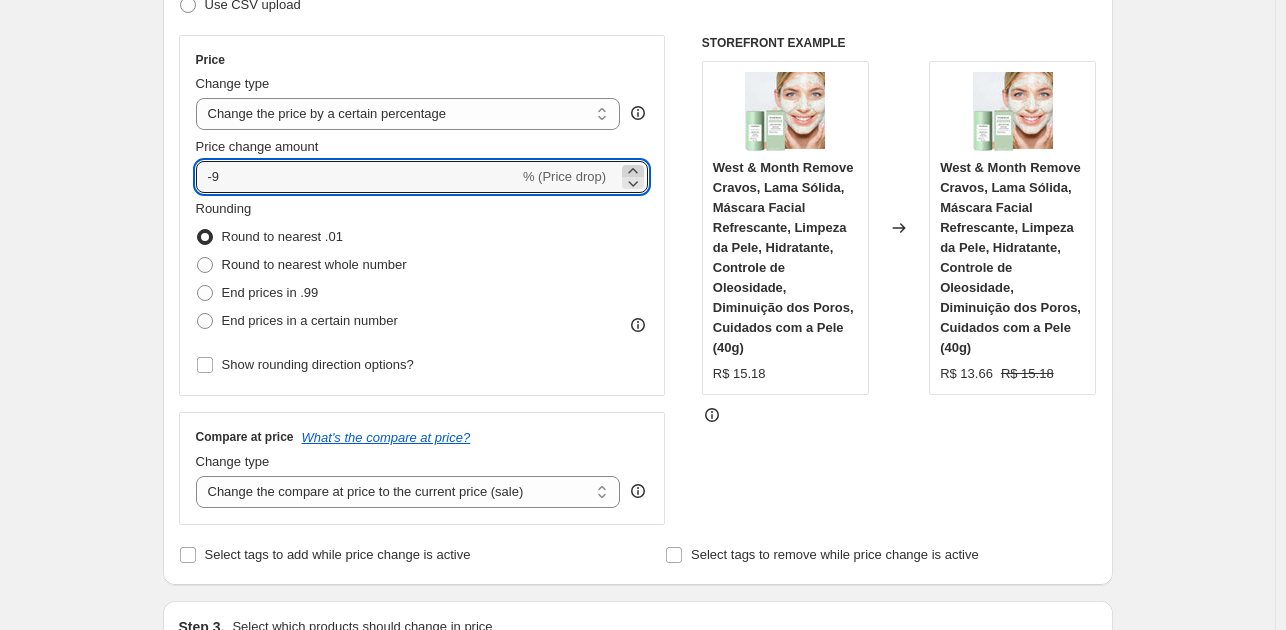 click 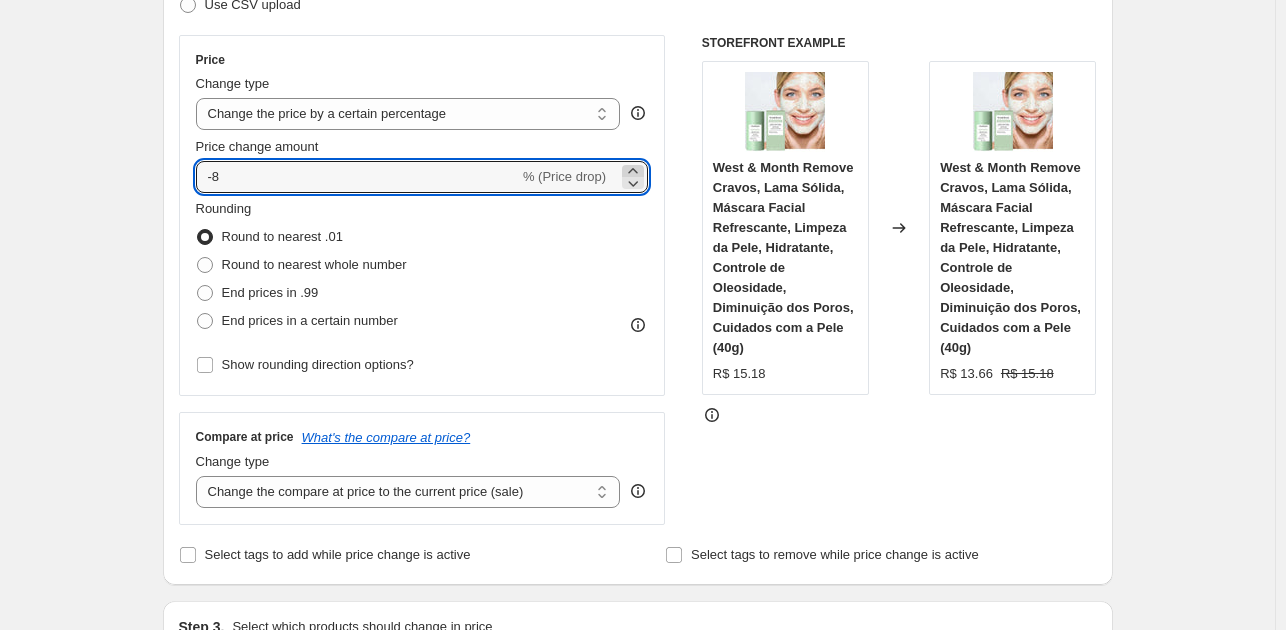 click 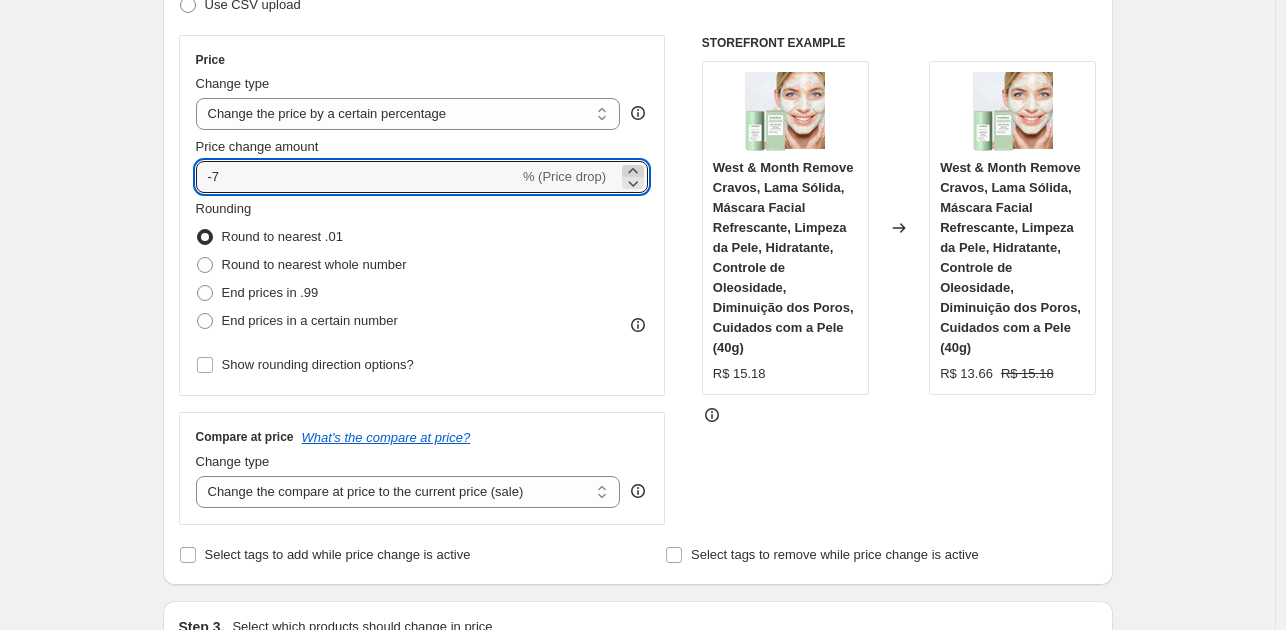 click 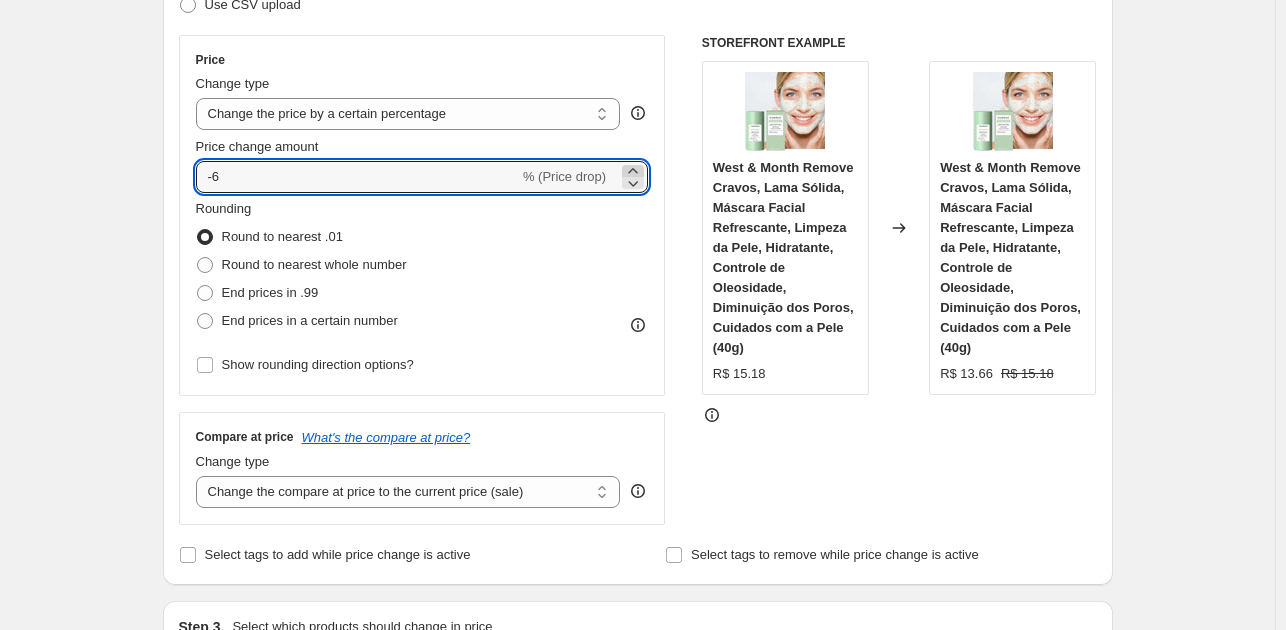 click 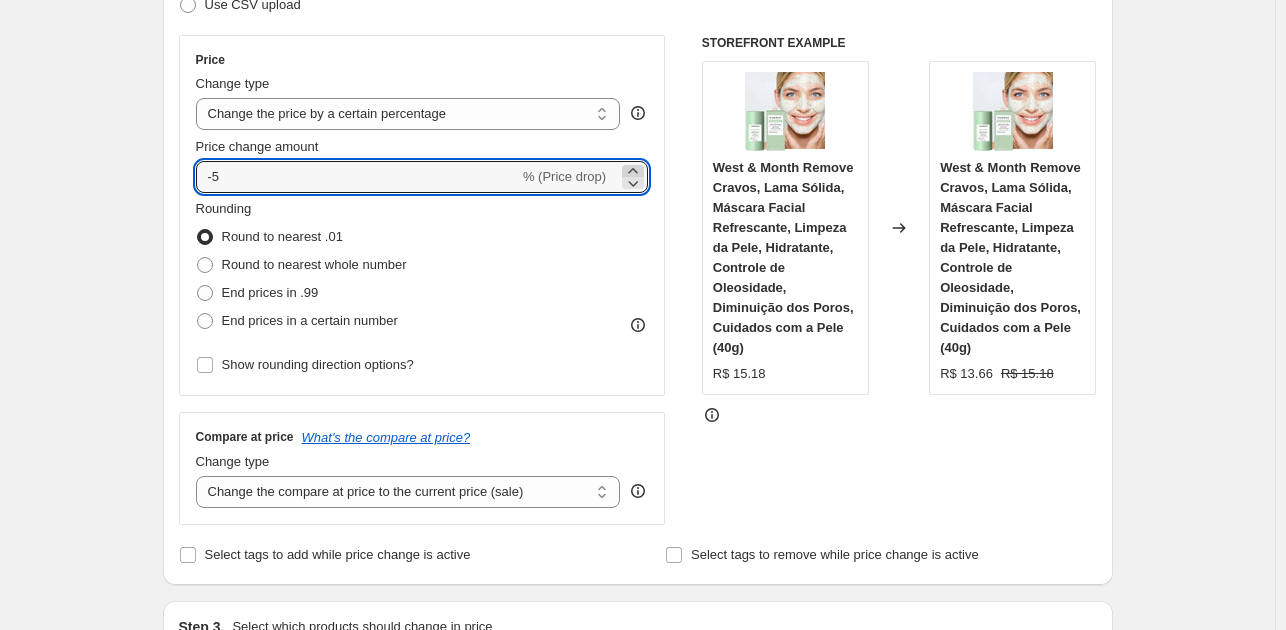 click 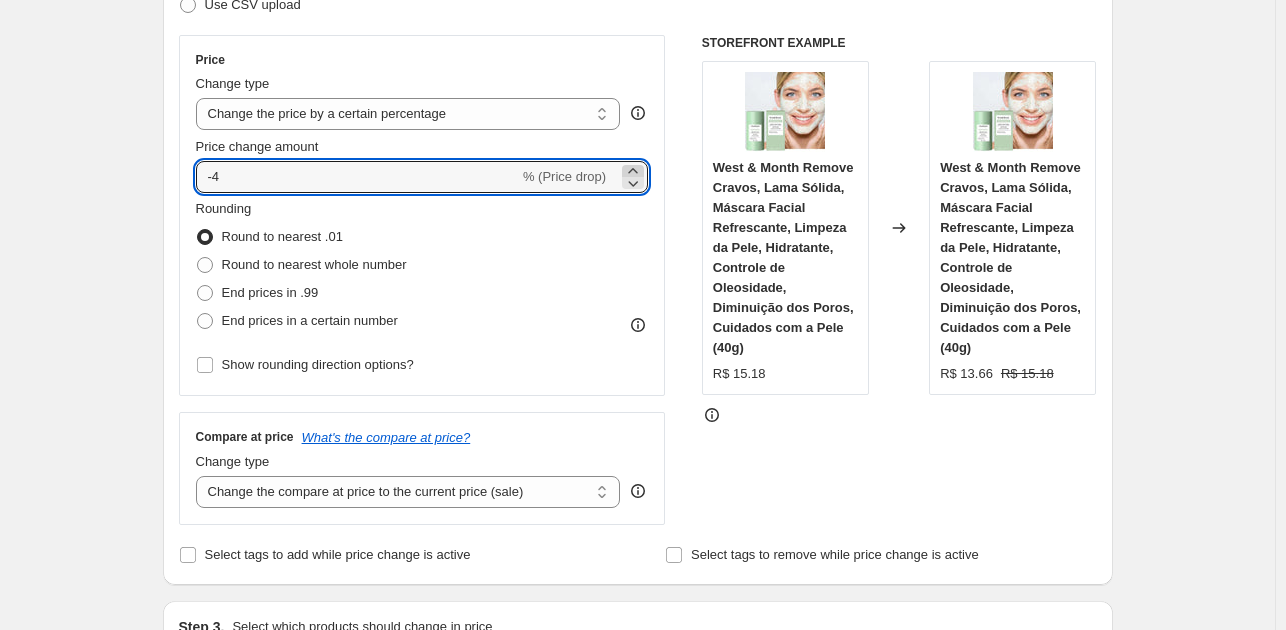 click 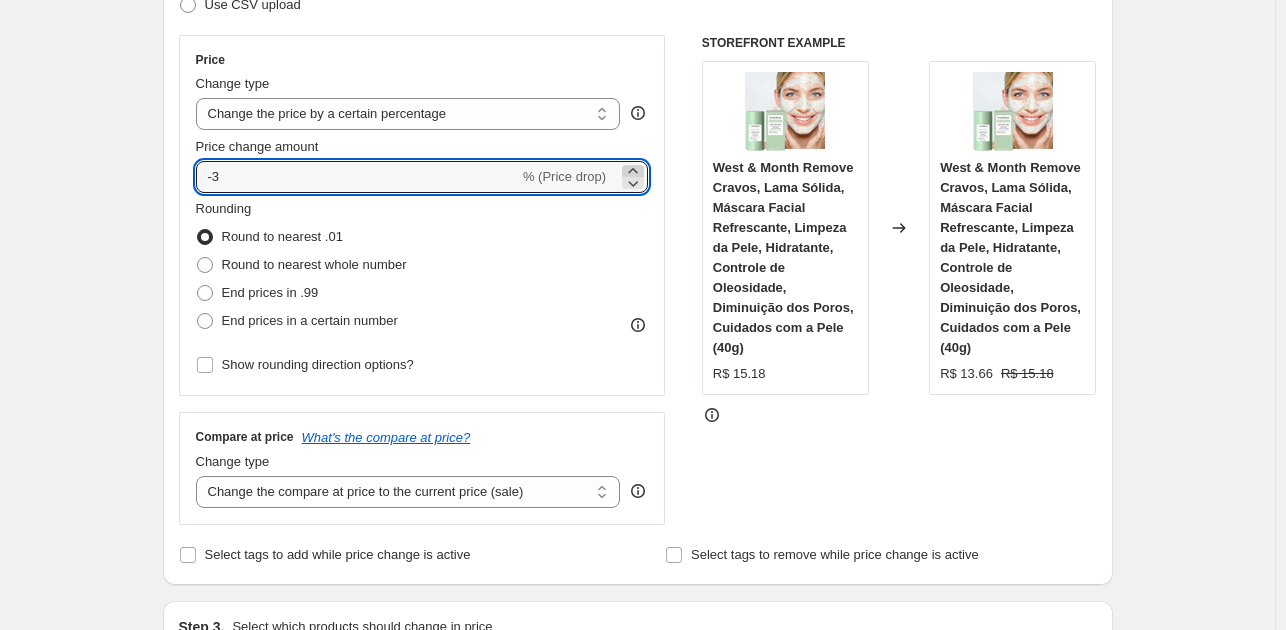 click 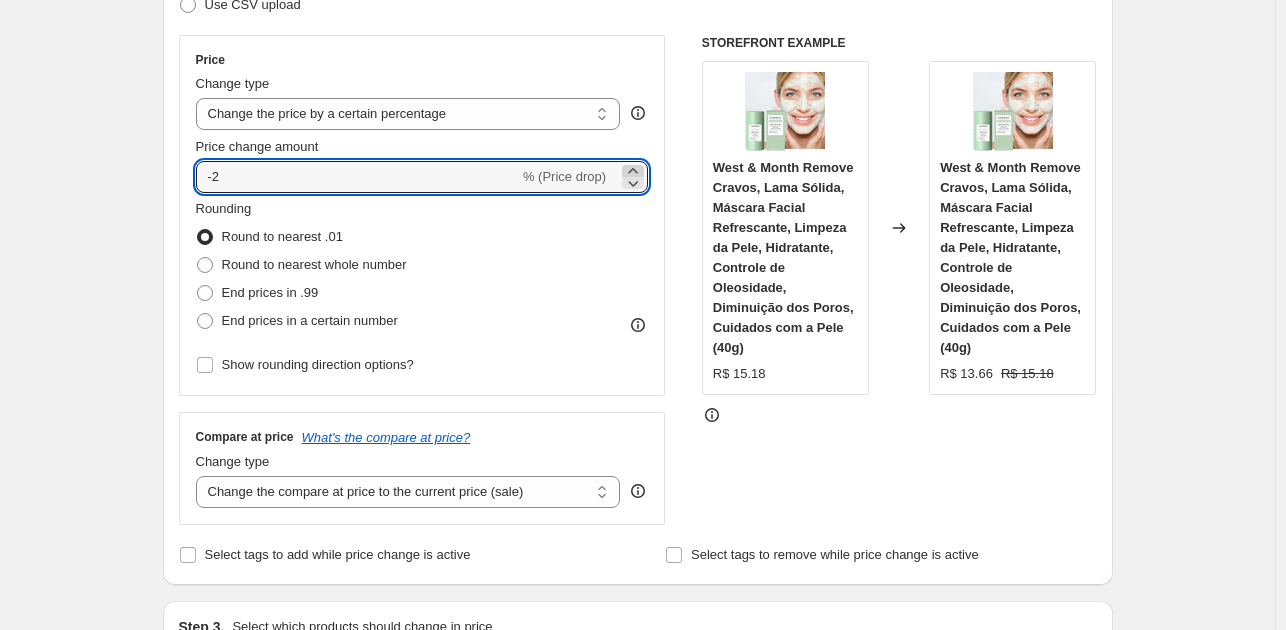 click 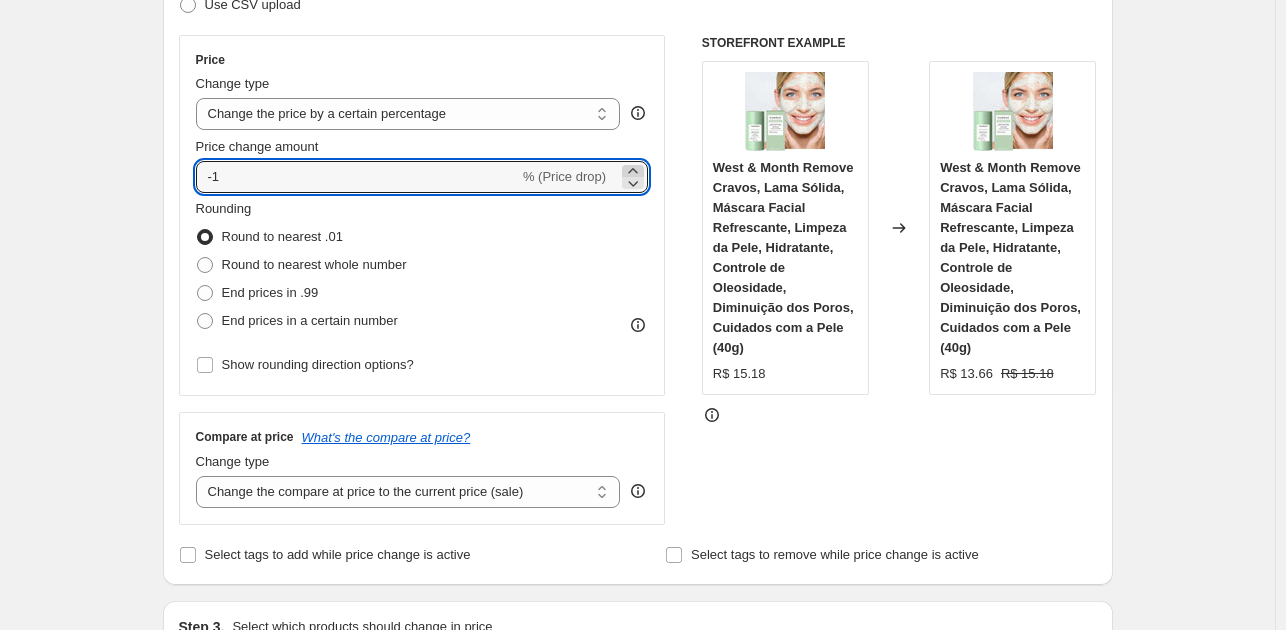 click 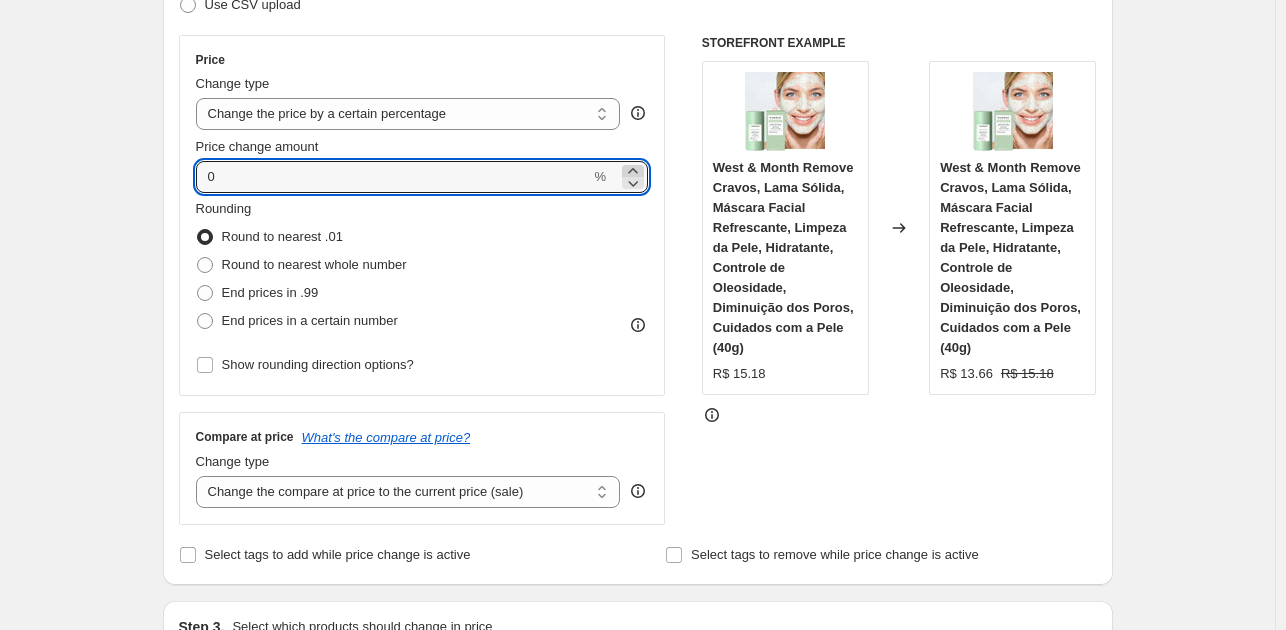 click 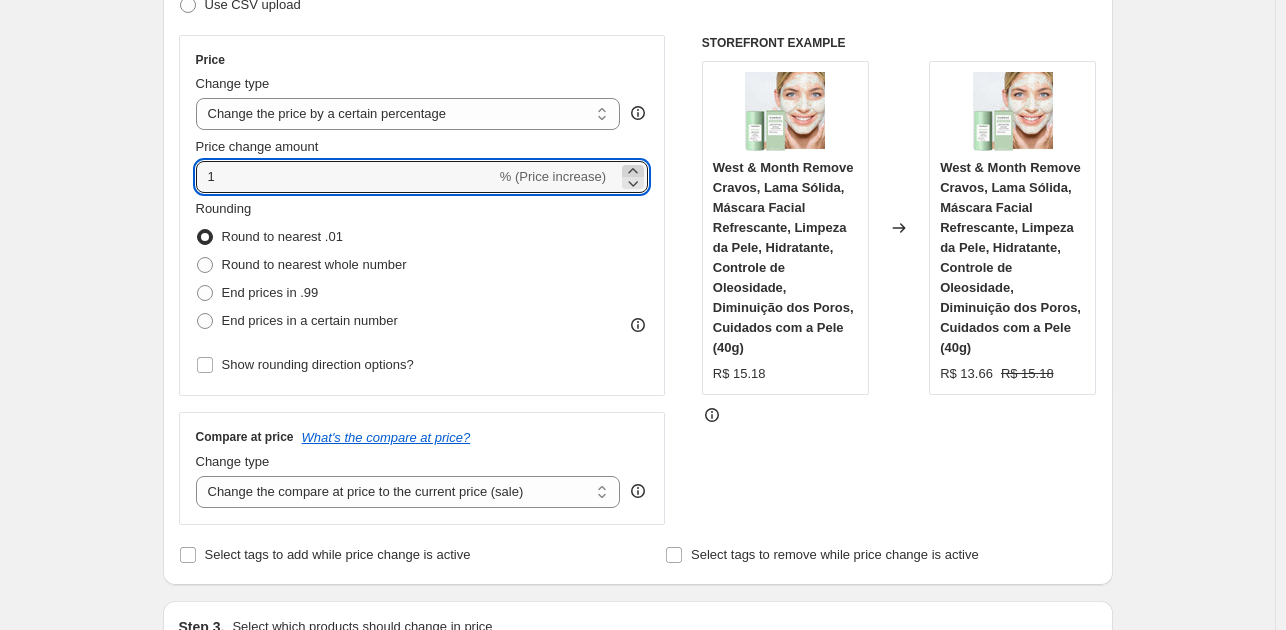 click 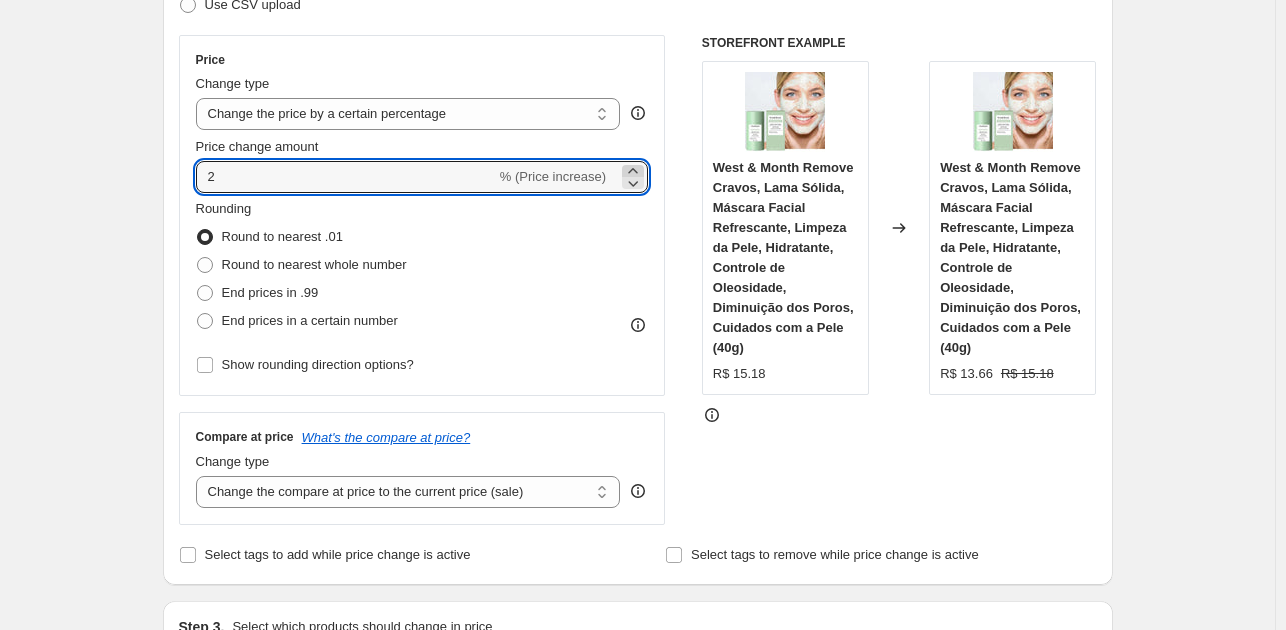 click 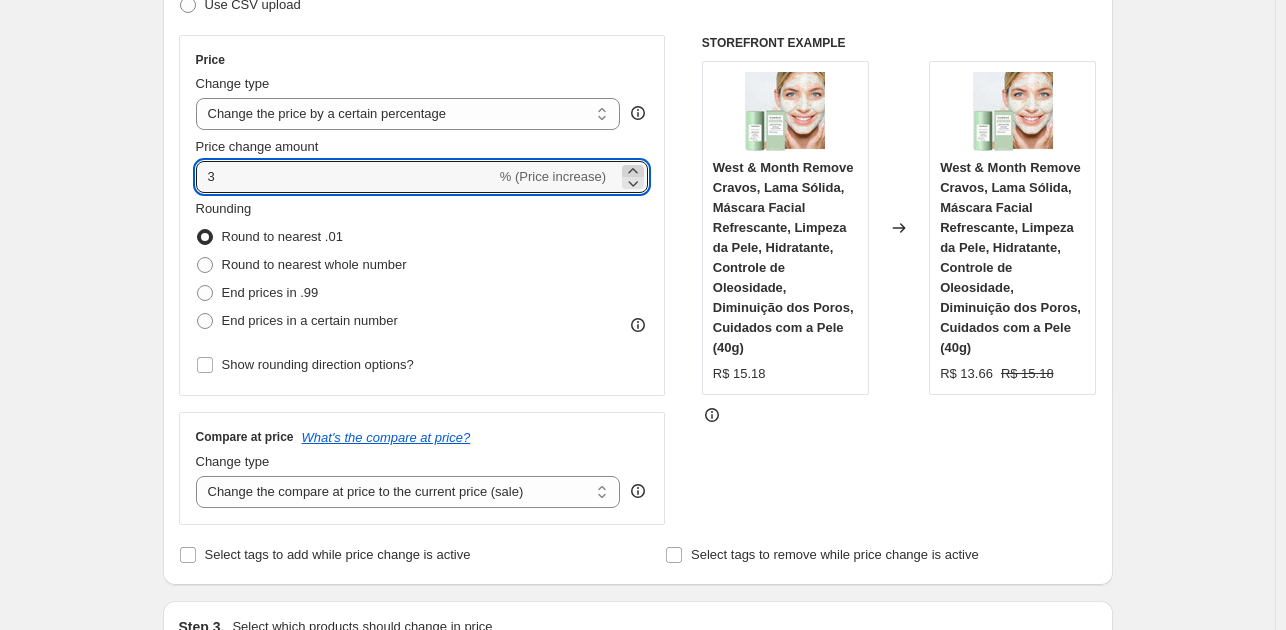 click 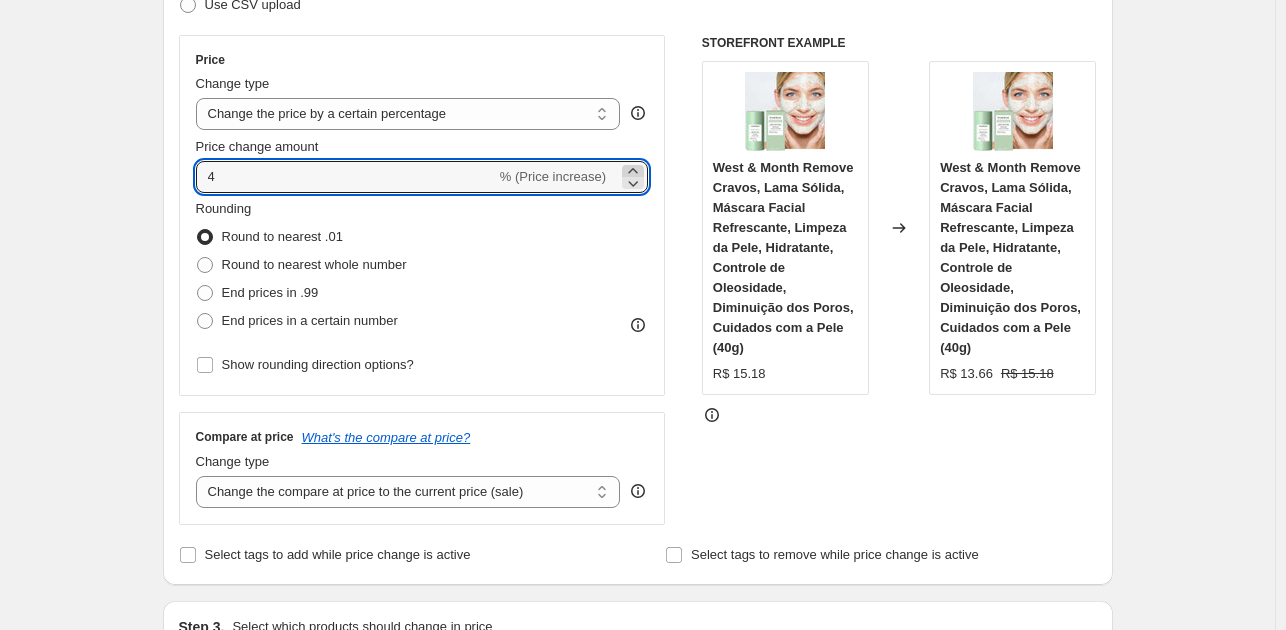 click 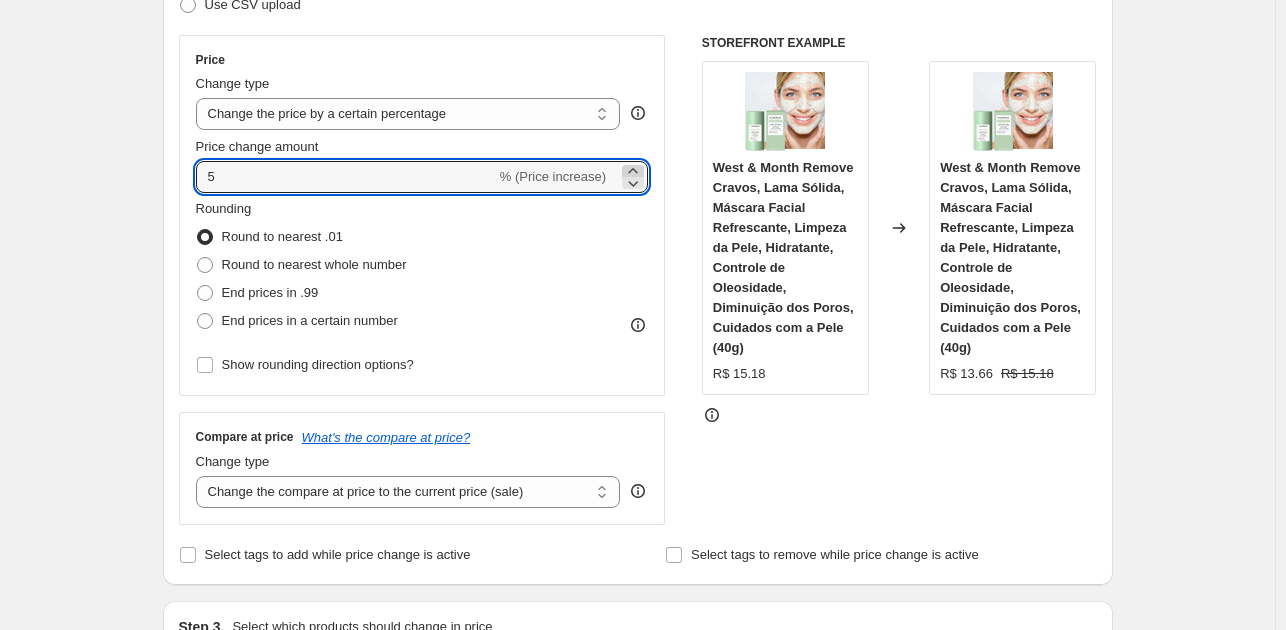 click 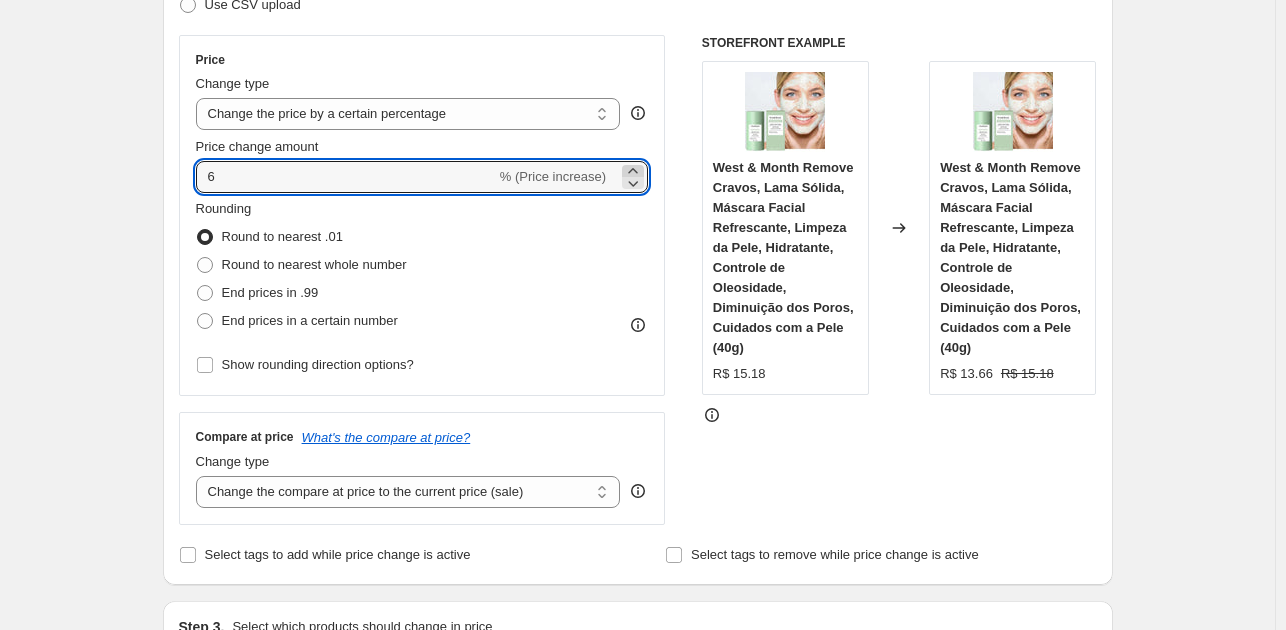 click 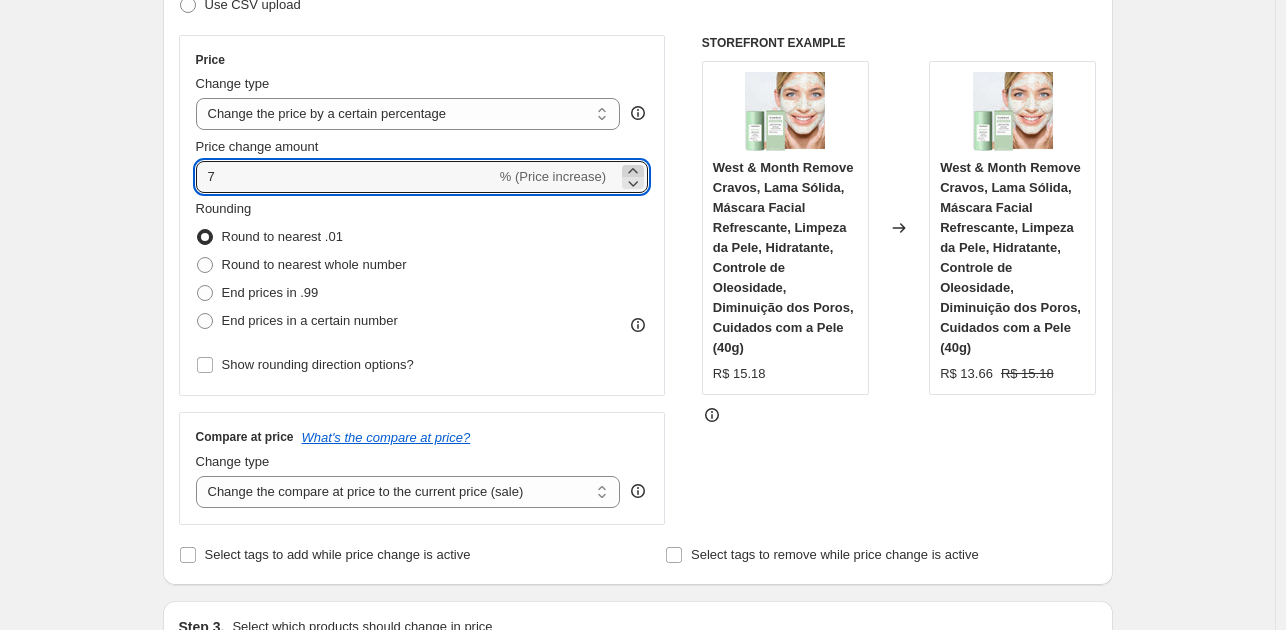click 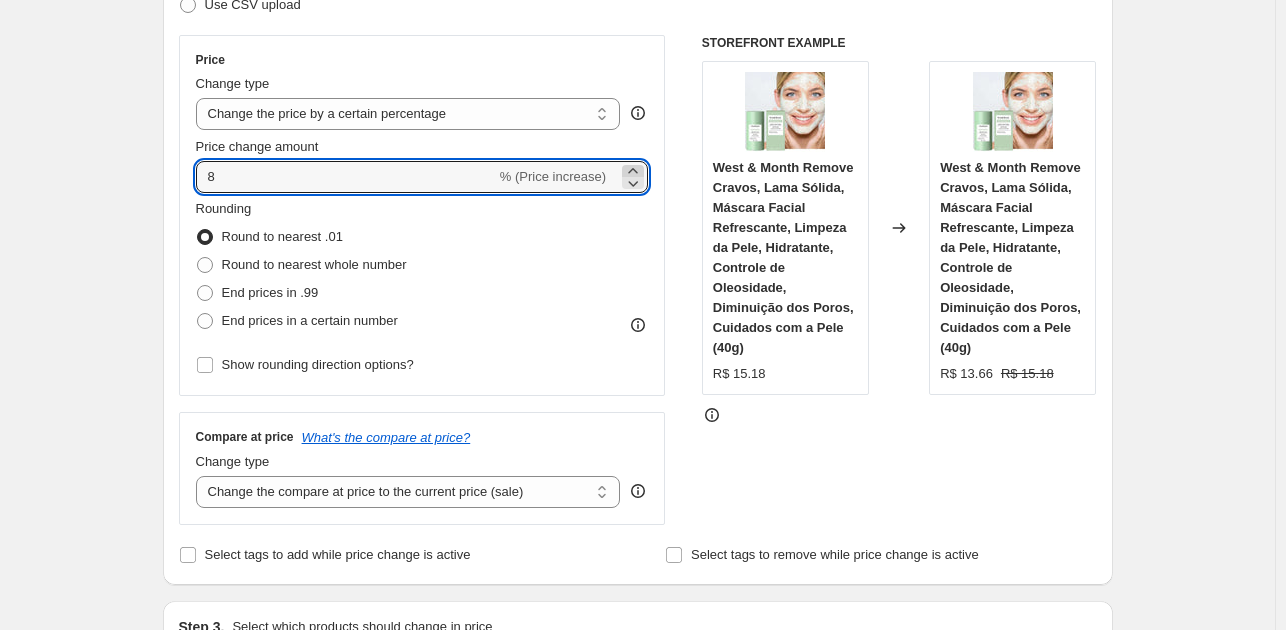 click 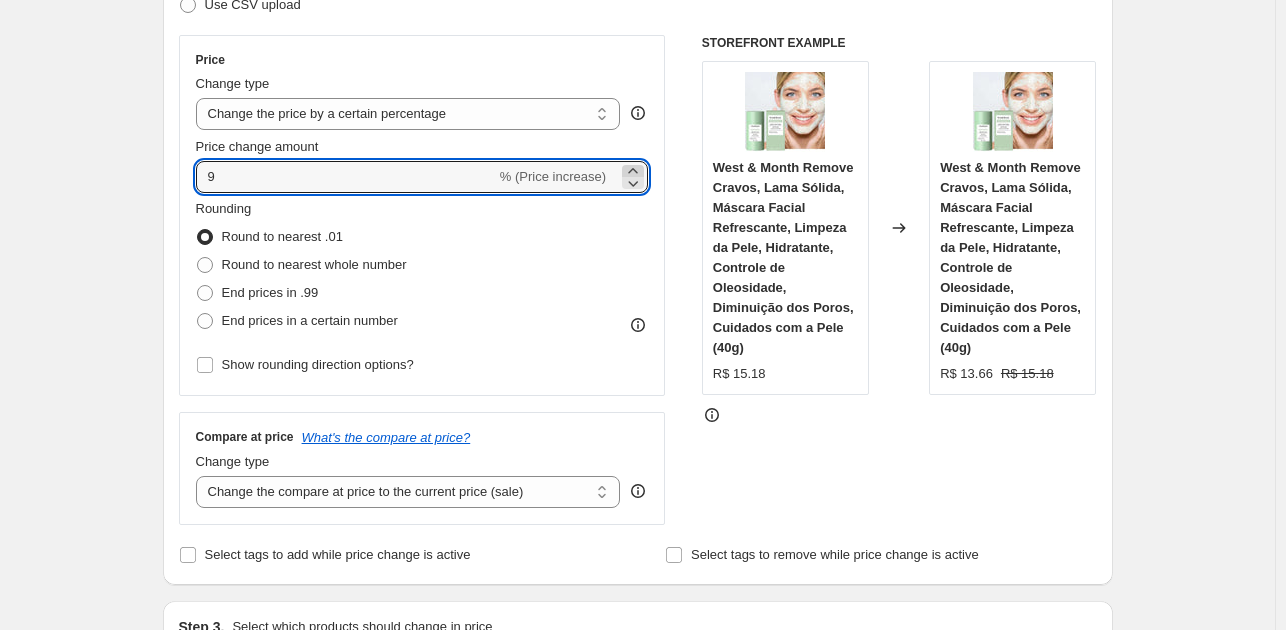 click 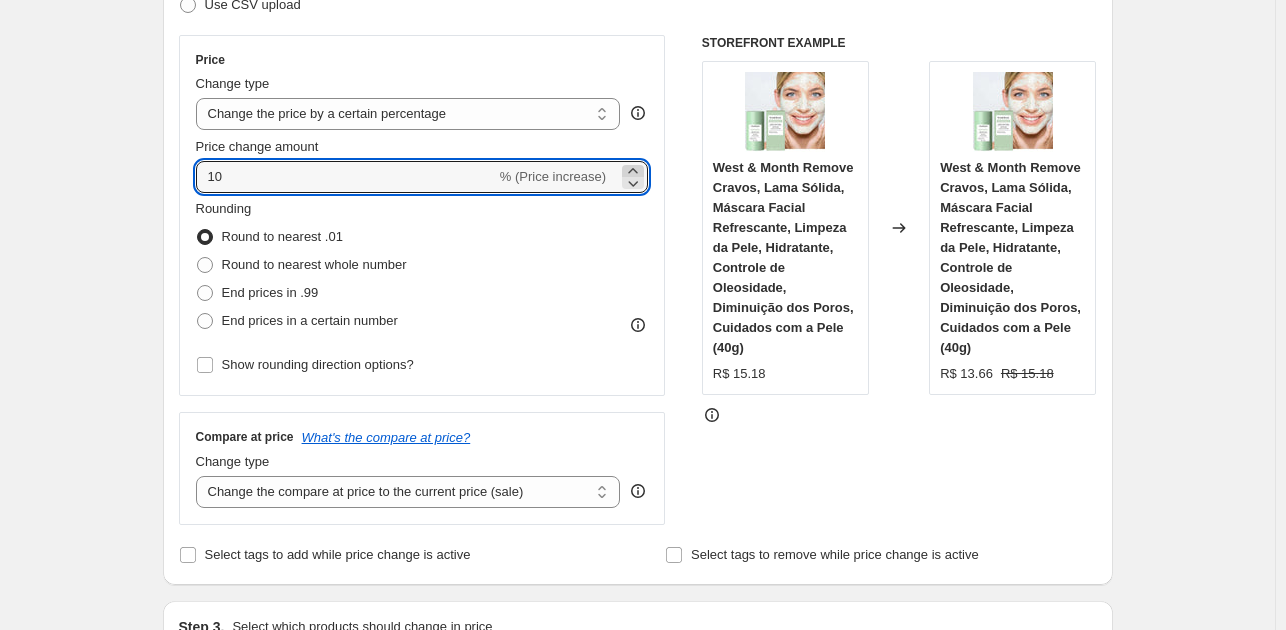 click 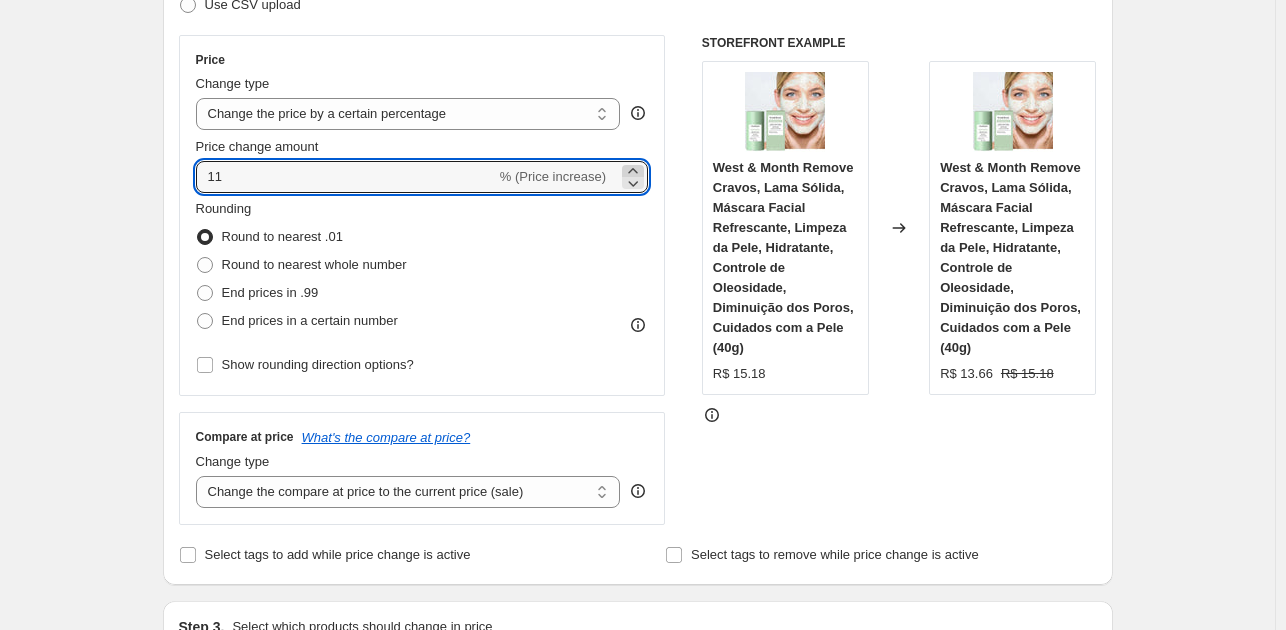 click 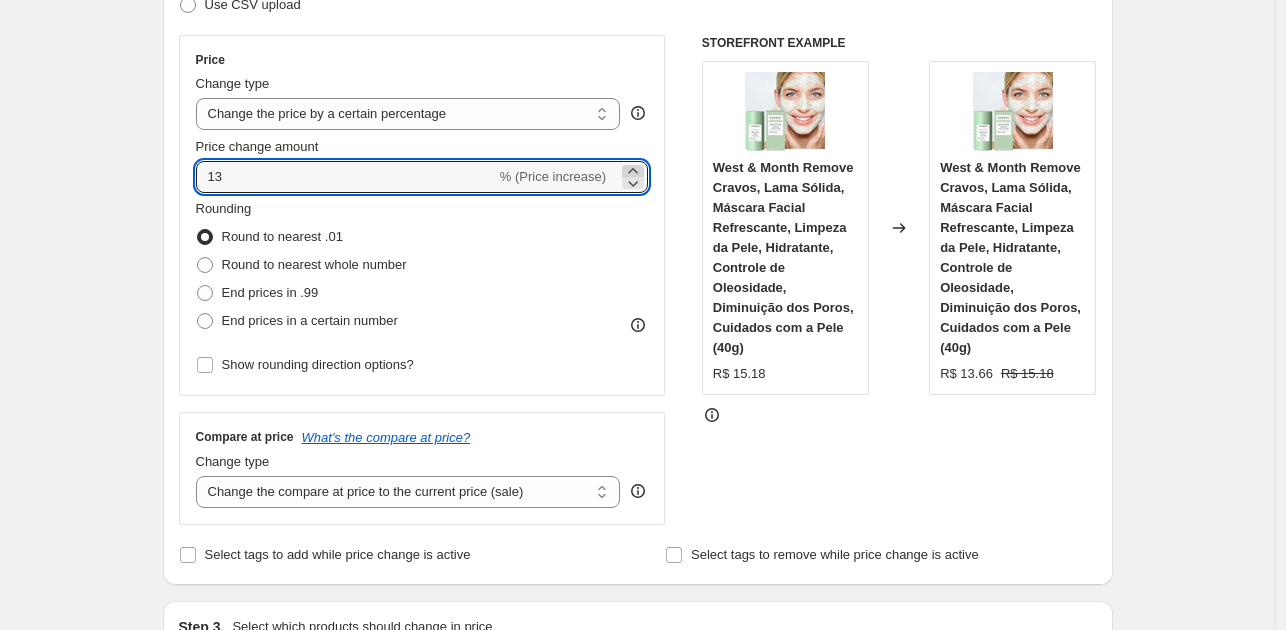 click 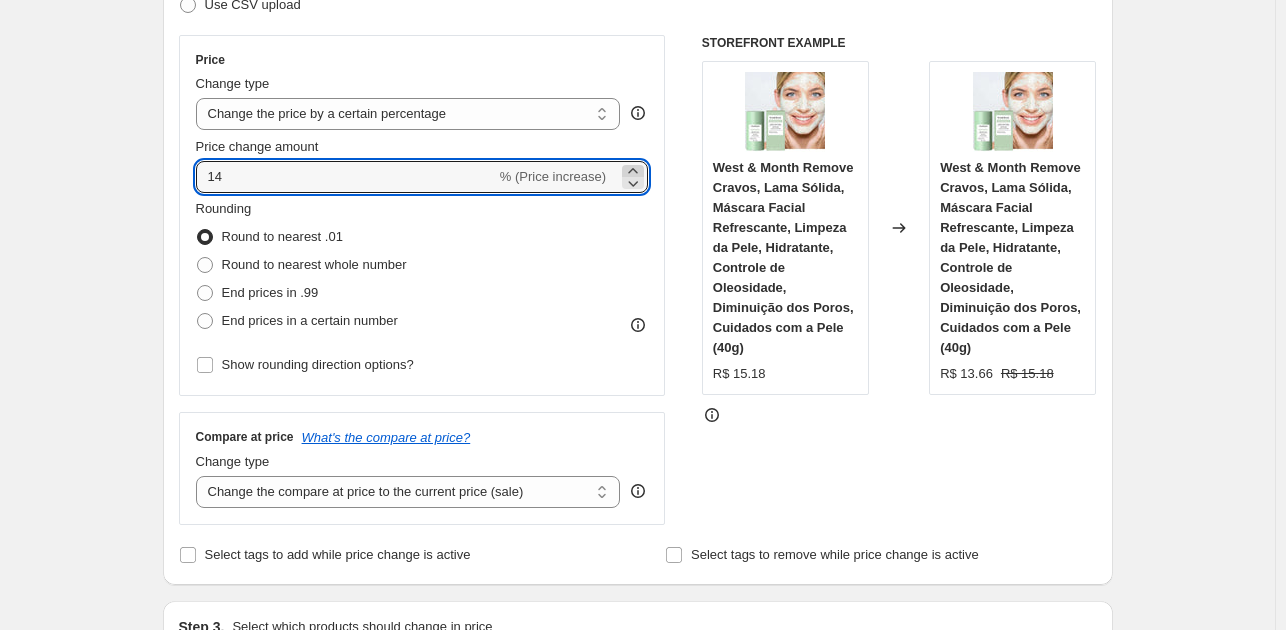 click 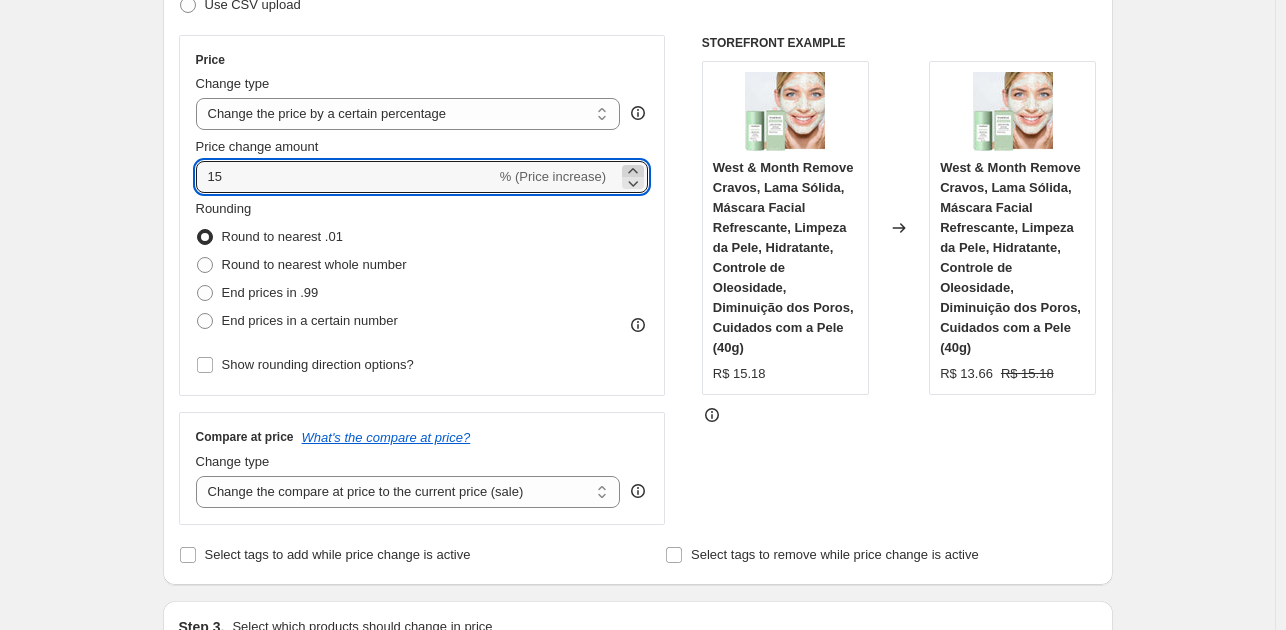 click 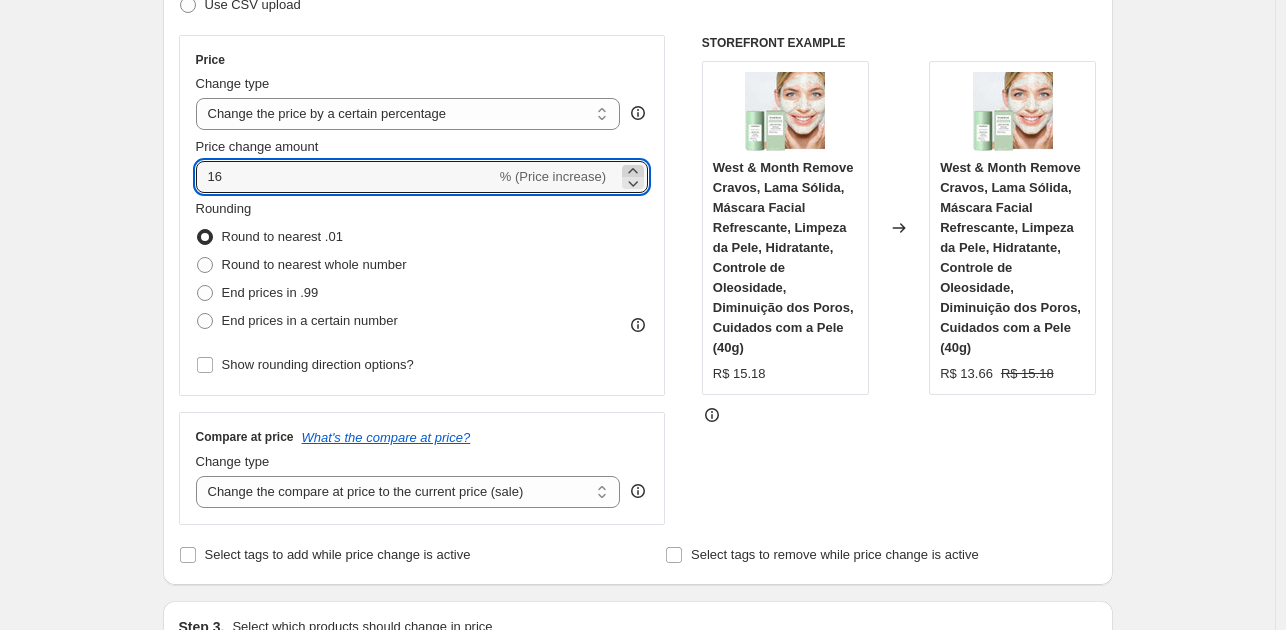 click 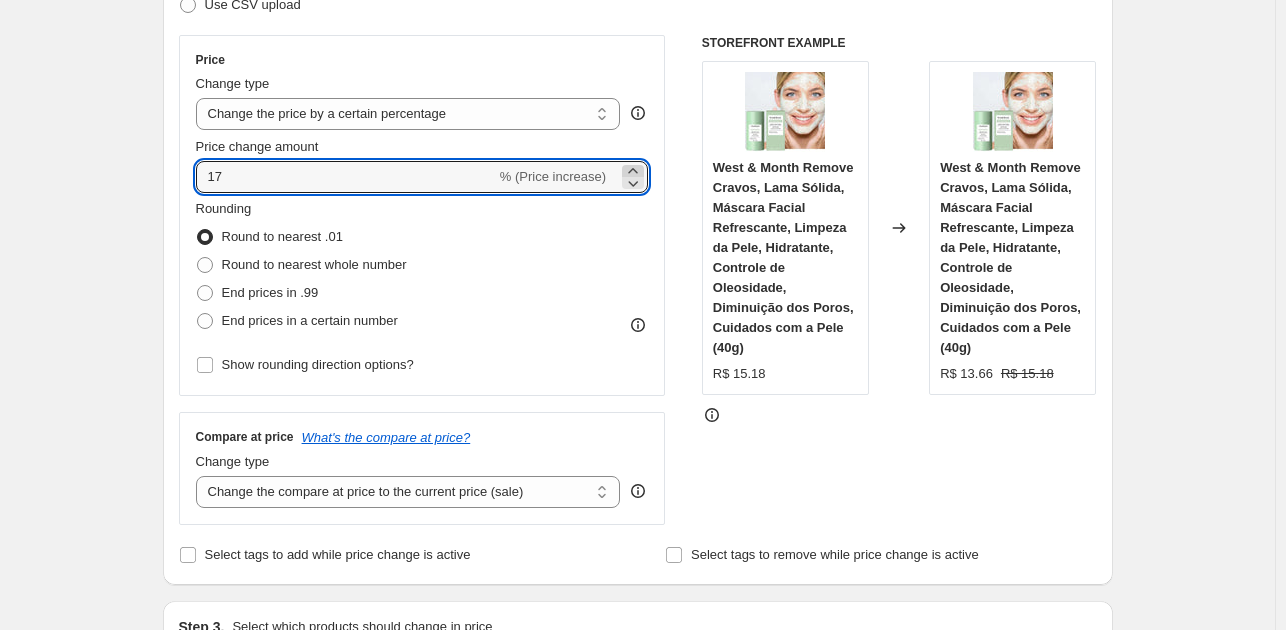 click 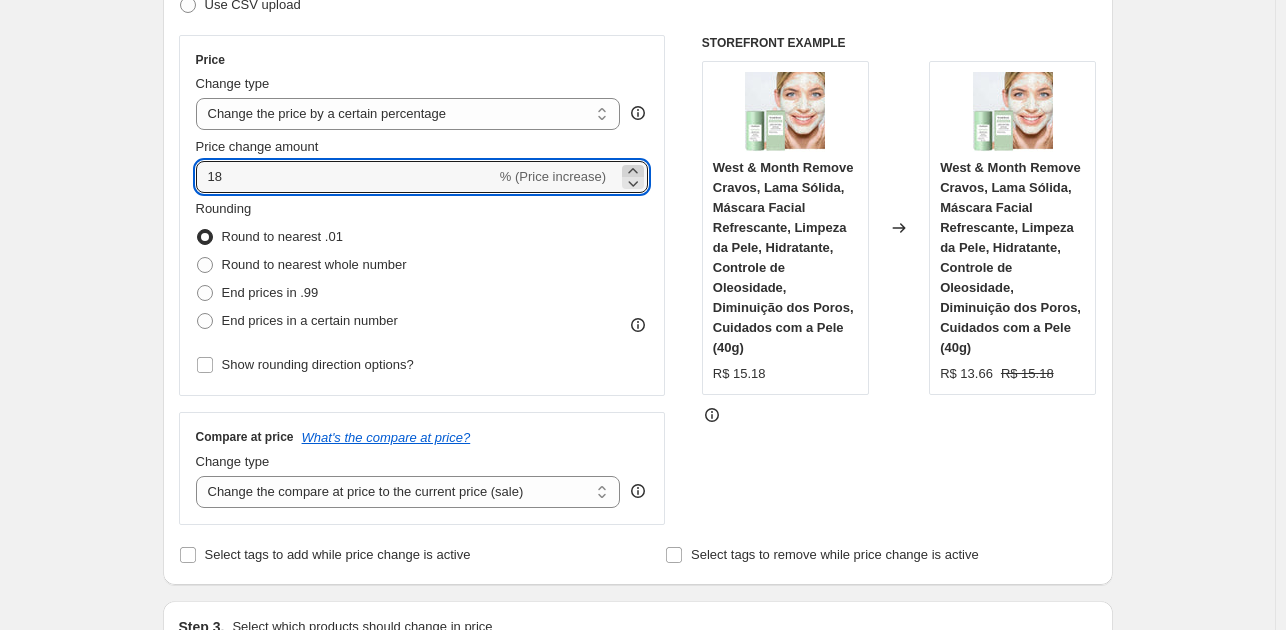 click 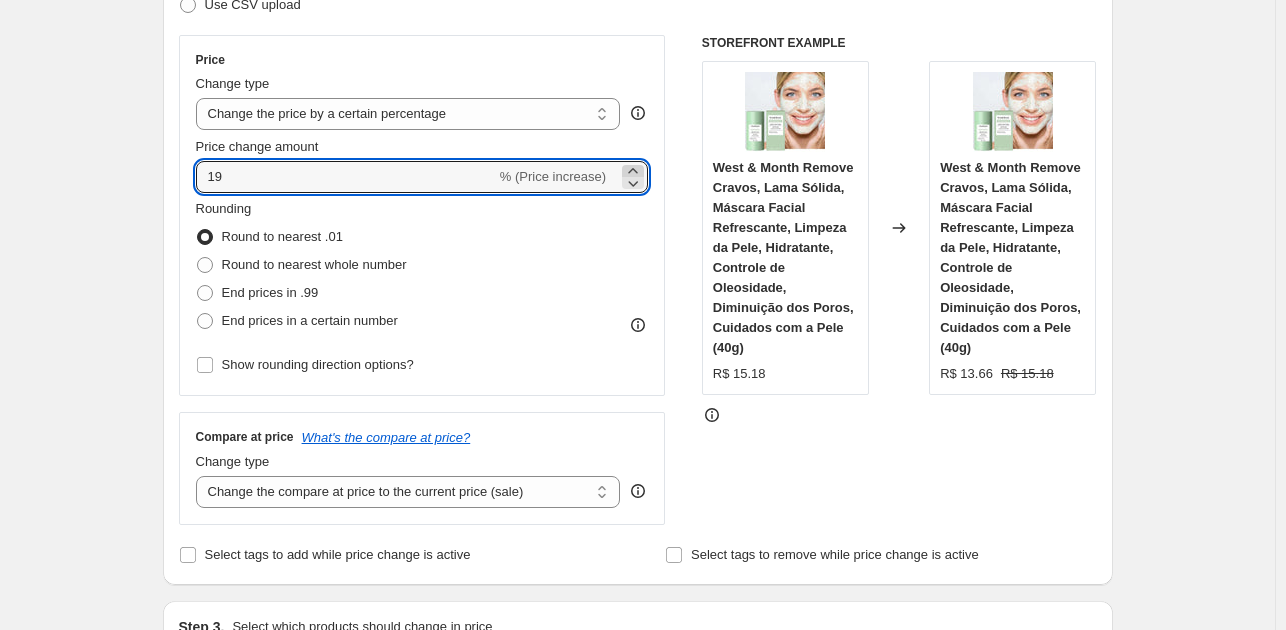 click 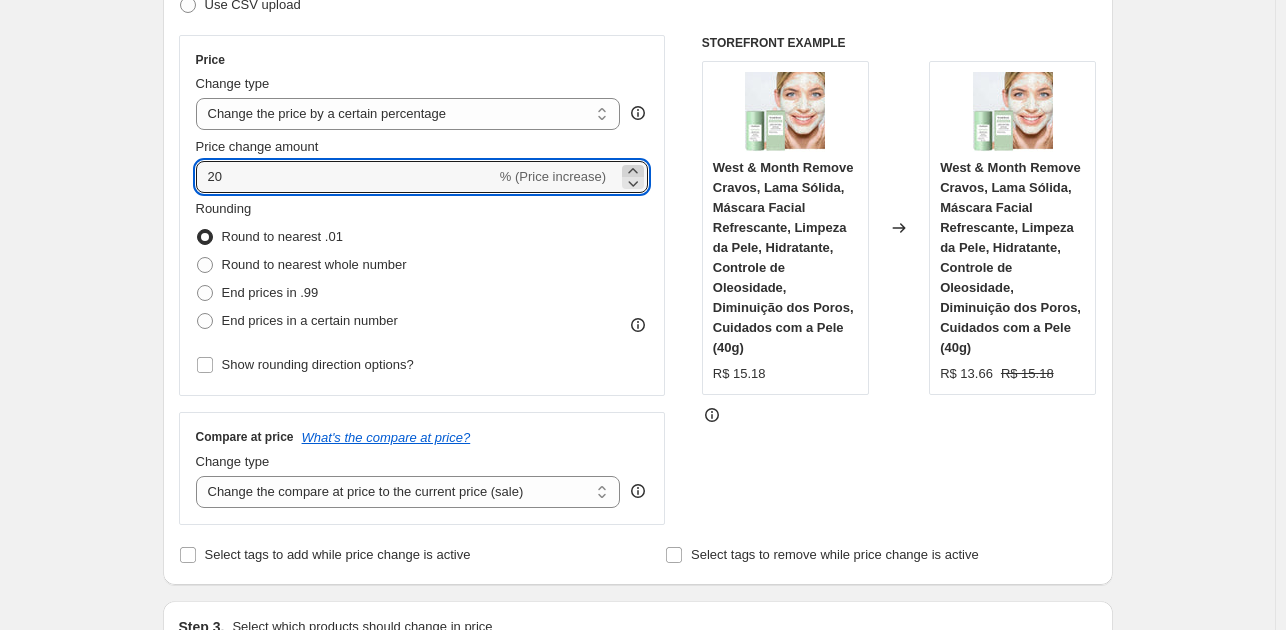 click 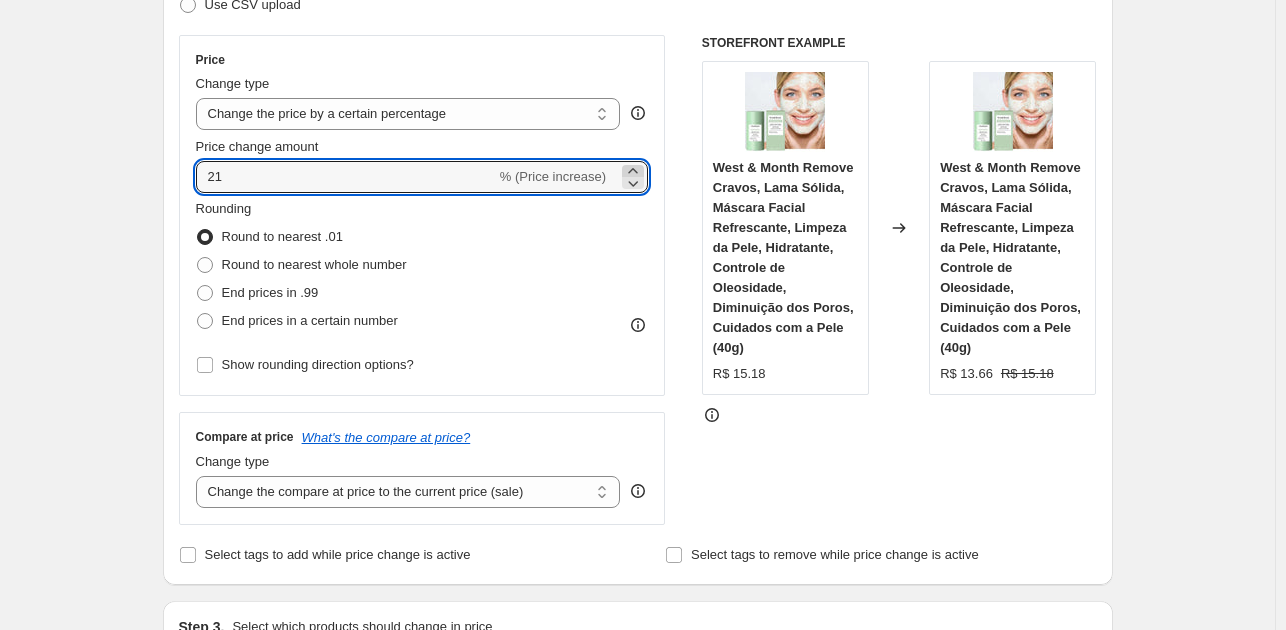 click 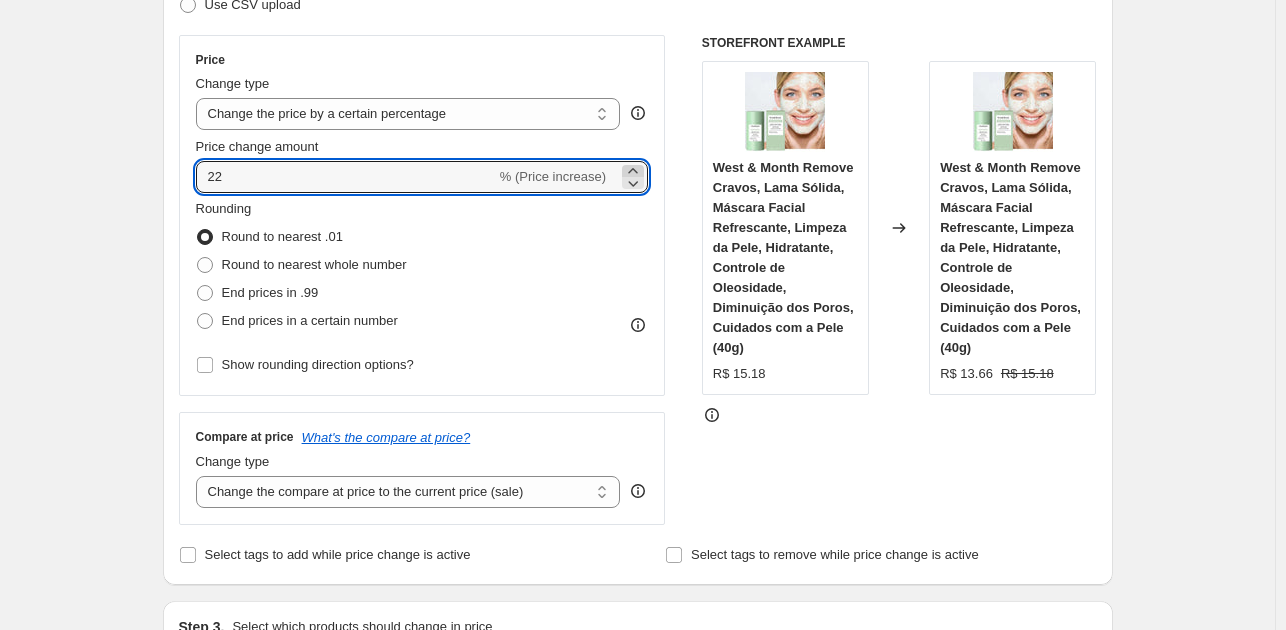 click 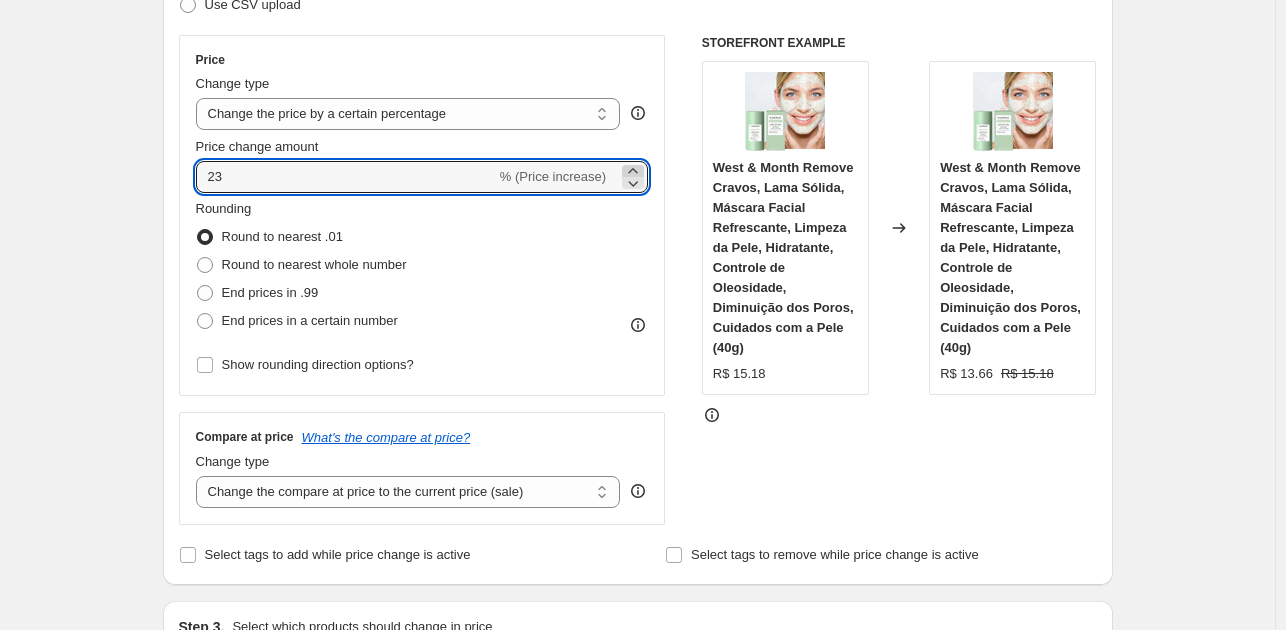 click 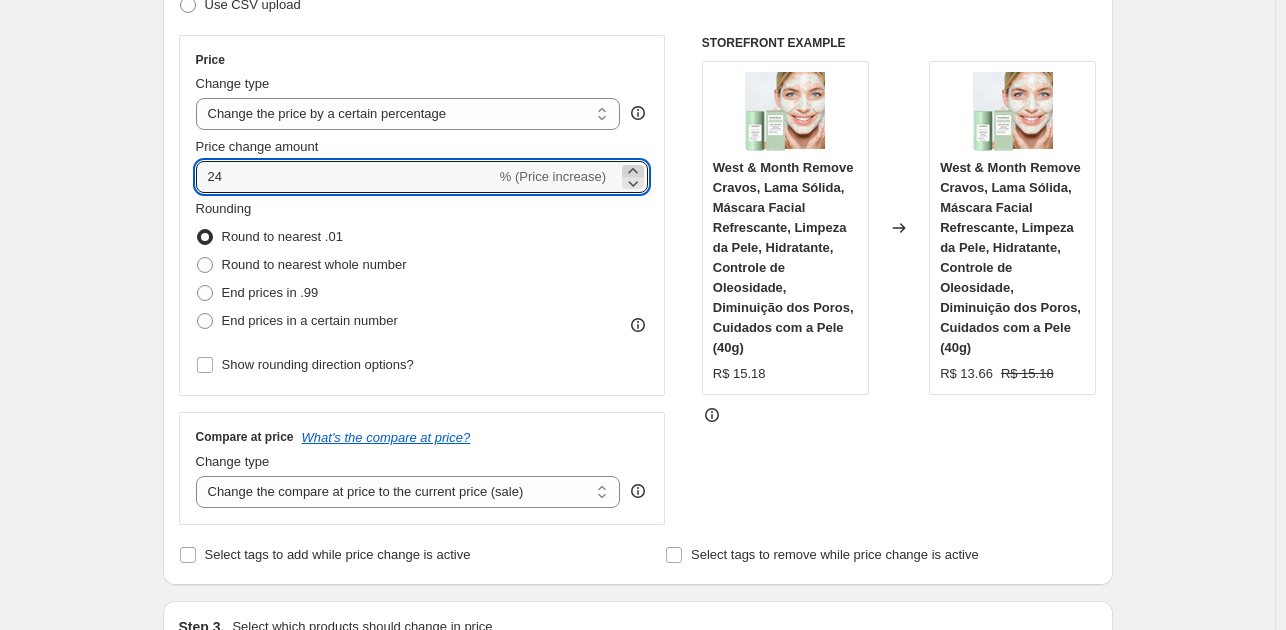 click 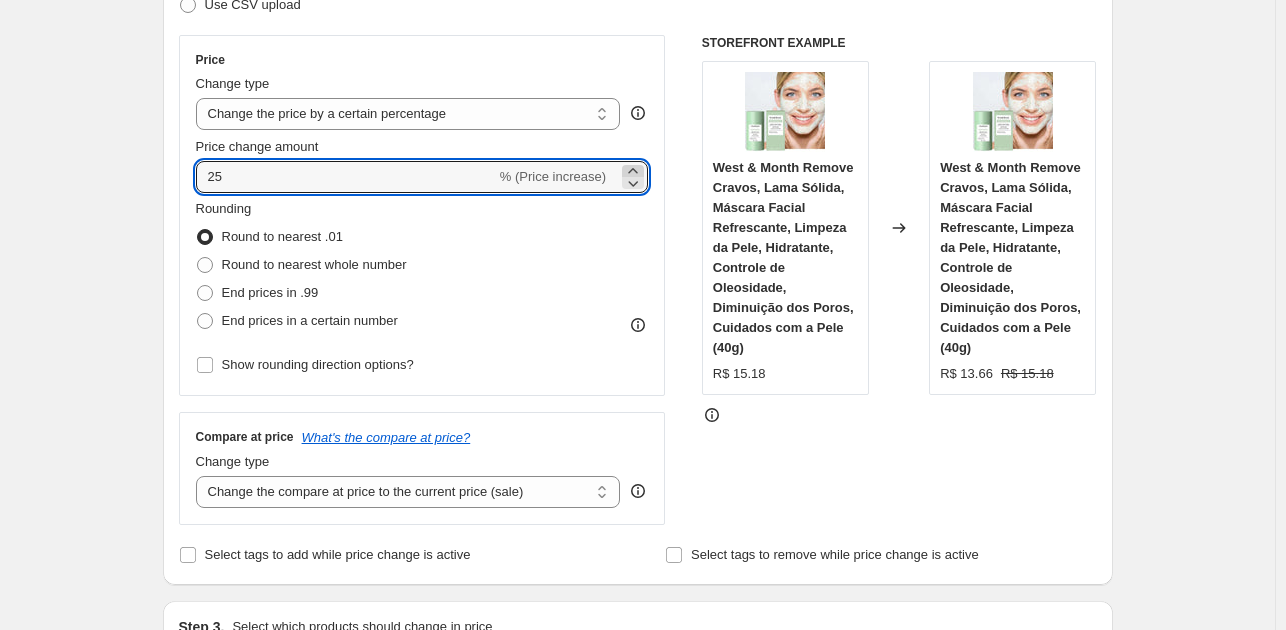 click 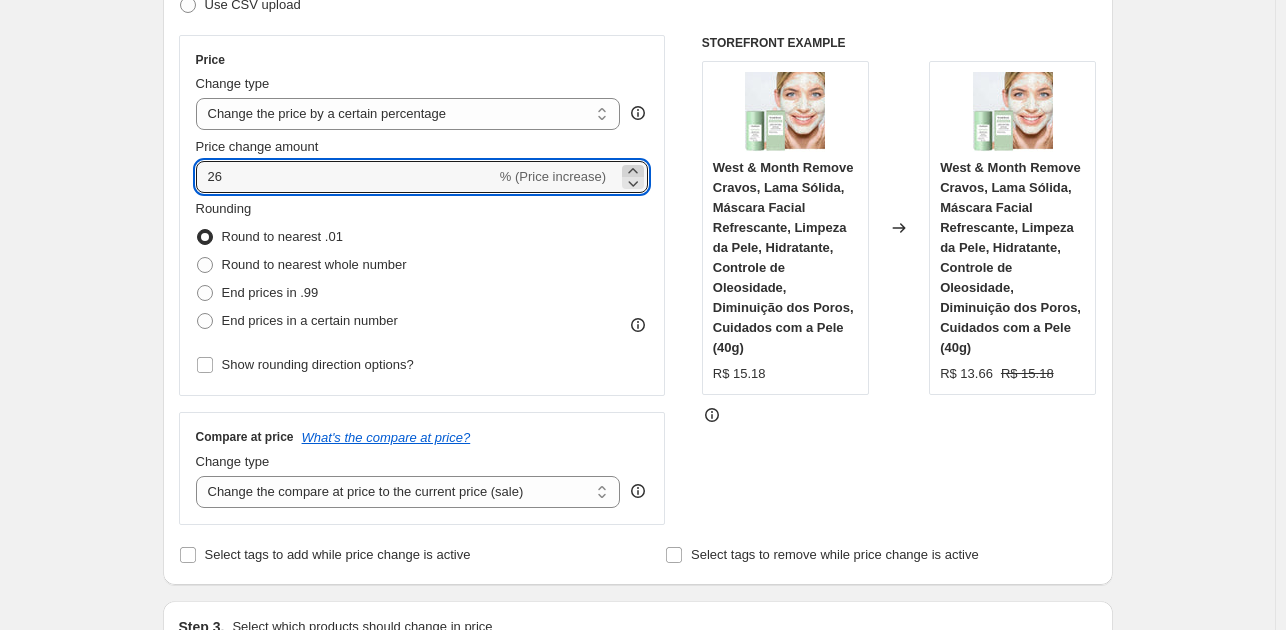 click 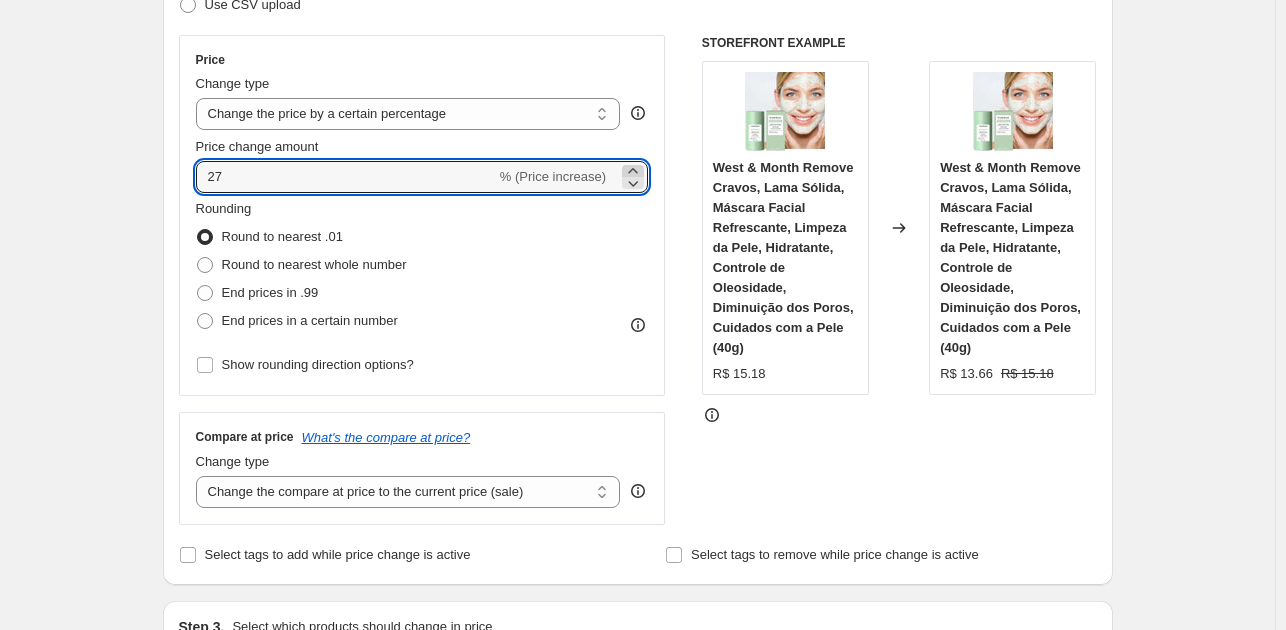 click 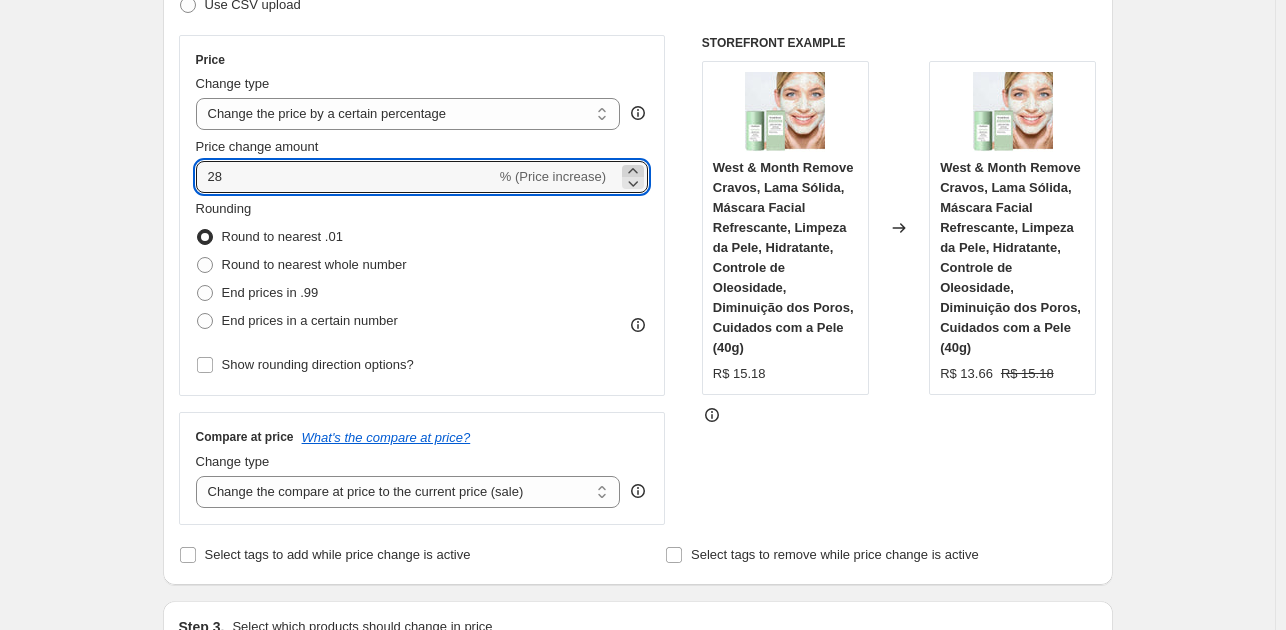 click 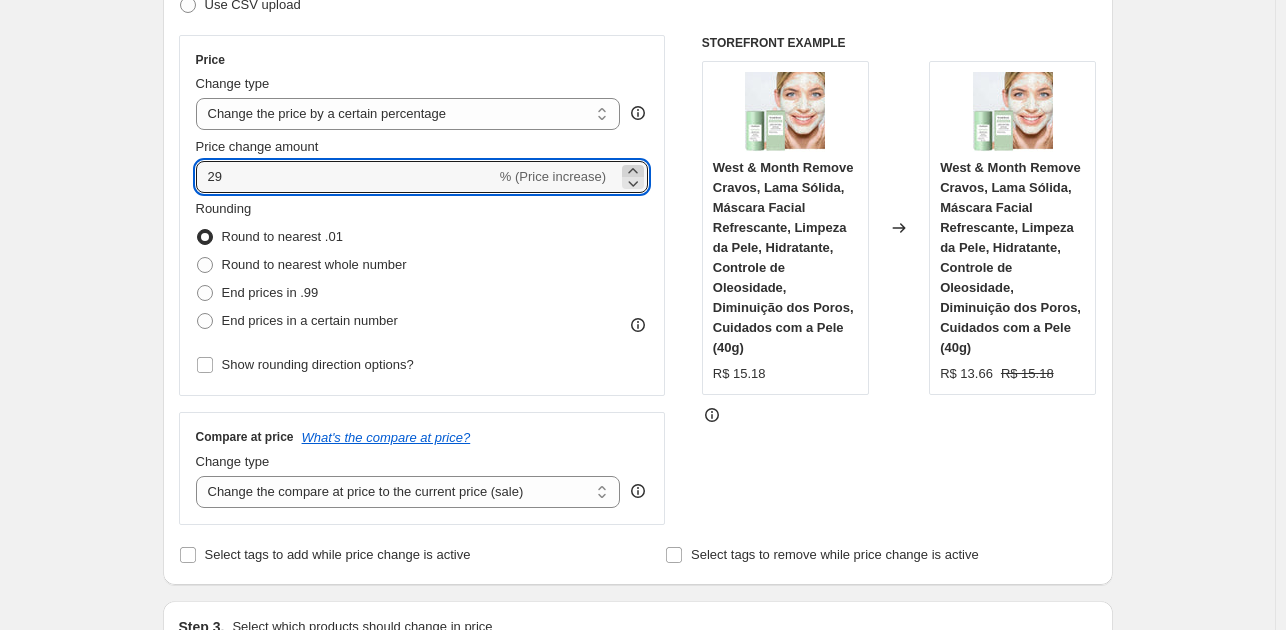 click 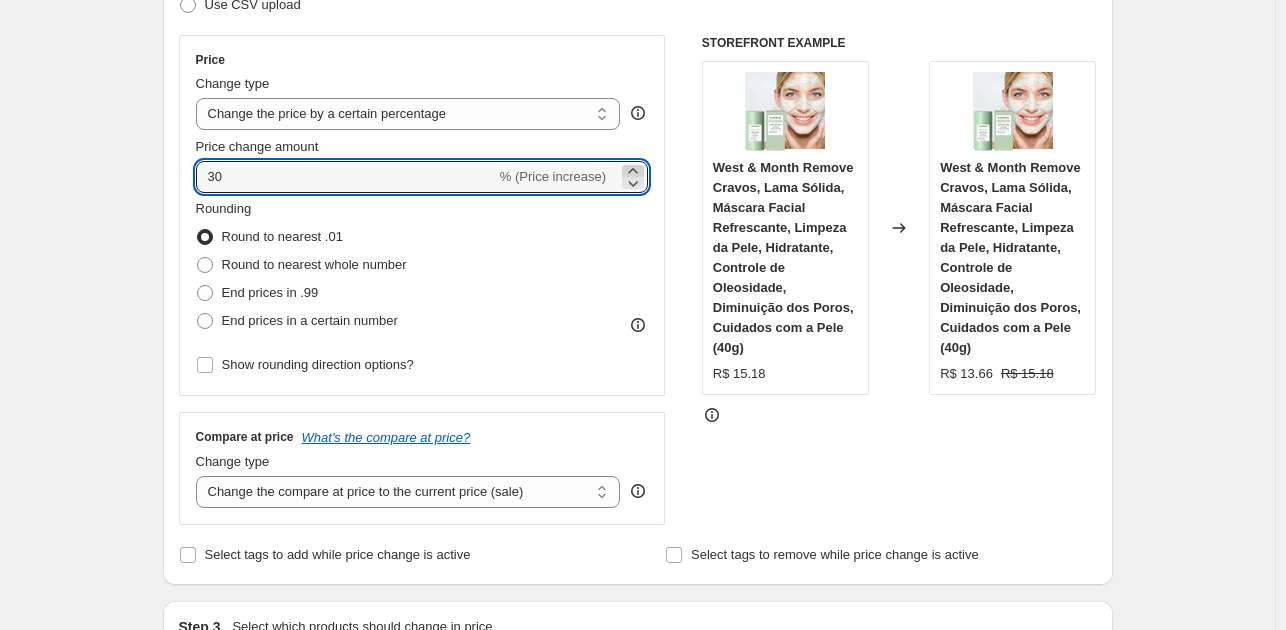 click 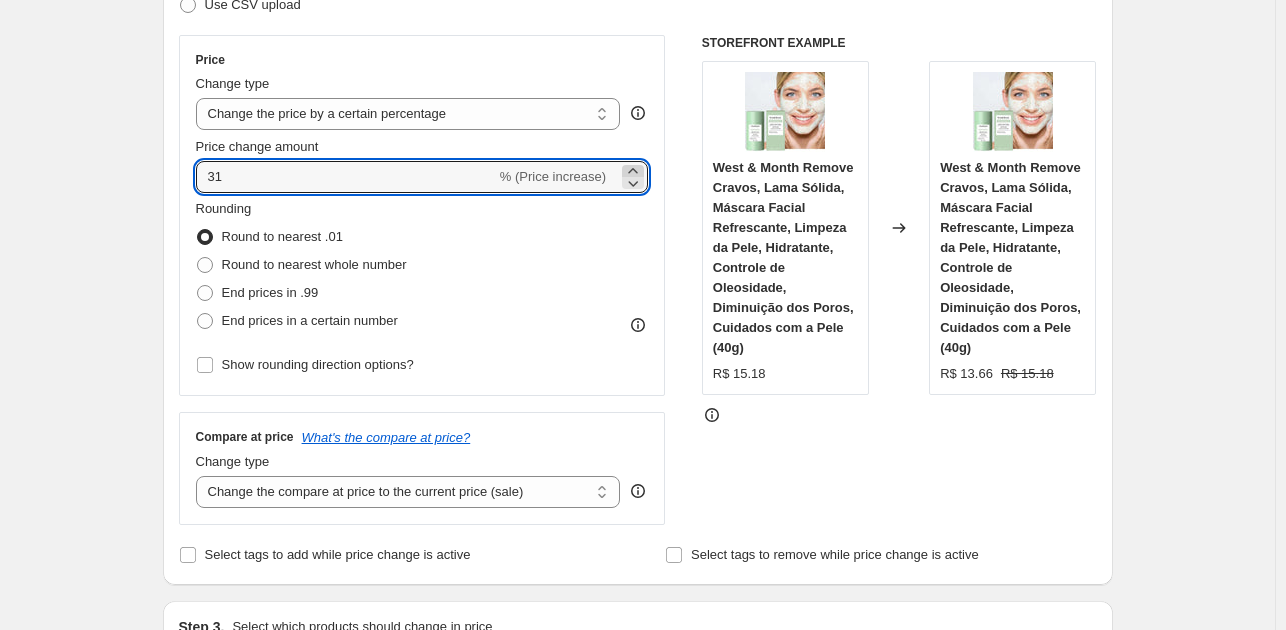 click 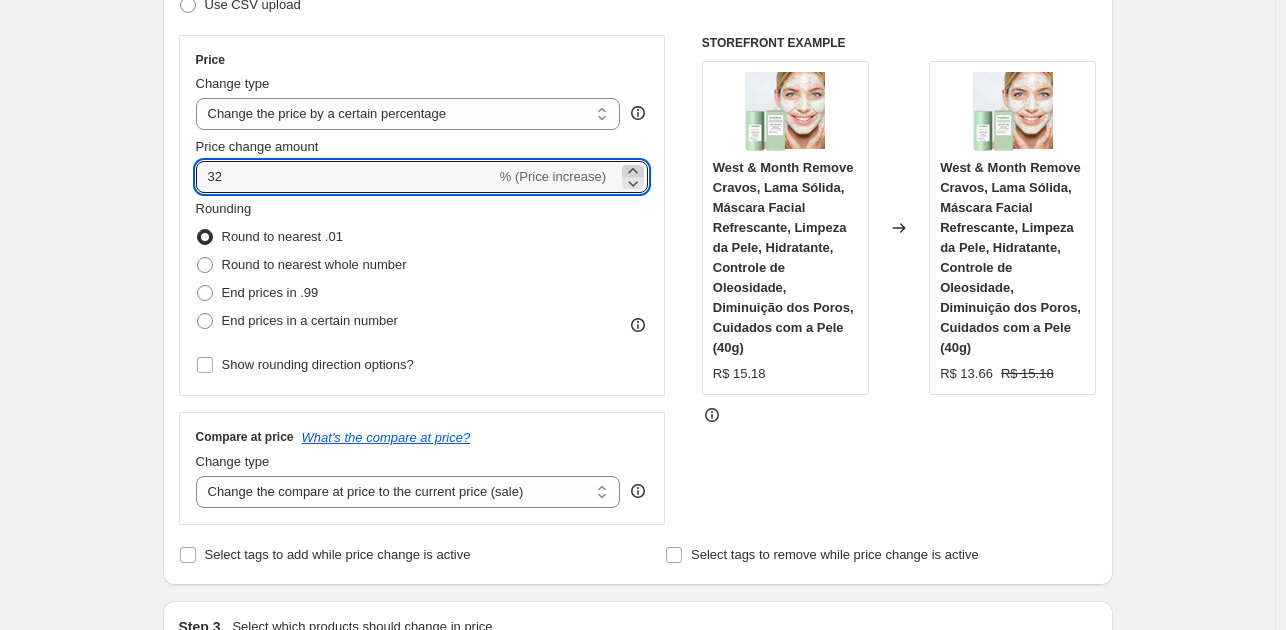 click 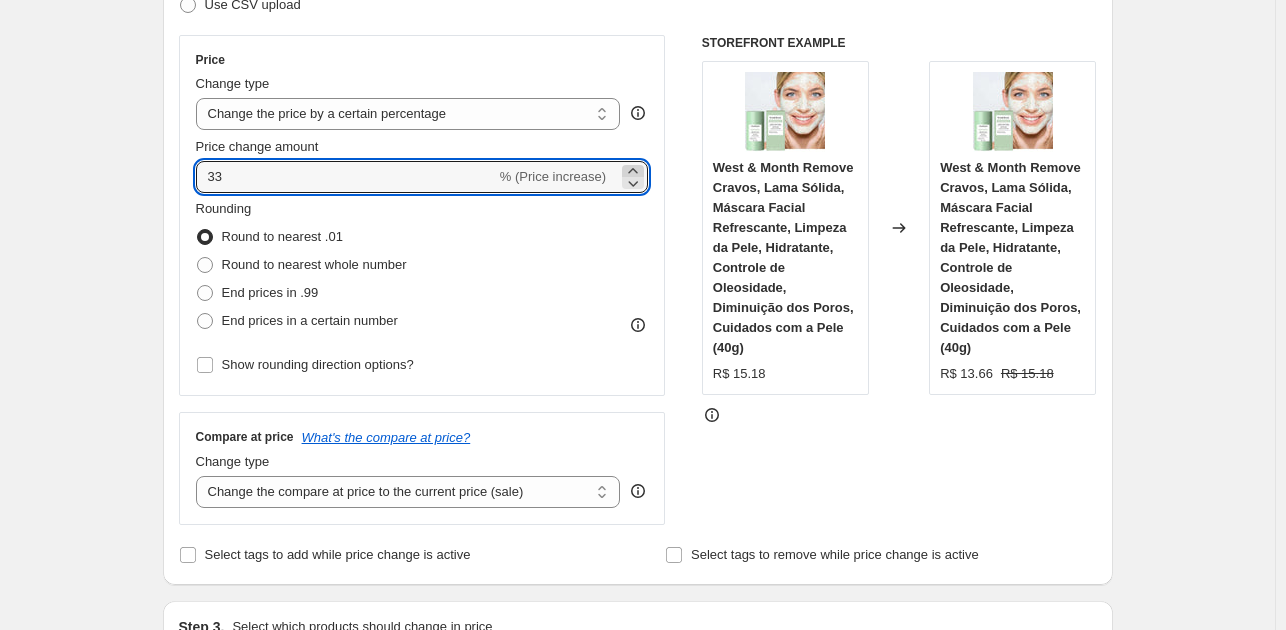 click 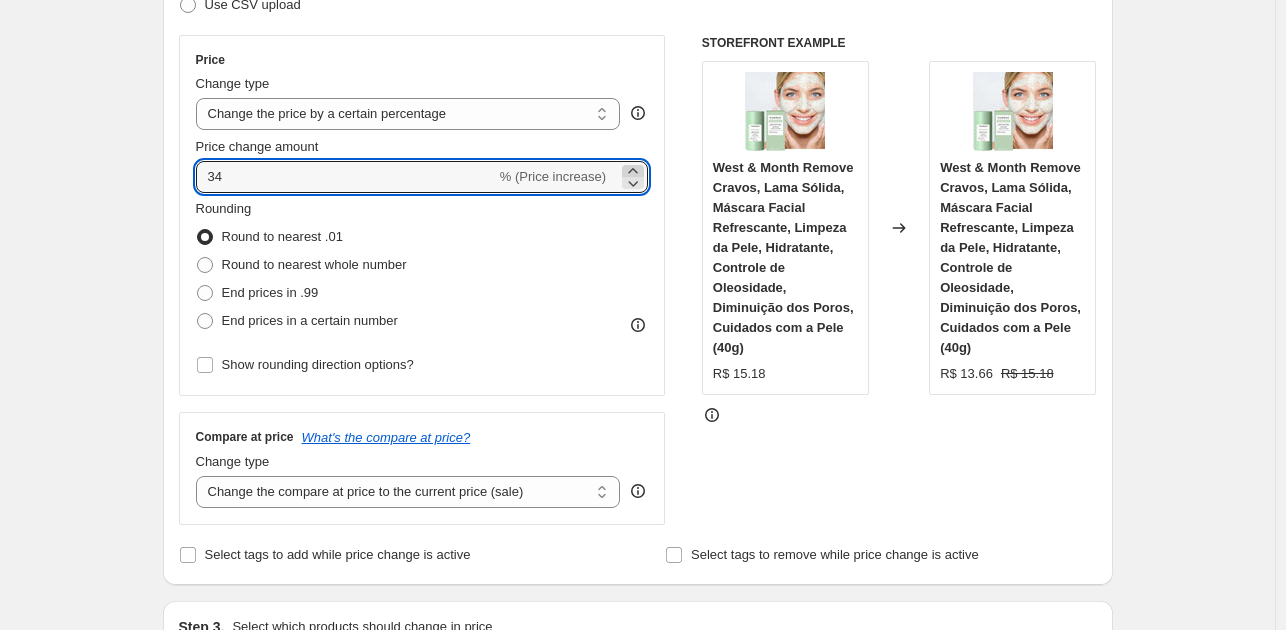 click 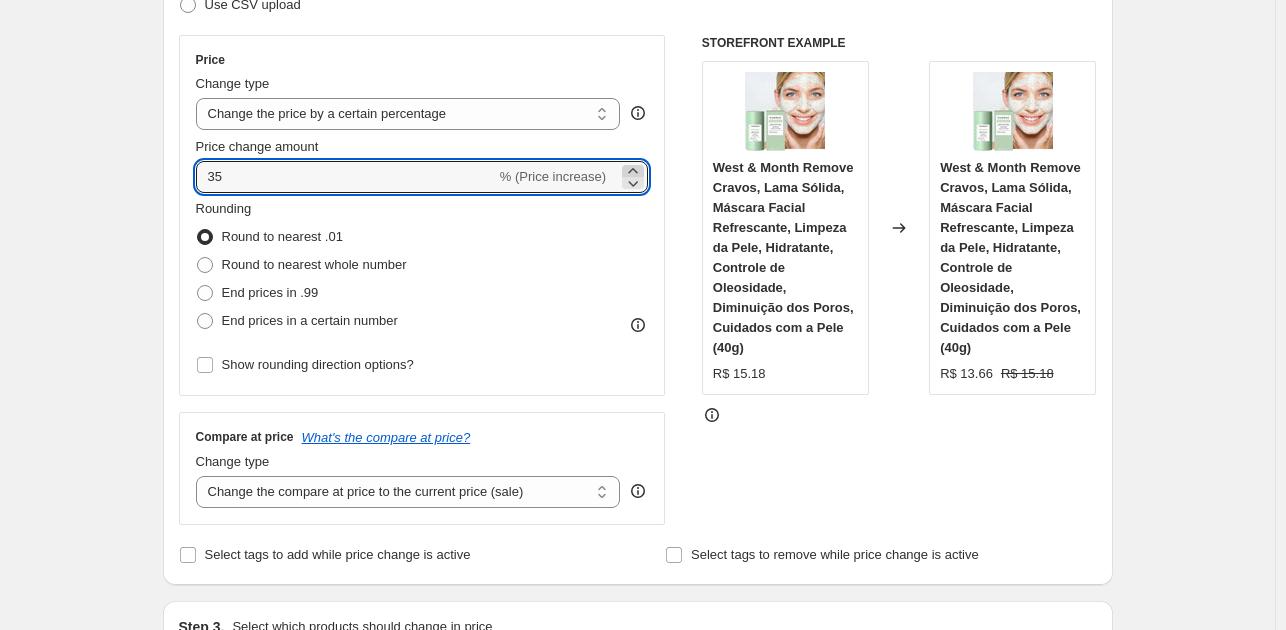 click 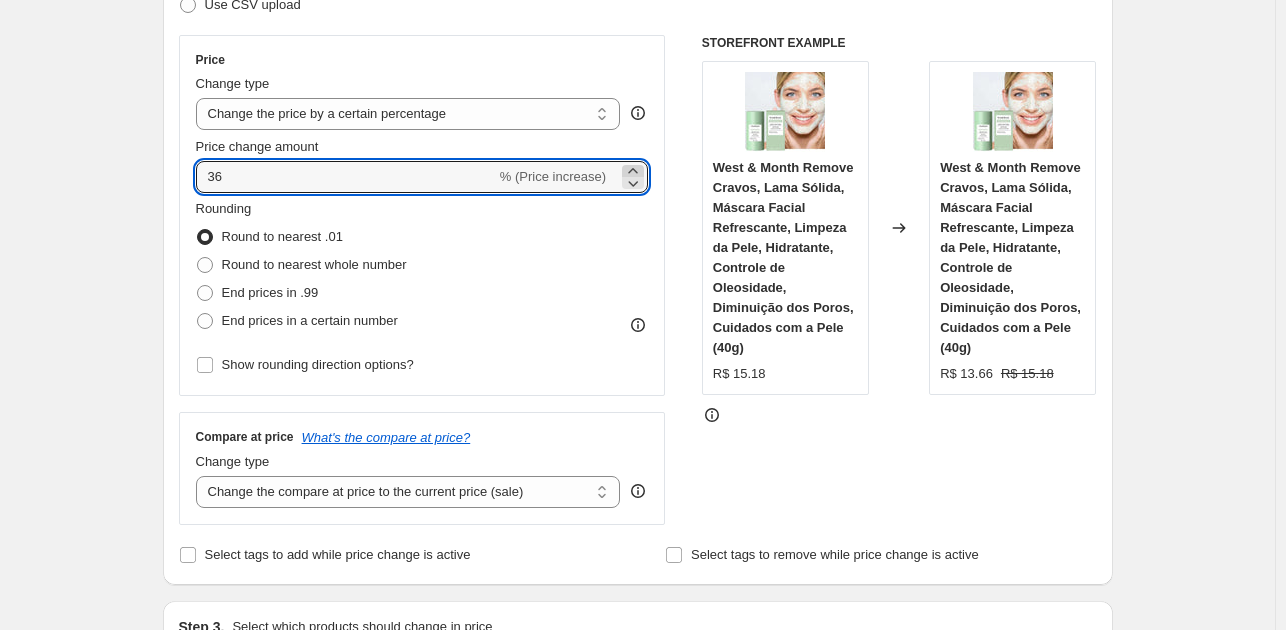 click 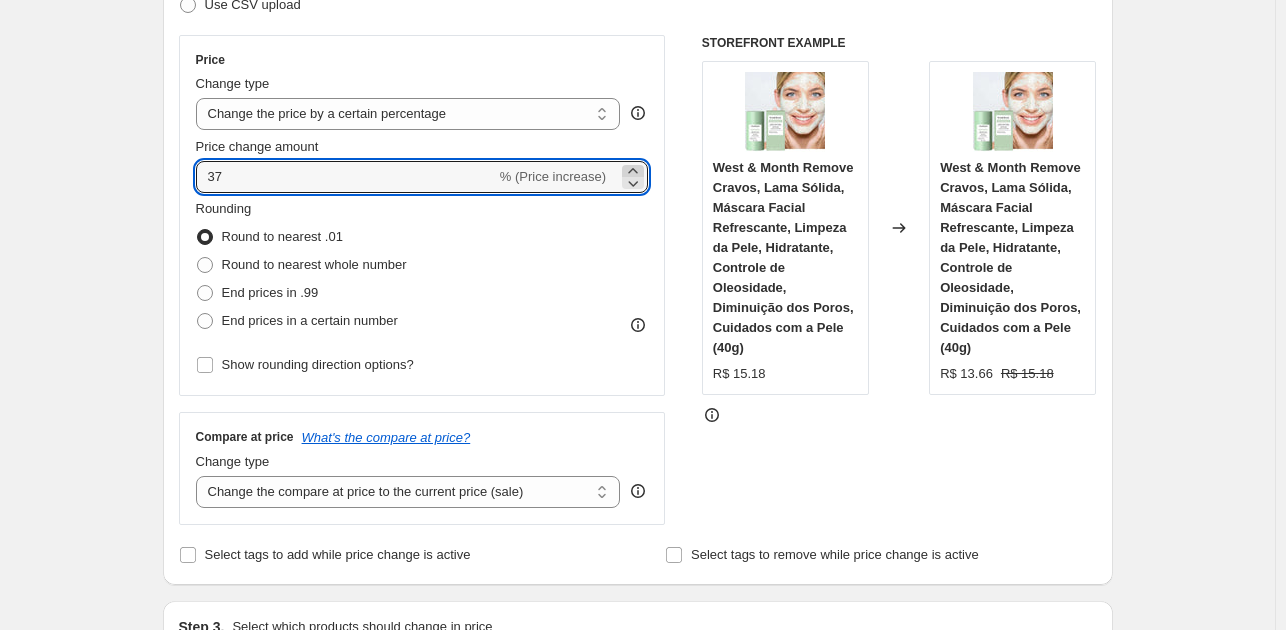 click 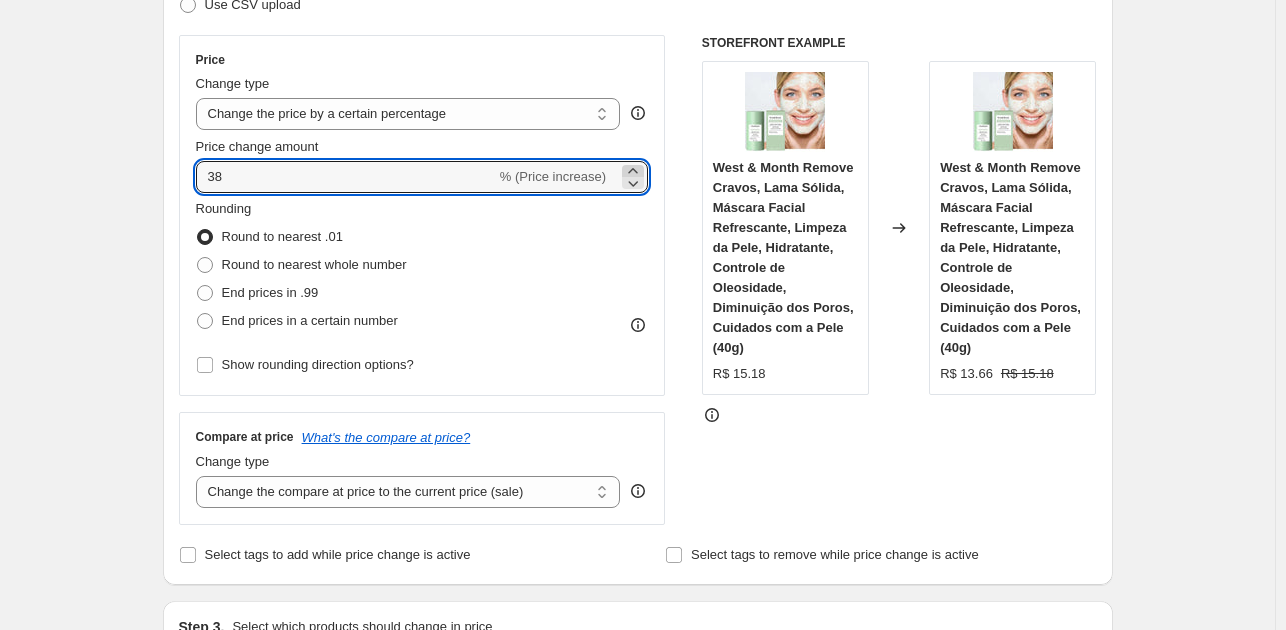 click 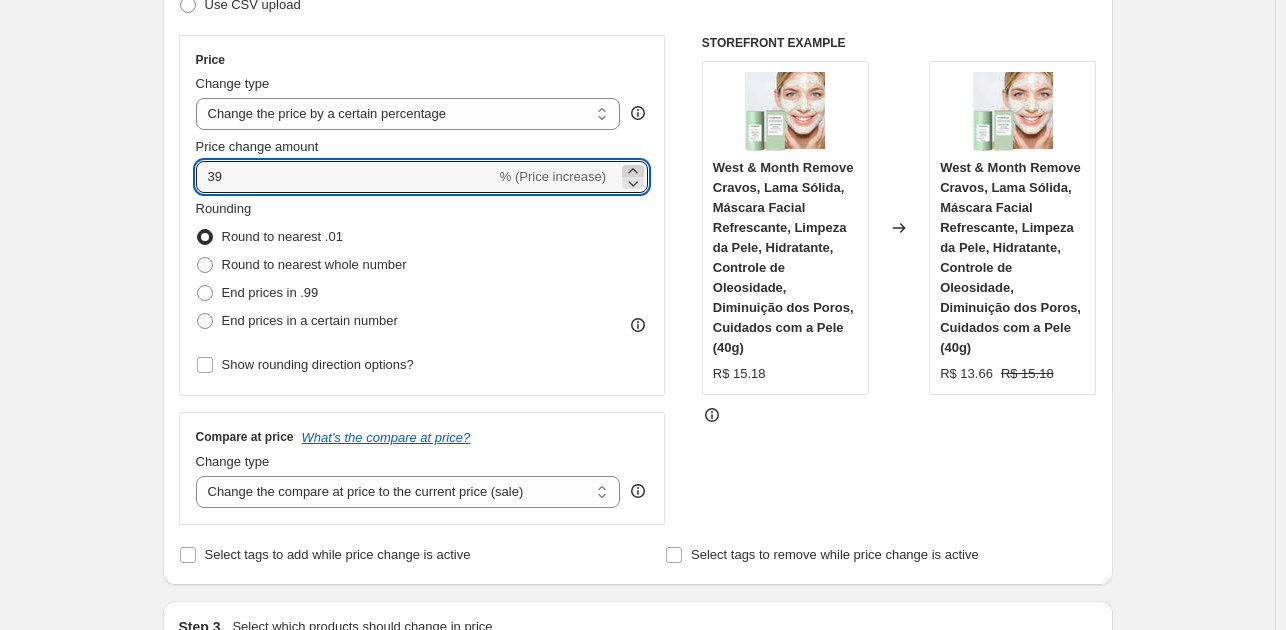 click 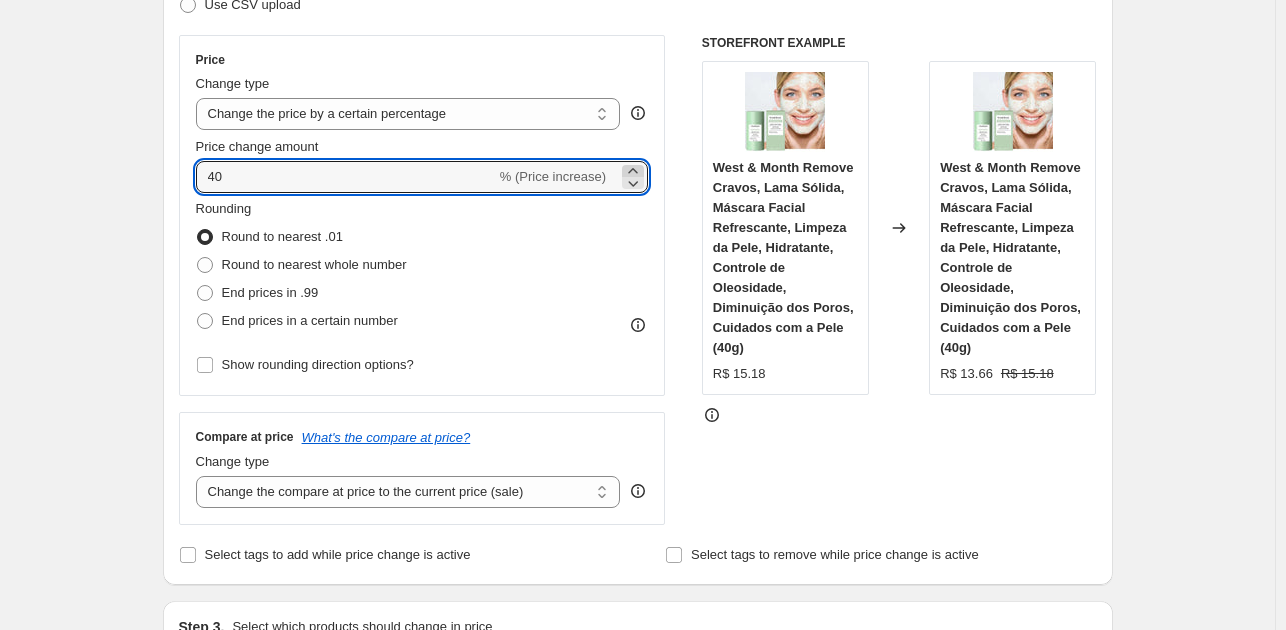 click 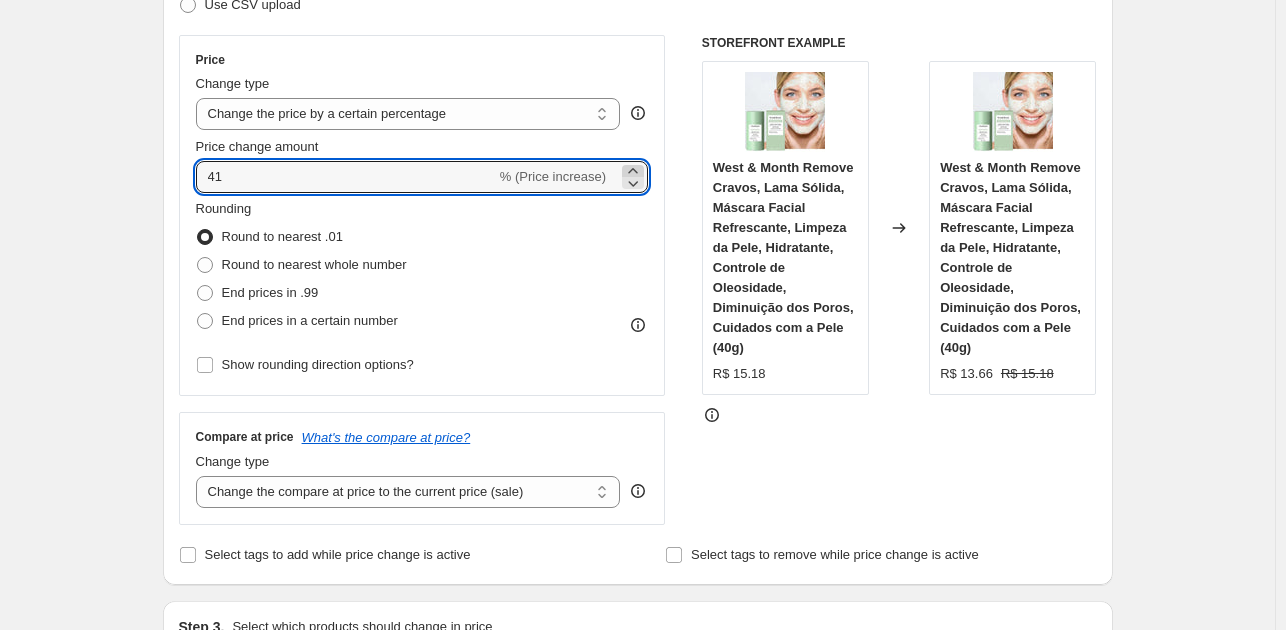 click 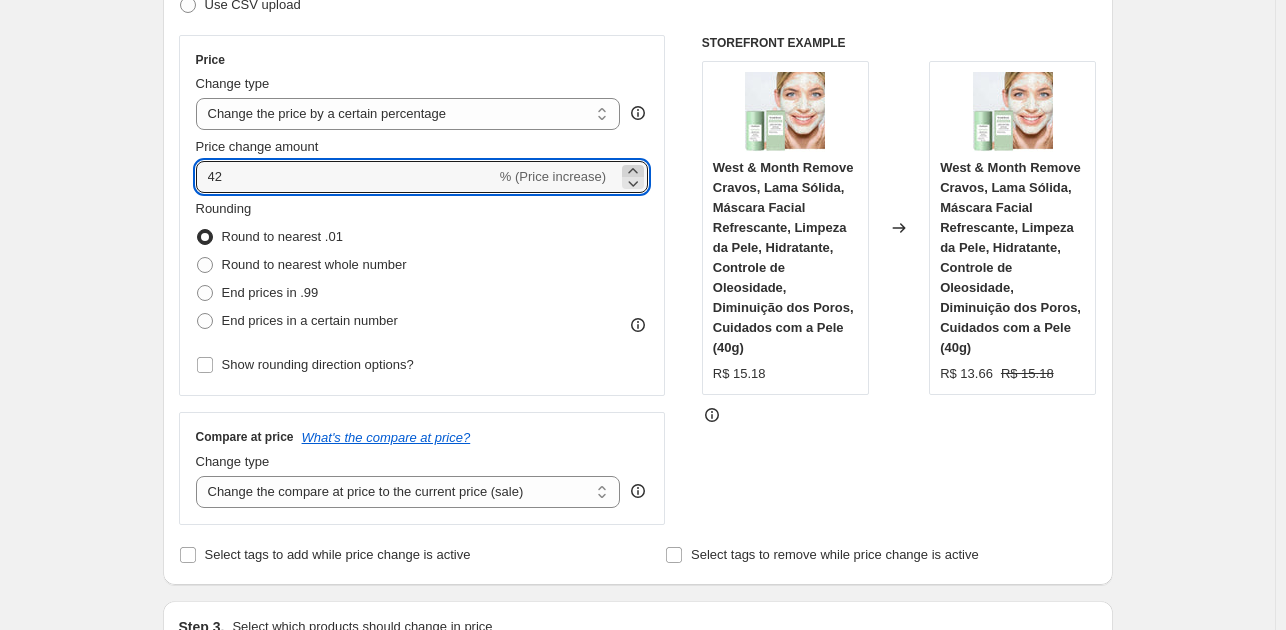 click 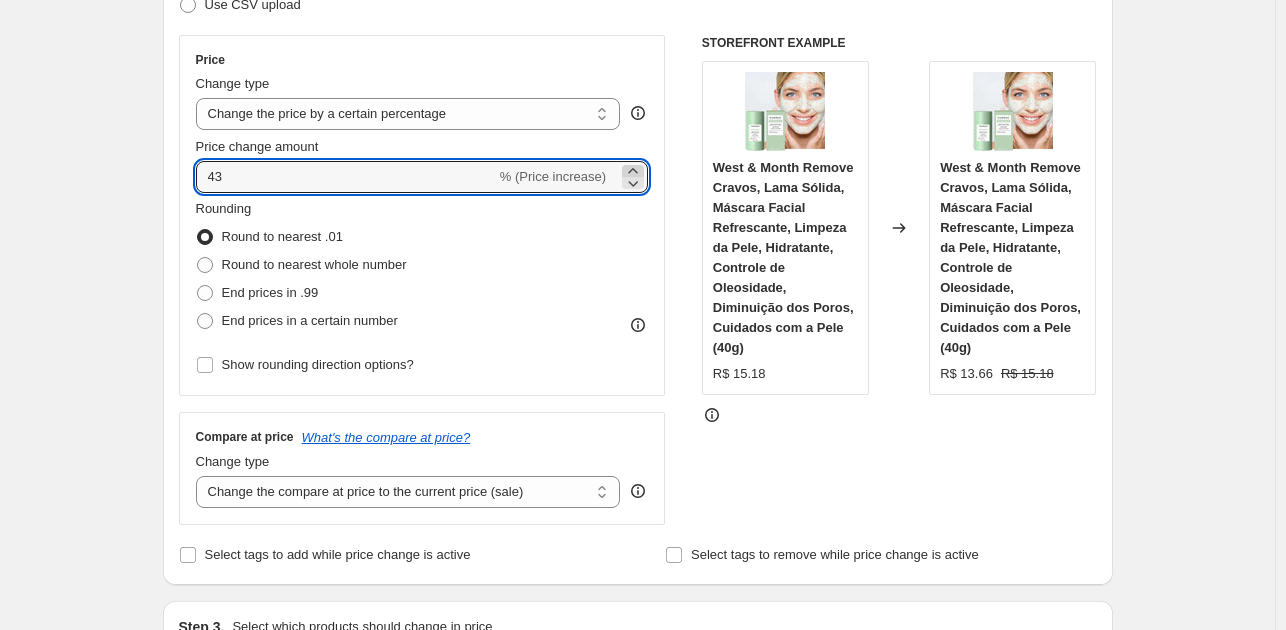 click 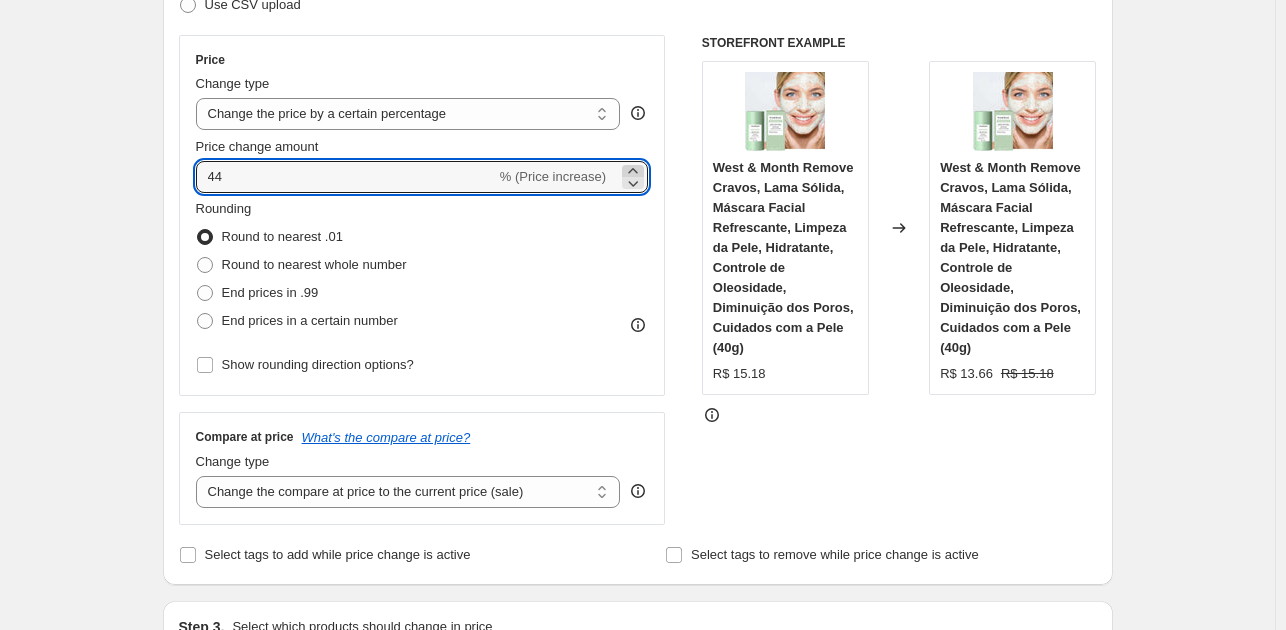 click 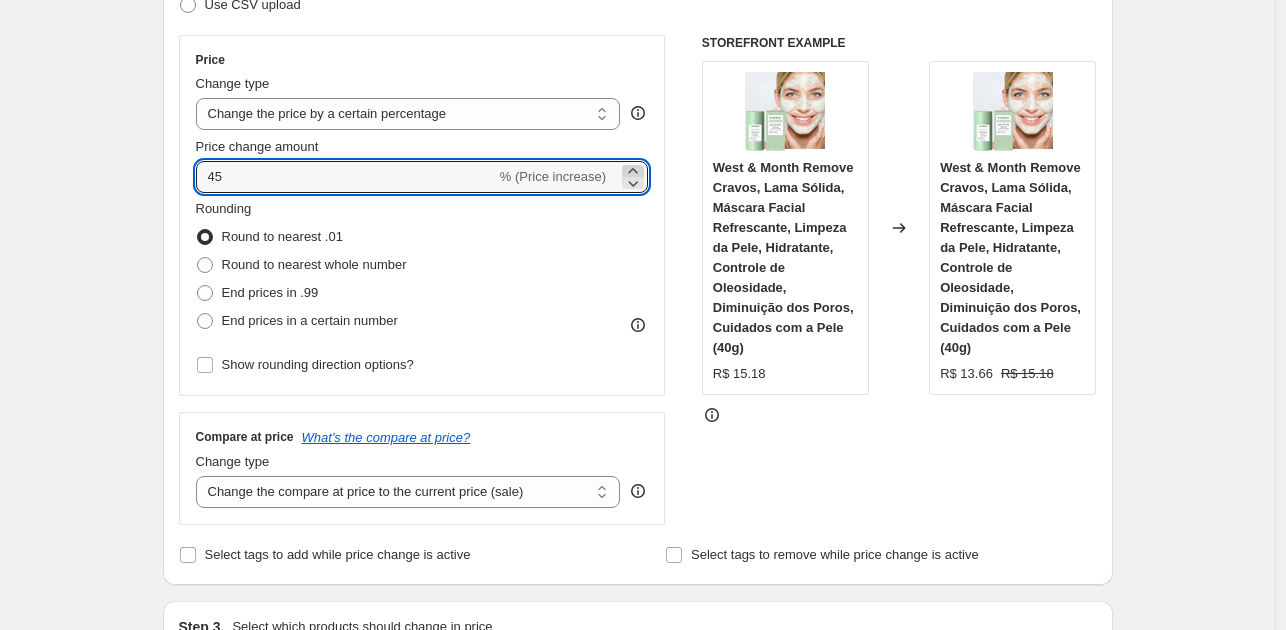 click 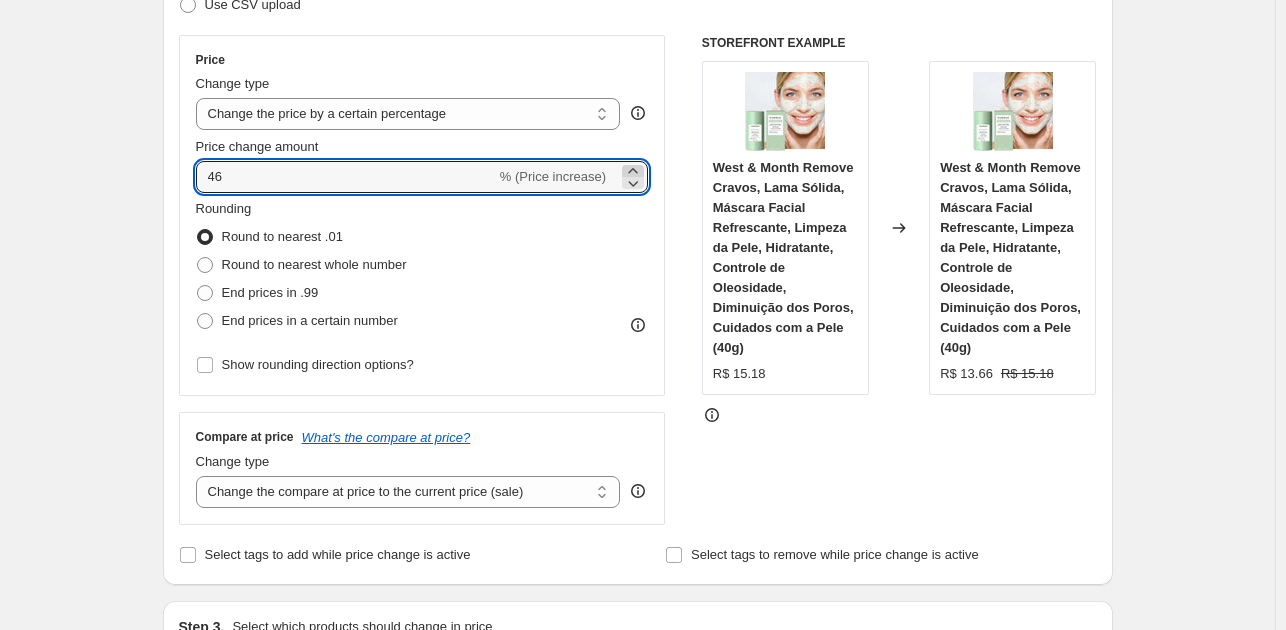 click 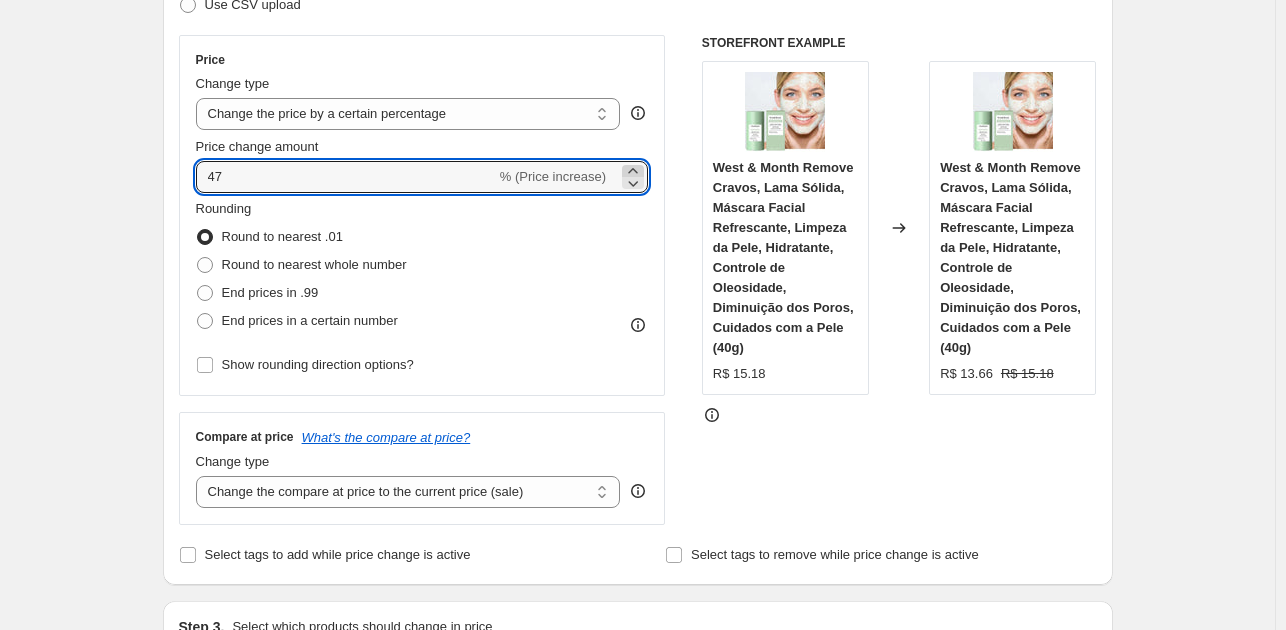click 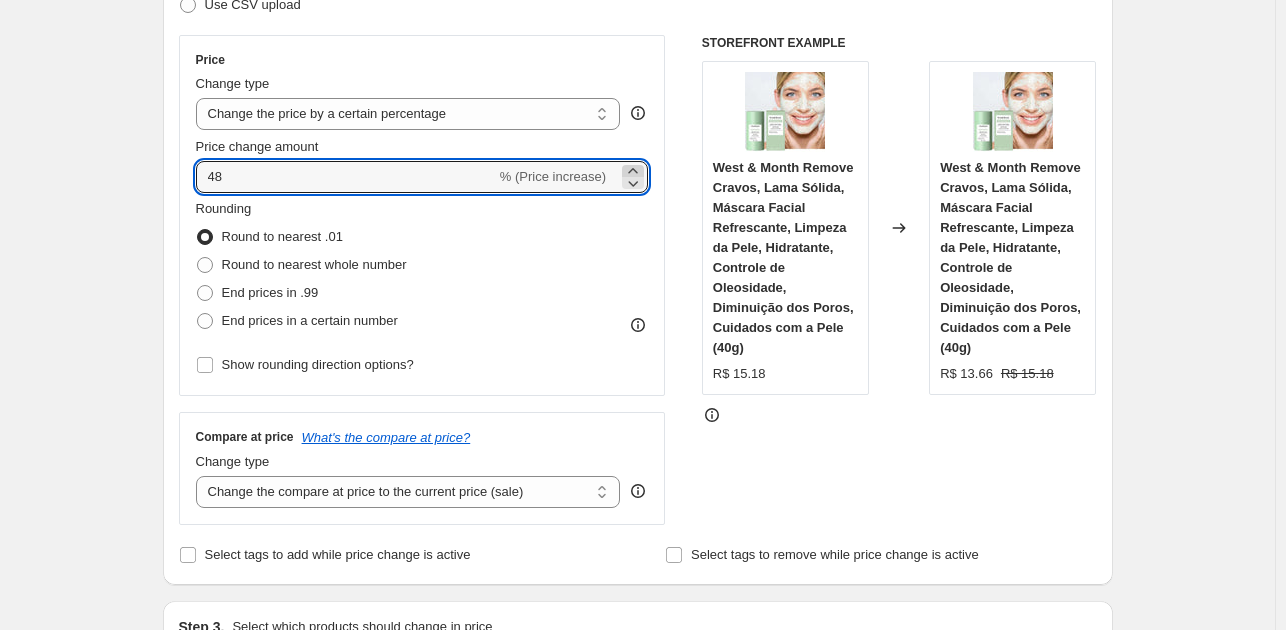 click 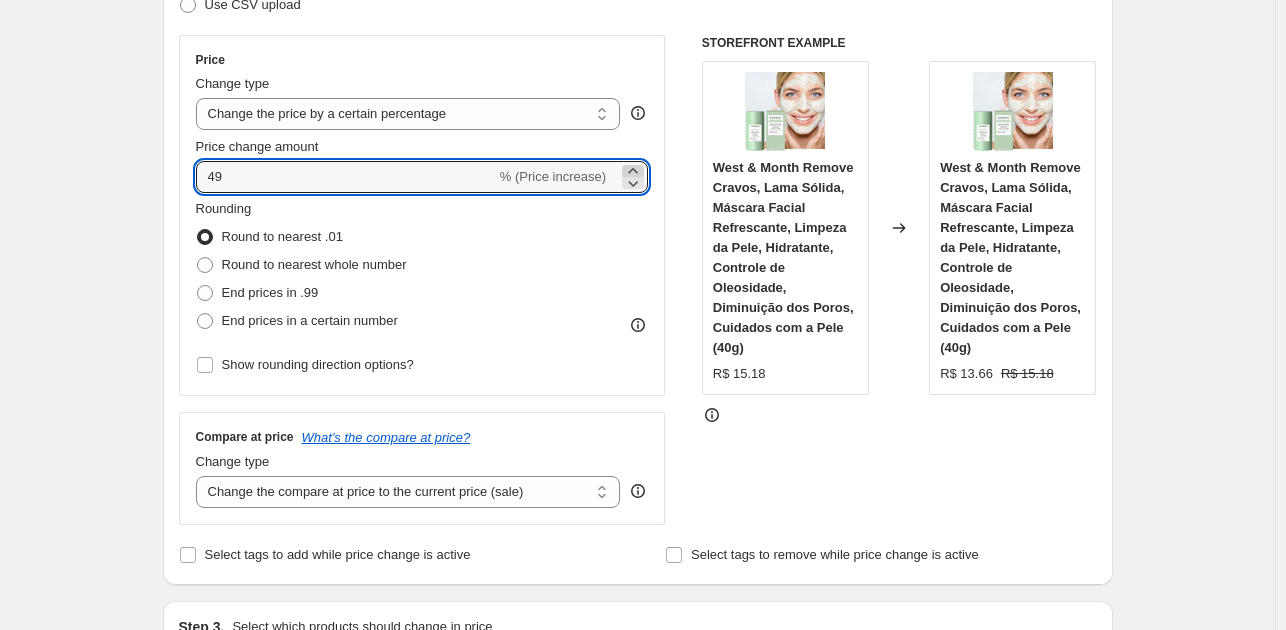 click 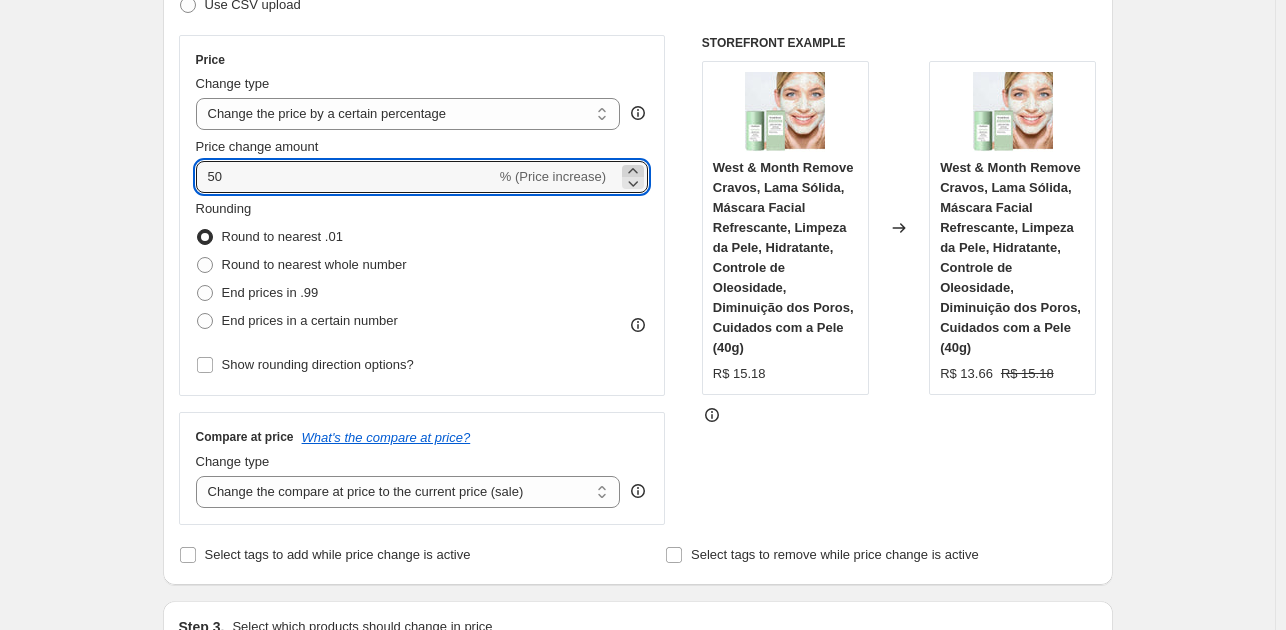 click 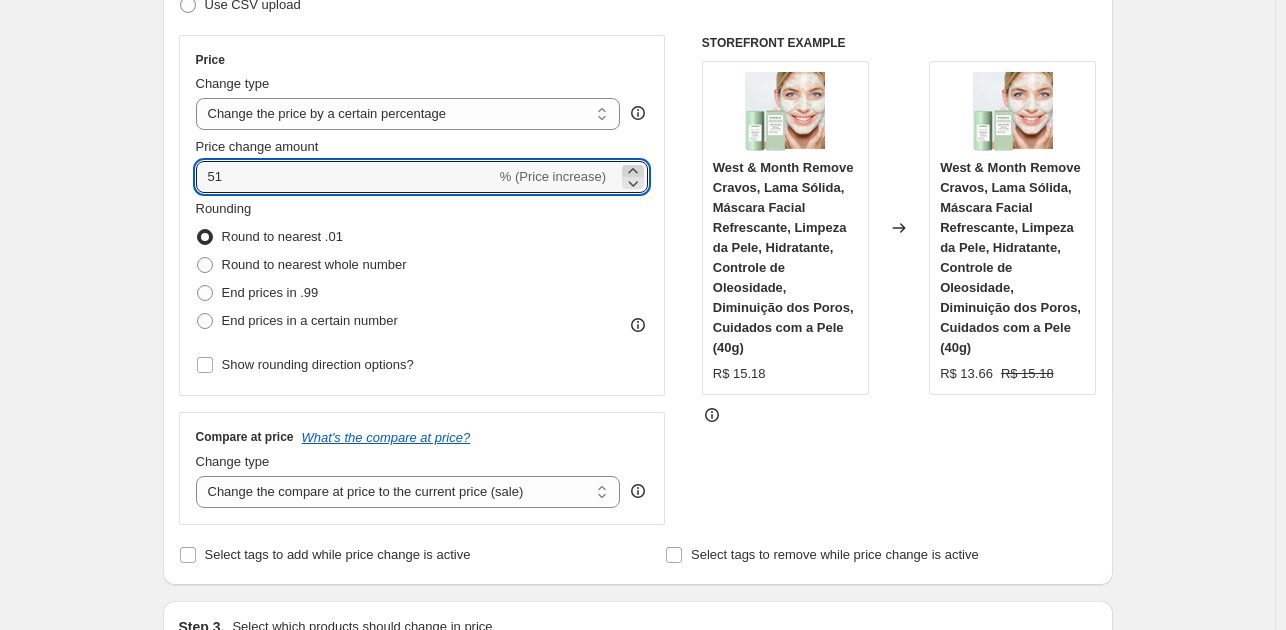 click 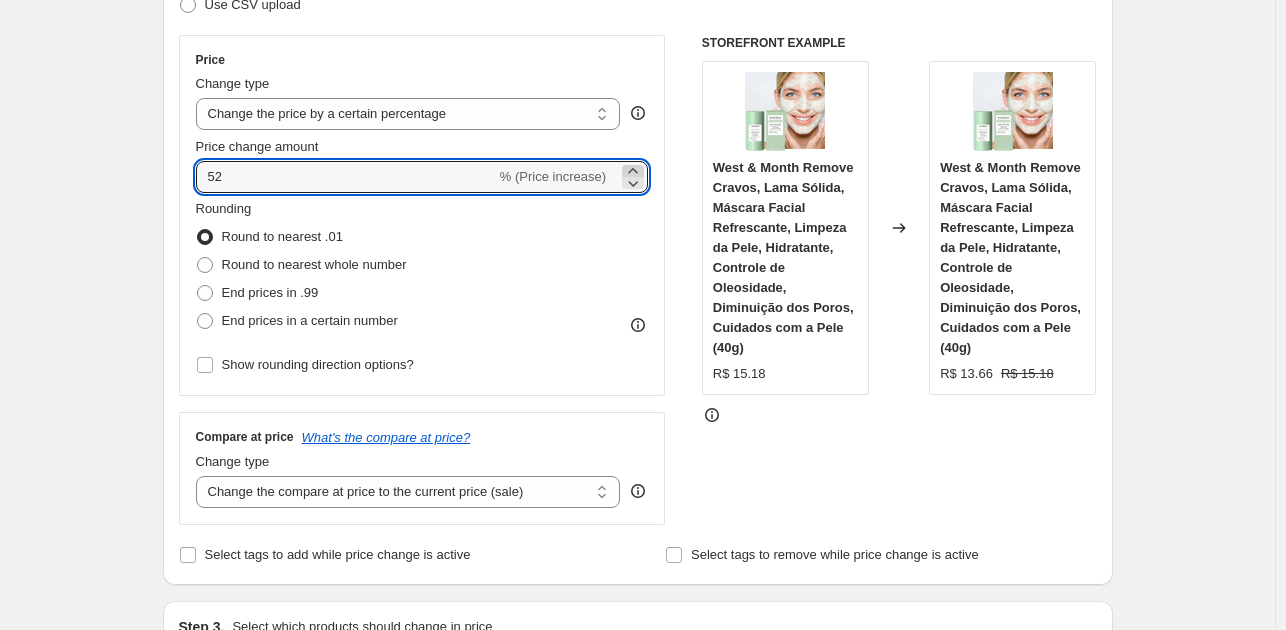 click 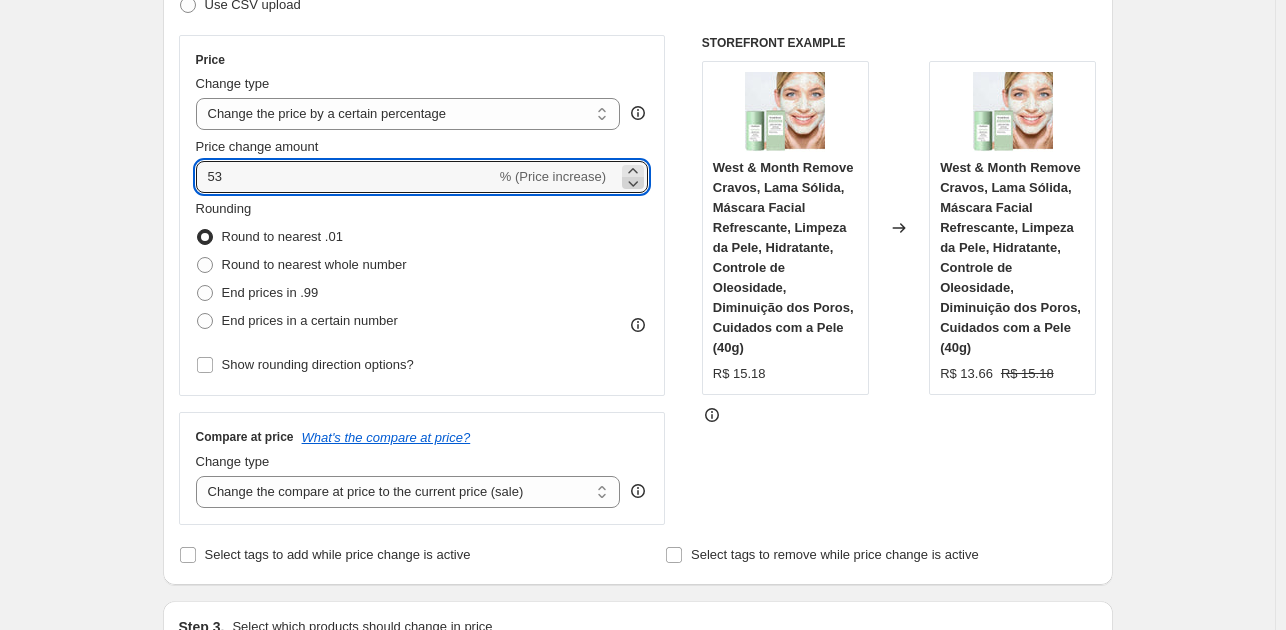 click 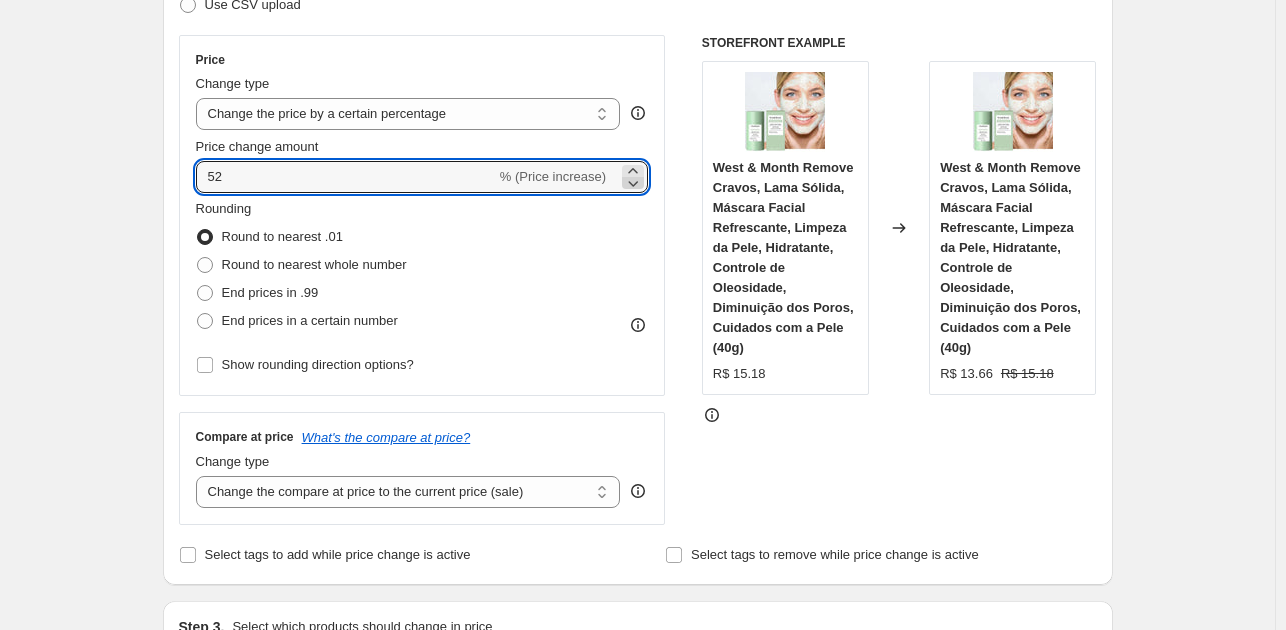 click 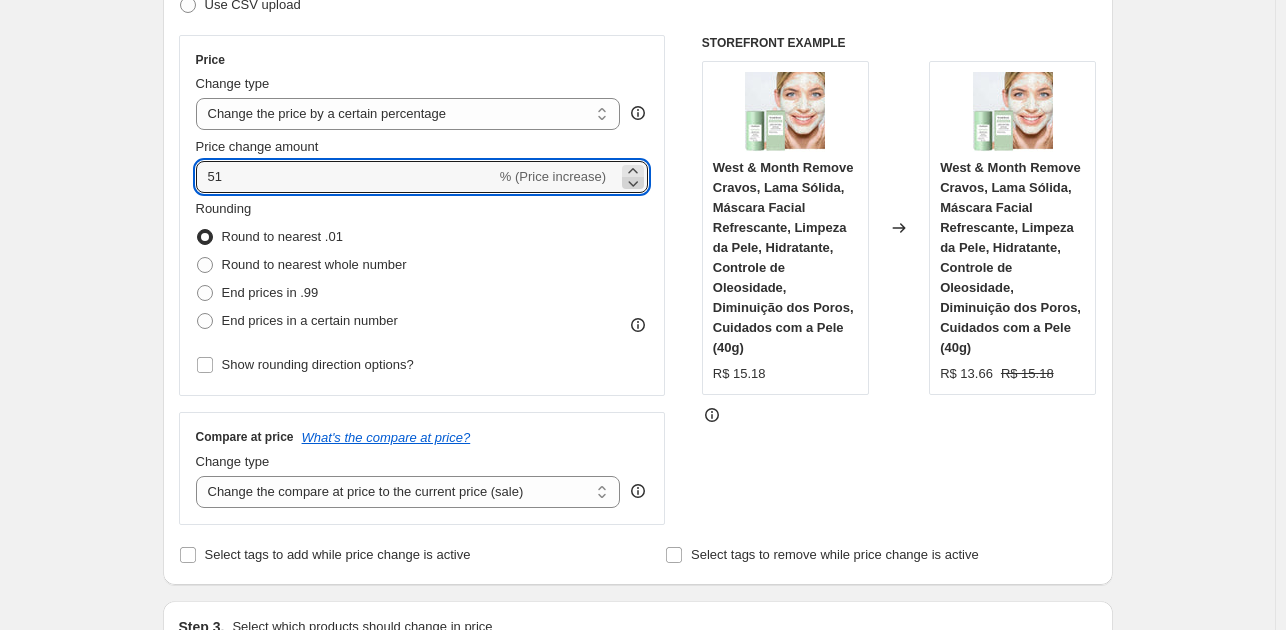 click 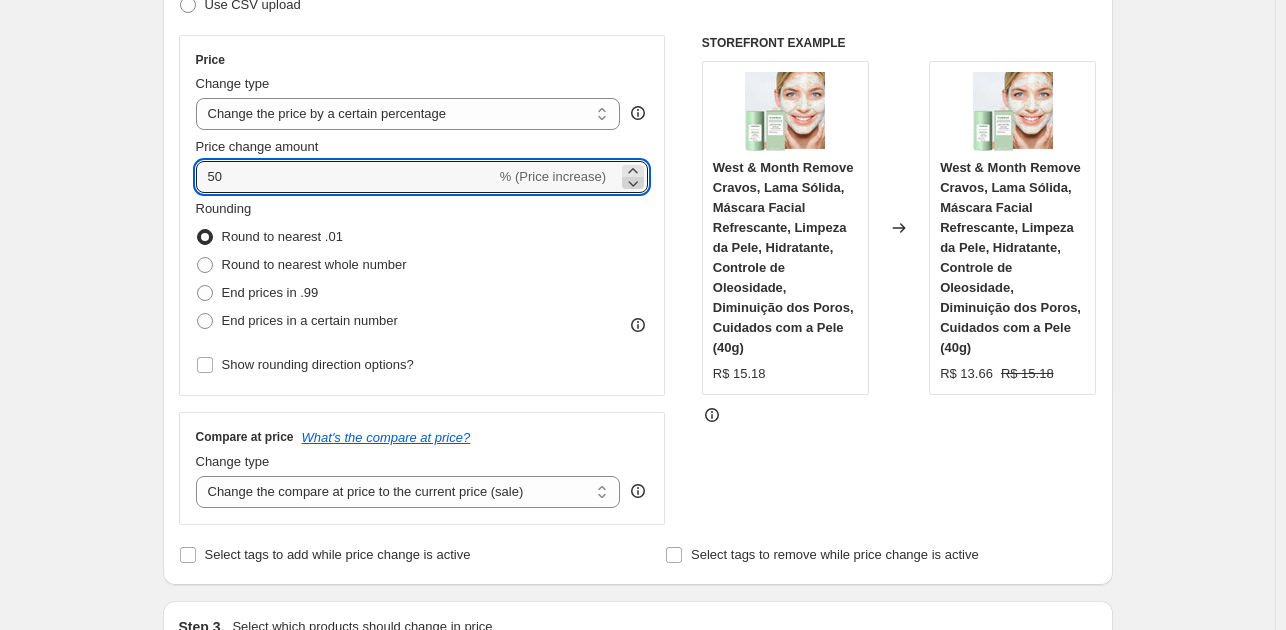 click 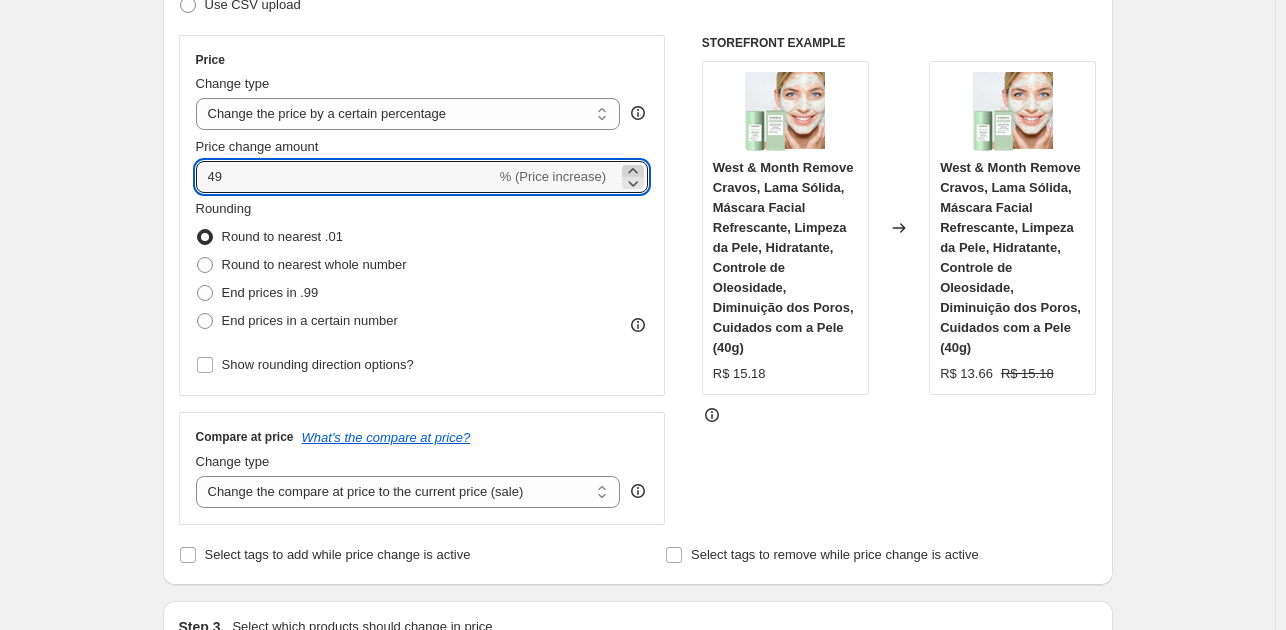 click 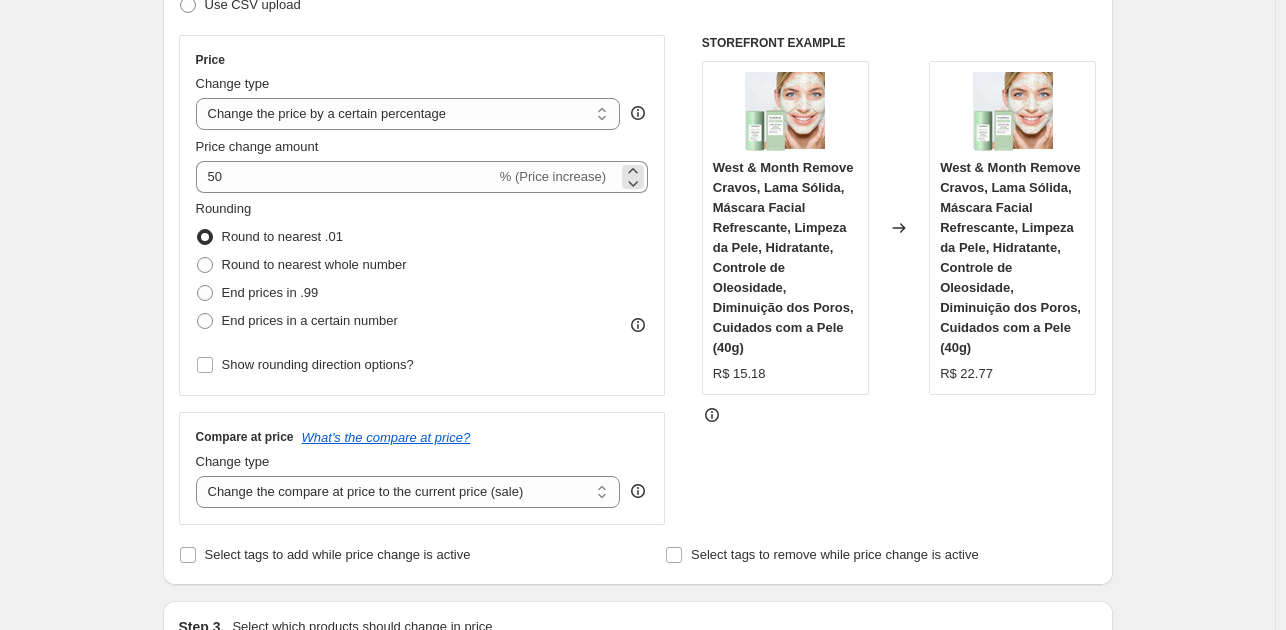 drag, startPoint x: 528, startPoint y: 173, endPoint x: 600, endPoint y: 177, distance: 72.11102 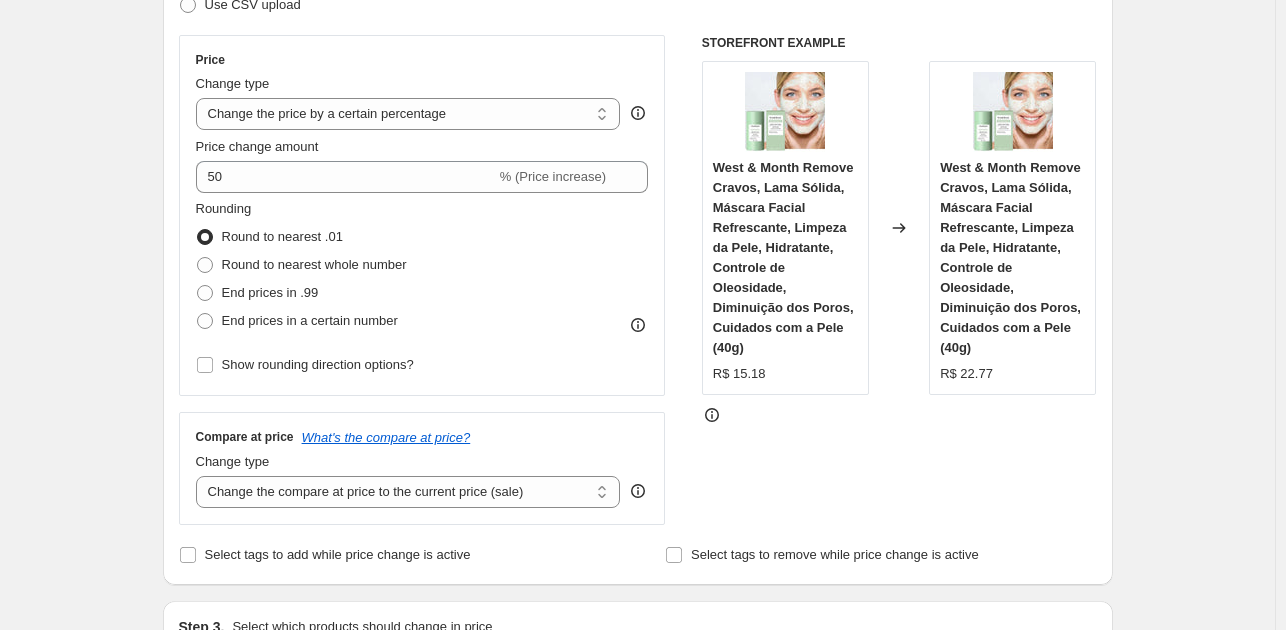 click on "Rounding Round to nearest .01 Round to nearest whole number End prices in .99 End prices in a certain number" at bounding box center (422, 267) 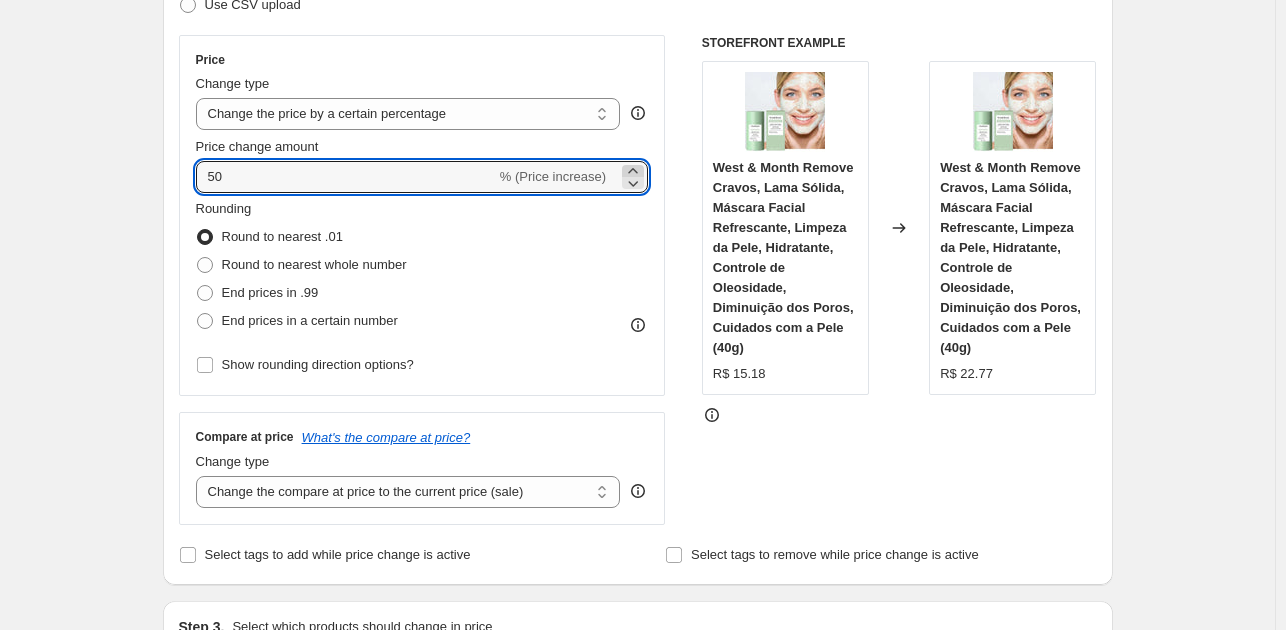 click 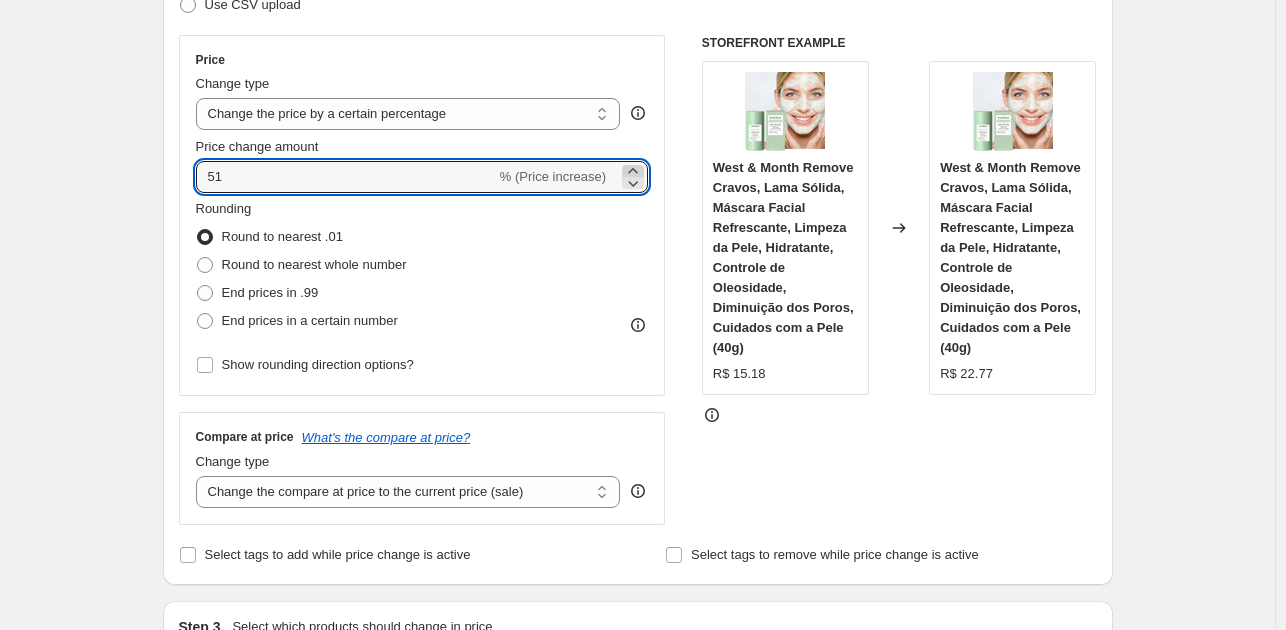 click 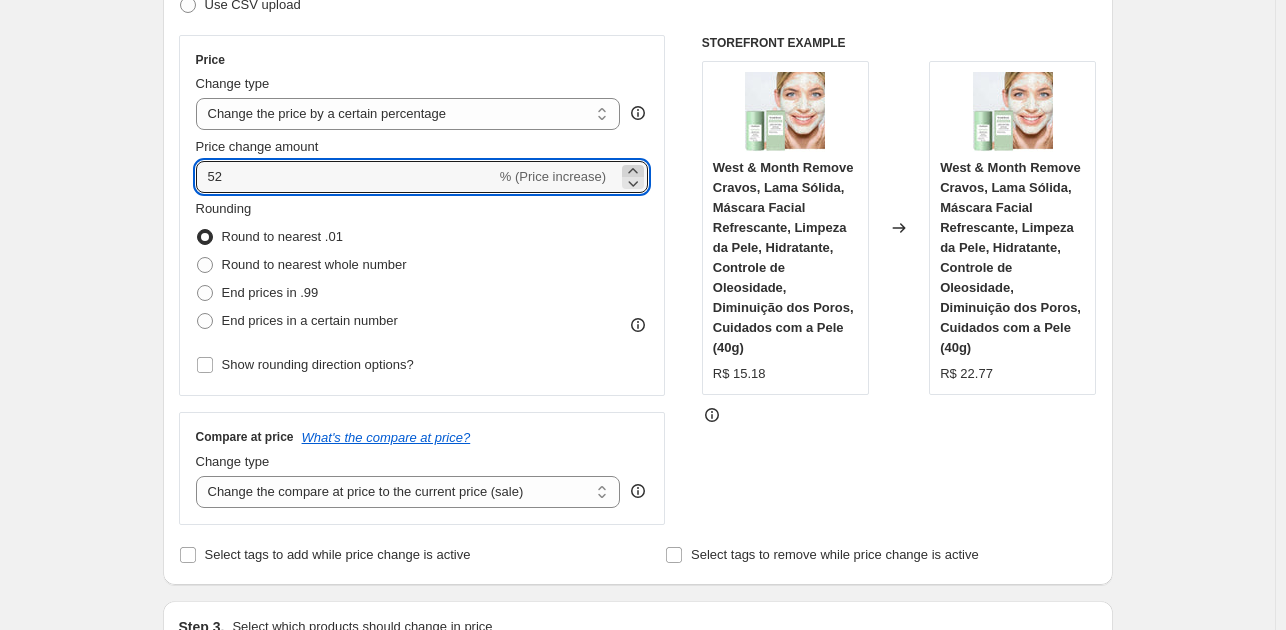 click 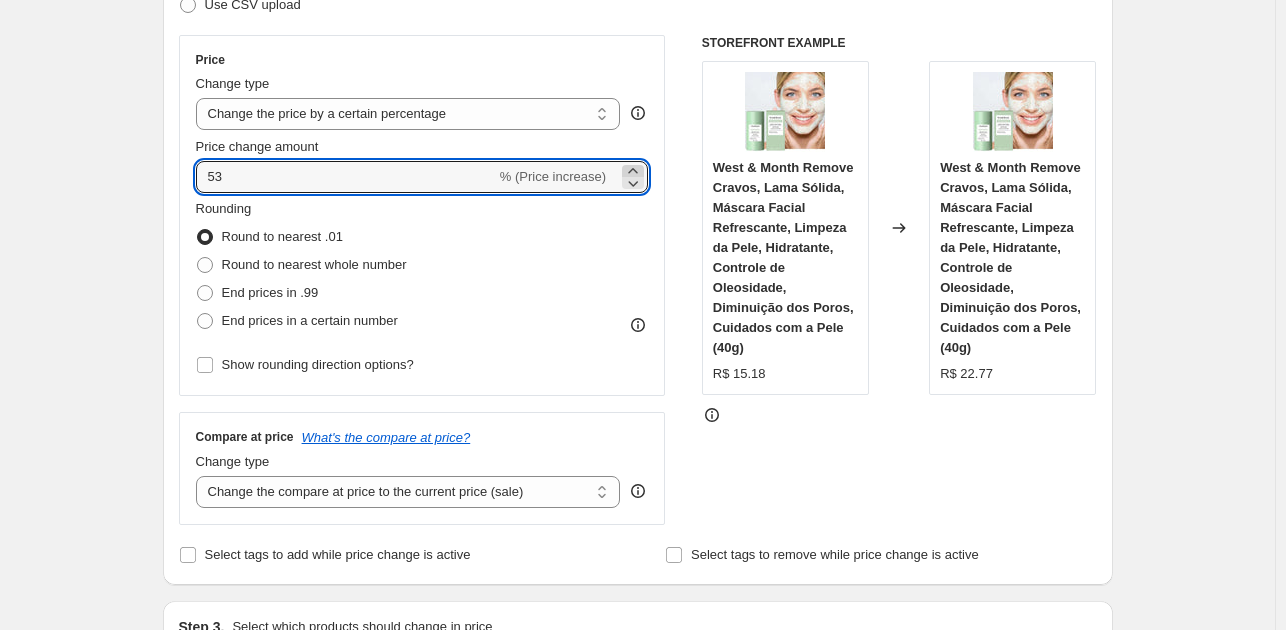 click 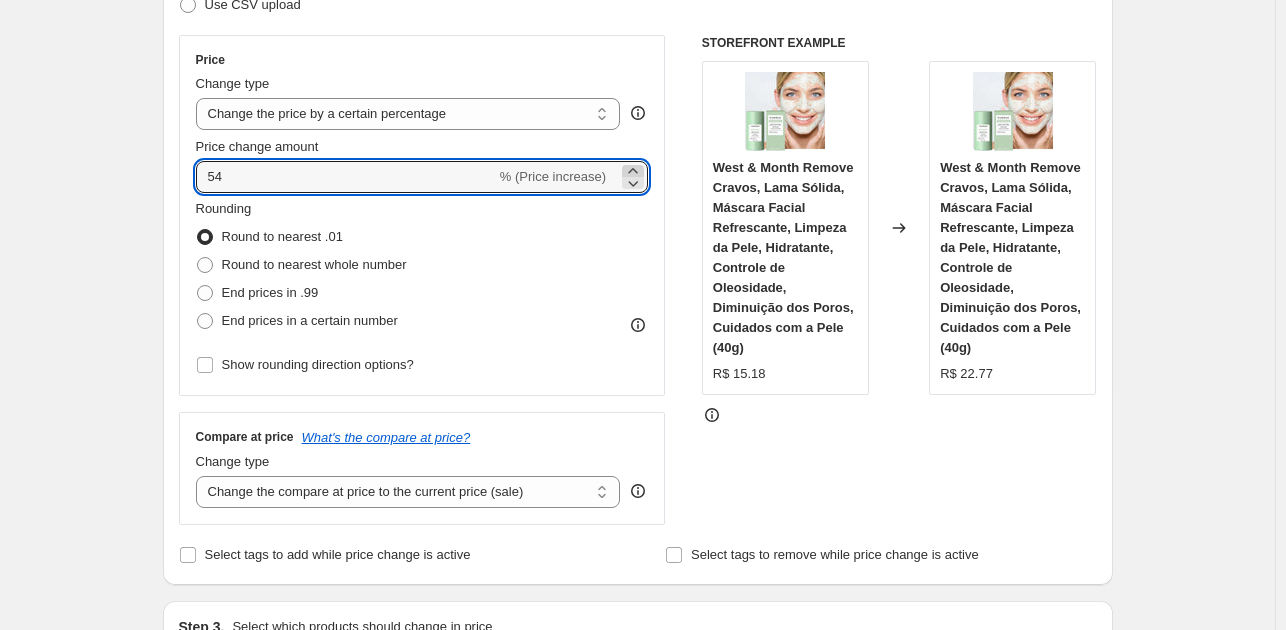 click 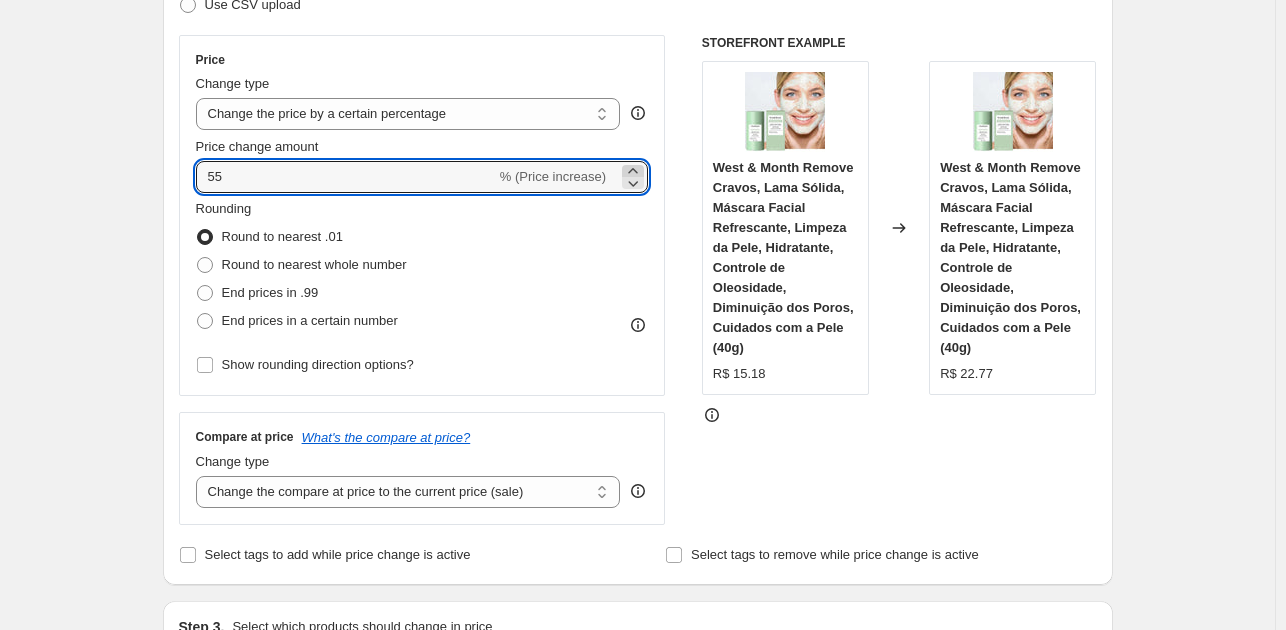click 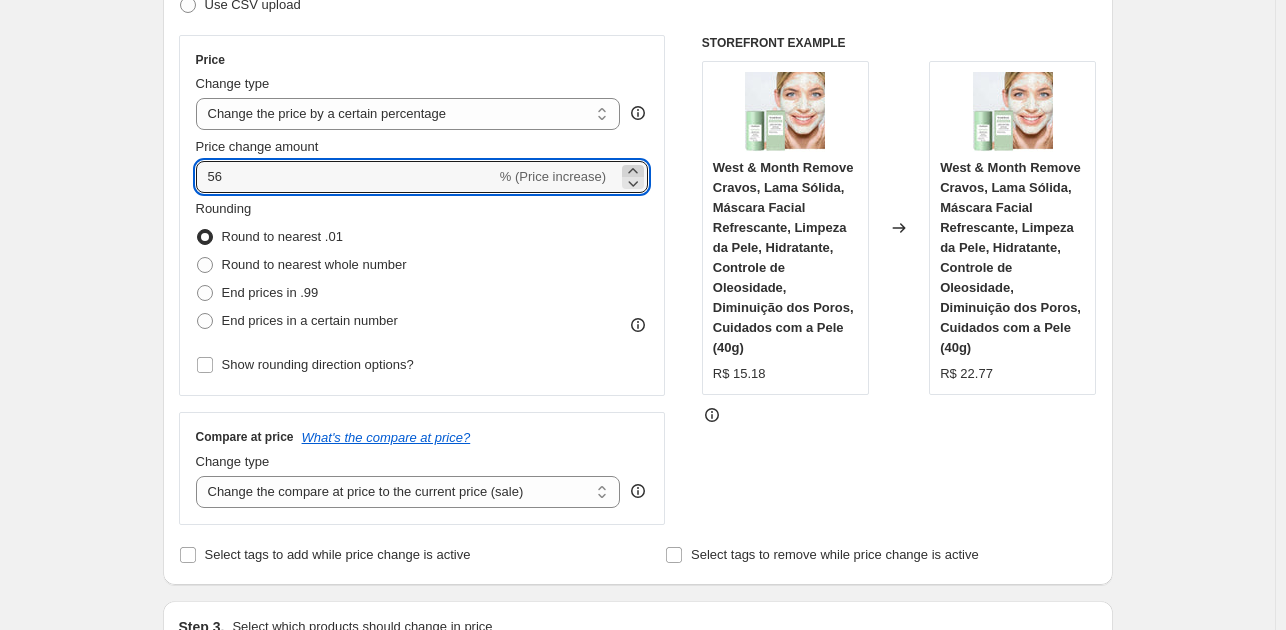 click 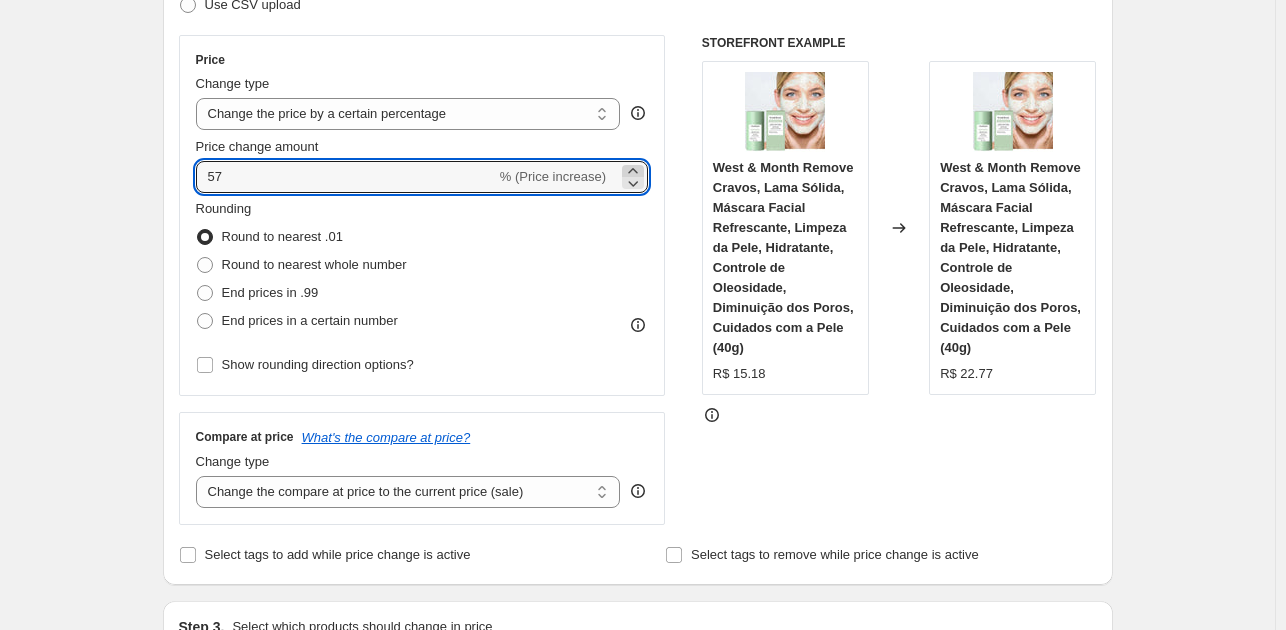 click 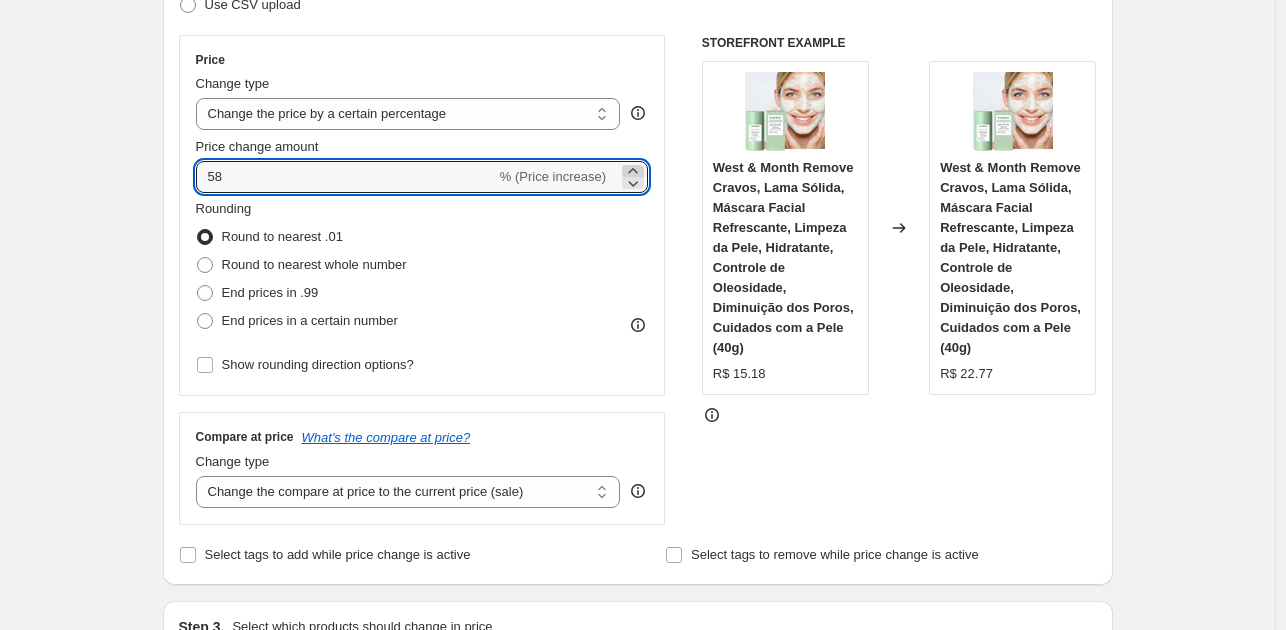 click 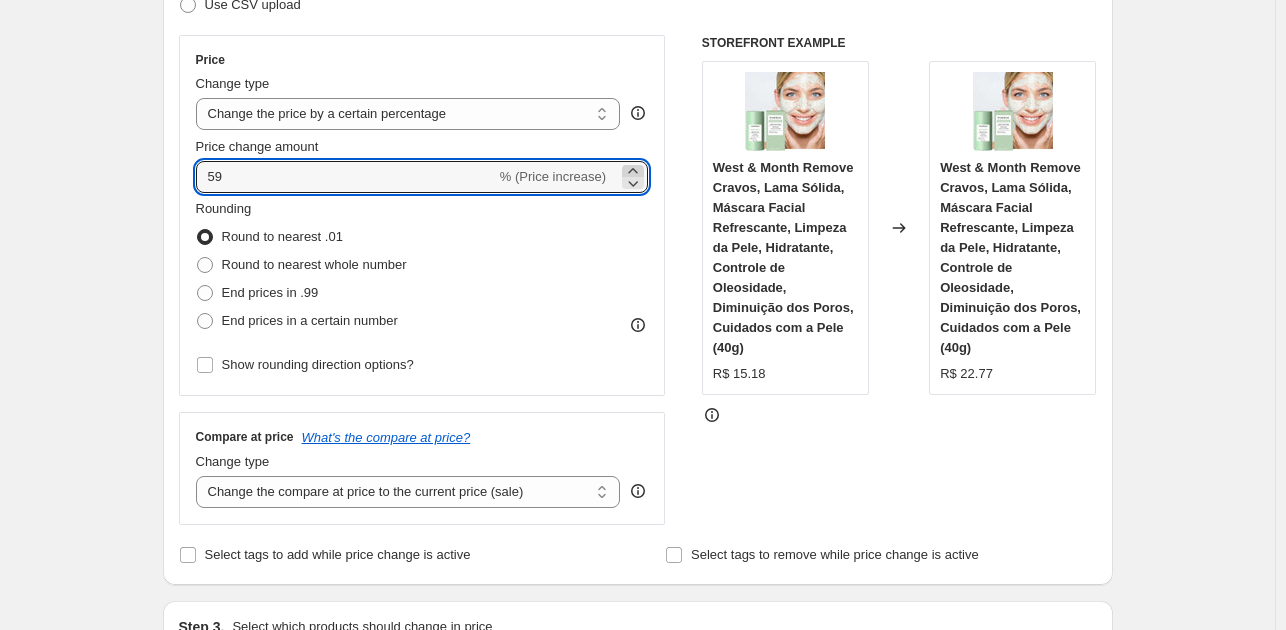 click 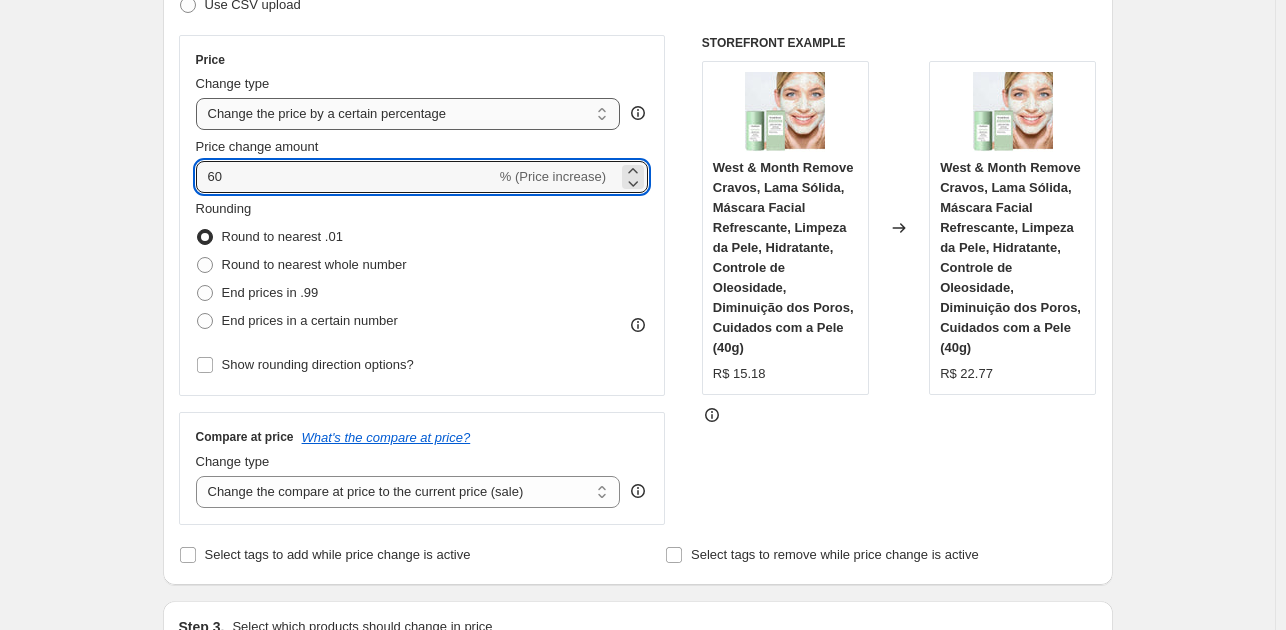 click on "Change the price to a certain amount Change the price by a certain amount Change the price by a certain percentage Change the price to the current compare at price (price before sale) Change the price by a certain amount relative to the compare at price Change the price by a certain percentage relative to the compare at price Don't change the price Change the price by a certain percentage relative to the cost per item Change price to certain cost margin" at bounding box center [408, 114] 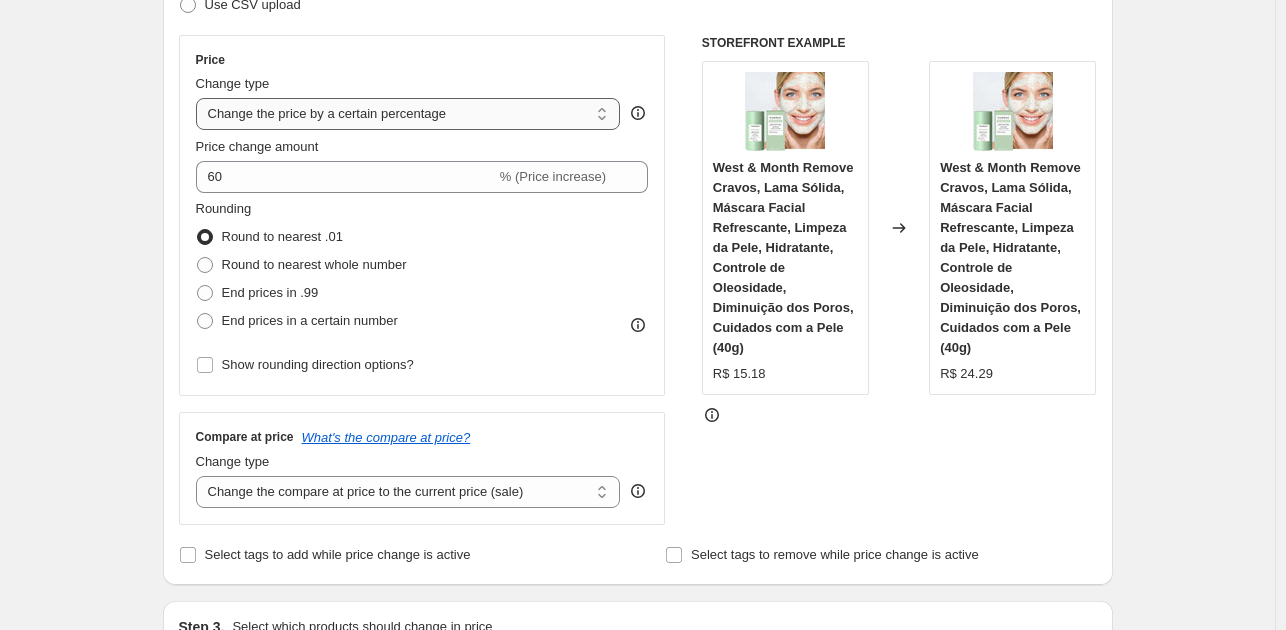 click on "Change the price to a certain amount Change the price by a certain amount Change the price by a certain percentage Change the price to the current compare at price (price before sale) Change the price by a certain amount relative to the compare at price Change the price by a certain percentage relative to the compare at price Don't change the price Change the price by a certain percentage relative to the cost per item Change price to certain cost margin" at bounding box center [408, 114] 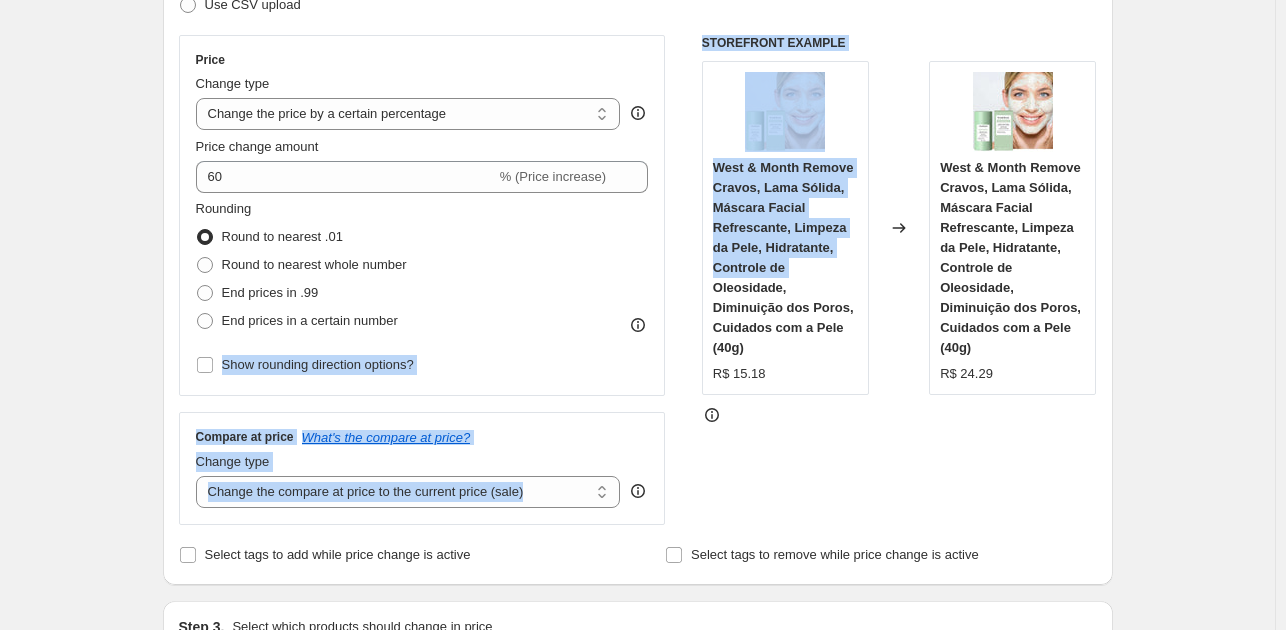 drag, startPoint x: 625, startPoint y: 261, endPoint x: 704, endPoint y: 278, distance: 80.80842 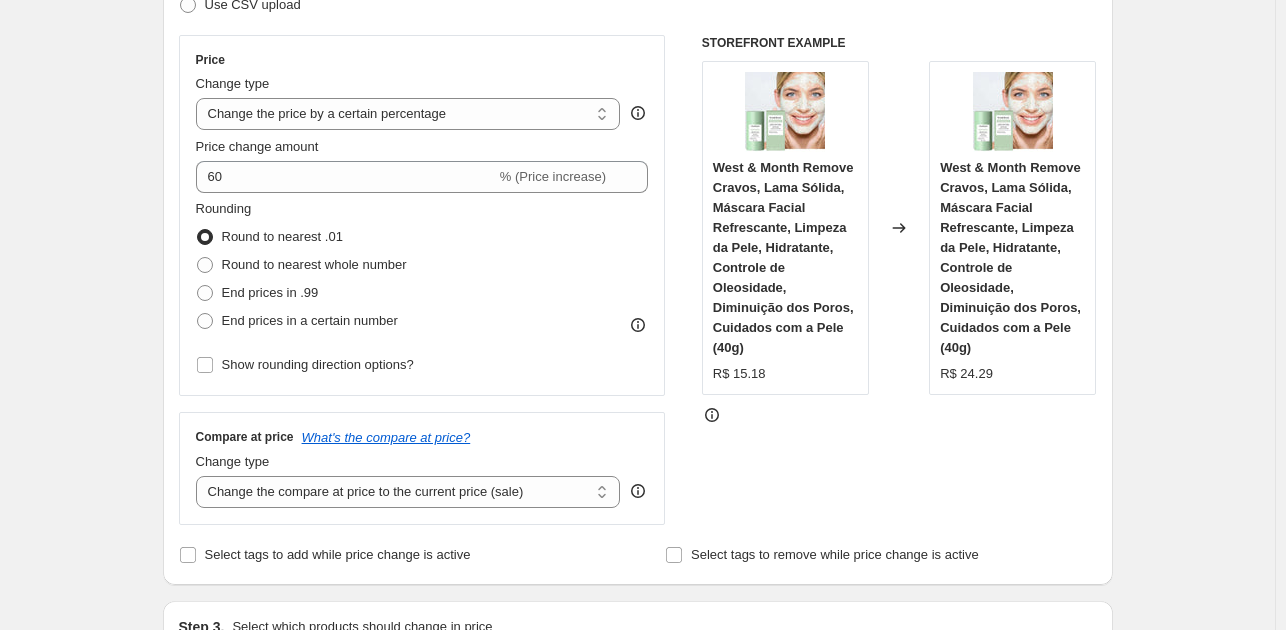 click on "Step 2. Select how the prices should change Use bulk price change rules Set product prices individually Use CSV upload Price Change type Change the price to a certain amount Change the price by a certain amount Change the price by a certain percentage Change the price to the current compare at price (price before sale) Change the price by a certain amount relative to the compare at price Change the price by a certain percentage relative to the compare at price Don't change the price Change the price by a certain percentage relative to the cost per item Change price to certain cost margin Change the price by a certain percentage Price change amount [PERCENTAGE] % (Price increase) Rounding Round to nearest .01 Round to nearest whole number End prices in .99 End prices in a certain number Show rounding direction options? Compare at price What's the compare at price? Change type Change the compare at price to the current price (sale) Change the compare at price to a certain amount Don't change the compare at price" at bounding box center (638, 234) 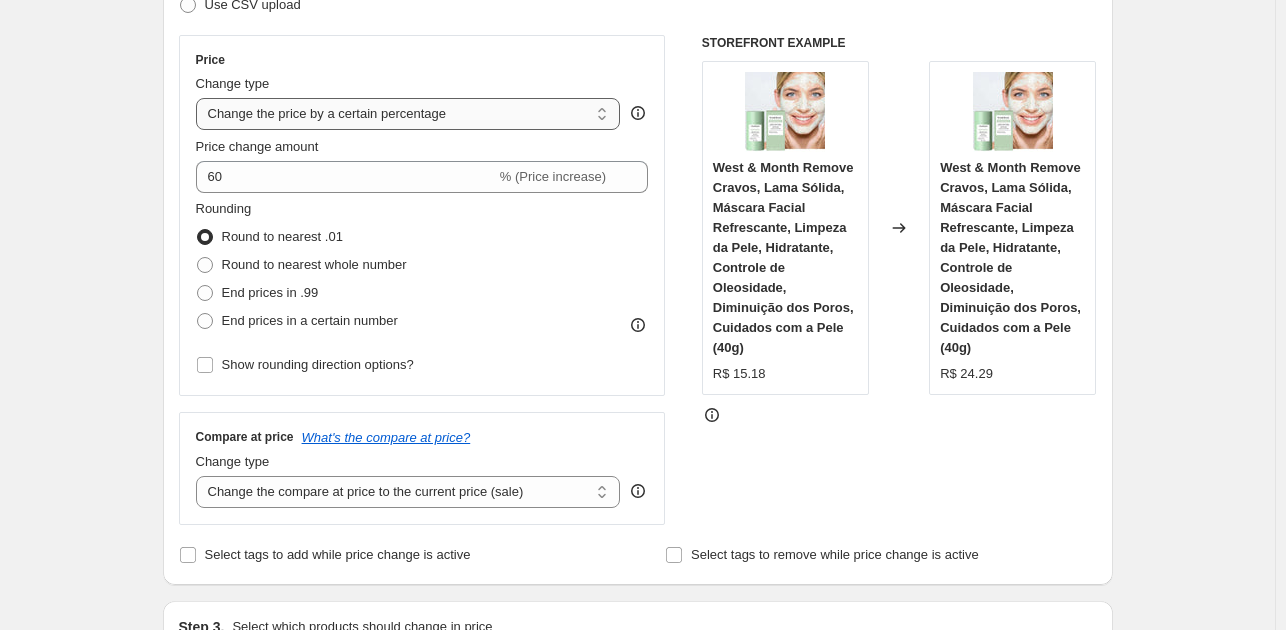 click on "Change the price to a certain amount Change the price by a certain amount Change the price by a certain percentage Change the price to the current compare at price (price before sale) Change the price by a certain amount relative to the compare at price Change the price by a certain percentage relative to the compare at price Don't change the price Change the price by a certain percentage relative to the cost per item Change price to certain cost margin" at bounding box center [408, 114] 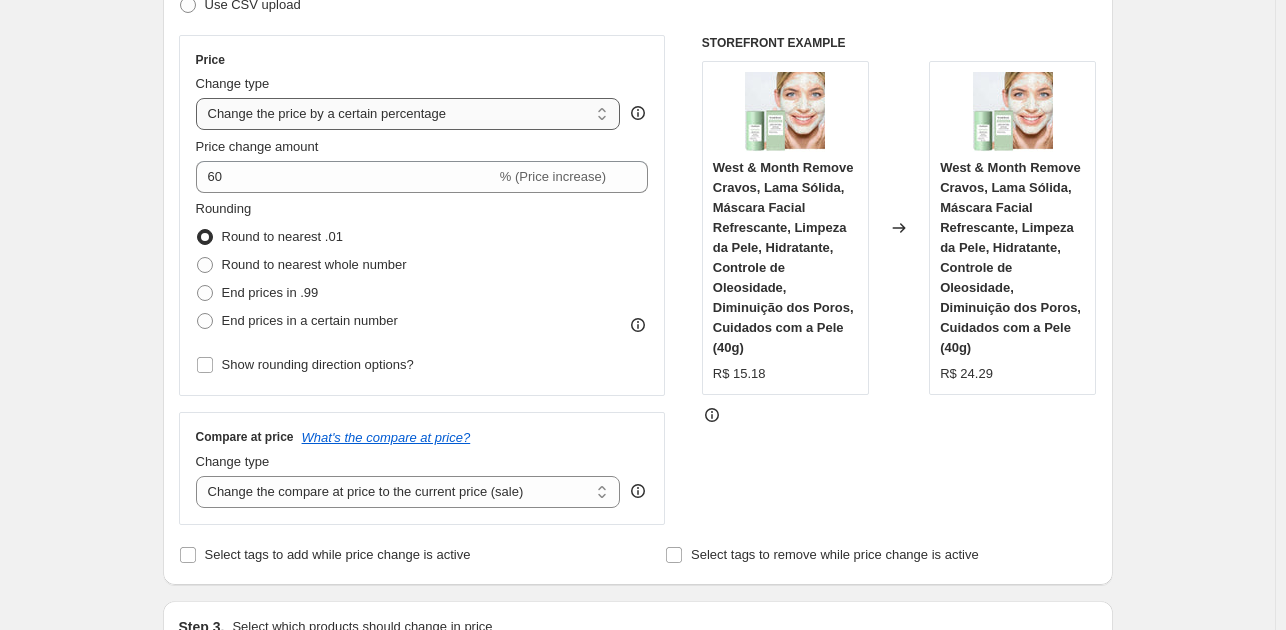 click on "Change the price to a certain amount Change the price by a certain amount Change the price by a certain percentage Change the price to the current compare at price (price before sale) Change the price by a certain amount relative to the compare at price Change the price by a certain percentage relative to the compare at price Don't change the price Change the price by a certain percentage relative to the cost per item Change price to certain cost margin" at bounding box center [408, 114] 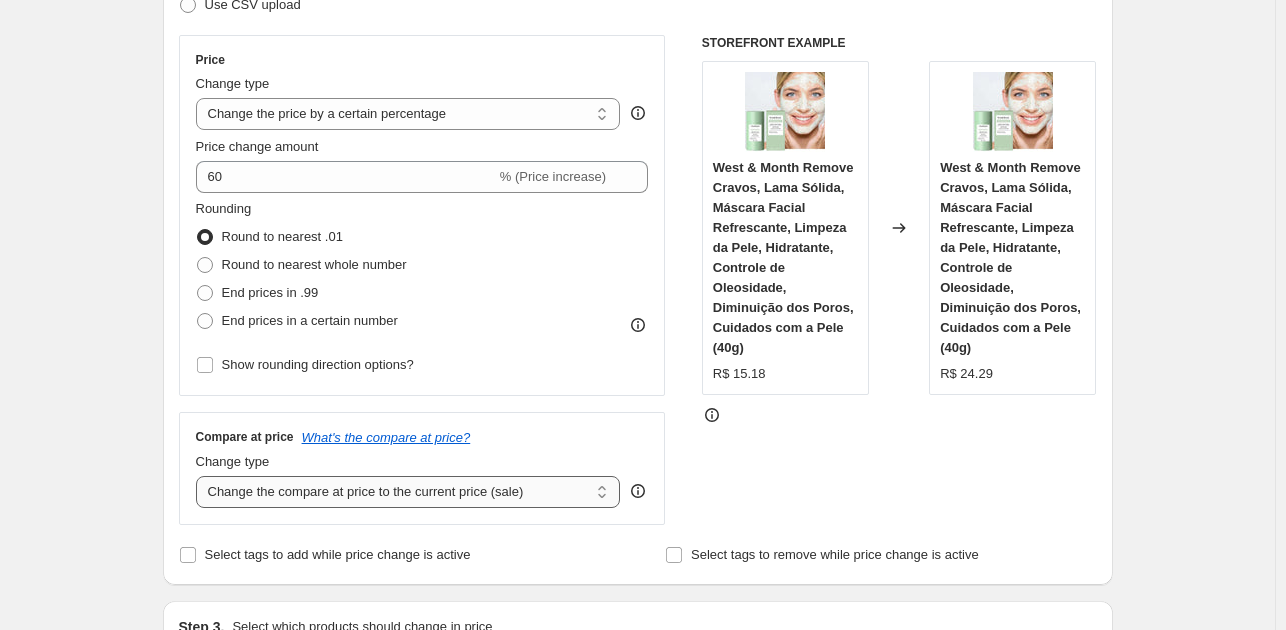 click on "Change the compare at price to the current price (sale) Change the compare at price to a certain amount Change the compare at price by a certain amount Change the compare at price by a certain percentage Change the compare at price by a certain amount relative to the actual price Change the compare at price by a certain percentage relative to the actual price Don't change the compare at price Remove the compare at price" at bounding box center (408, 492) 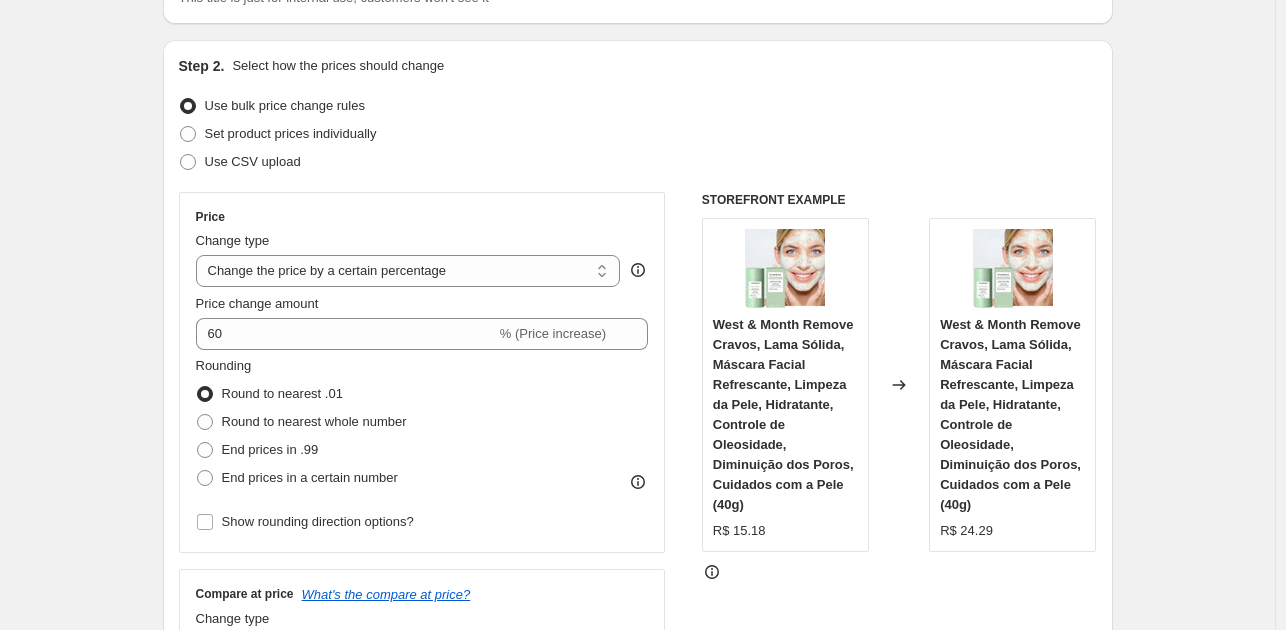 scroll, scrollTop: 176, scrollLeft: 0, axis: vertical 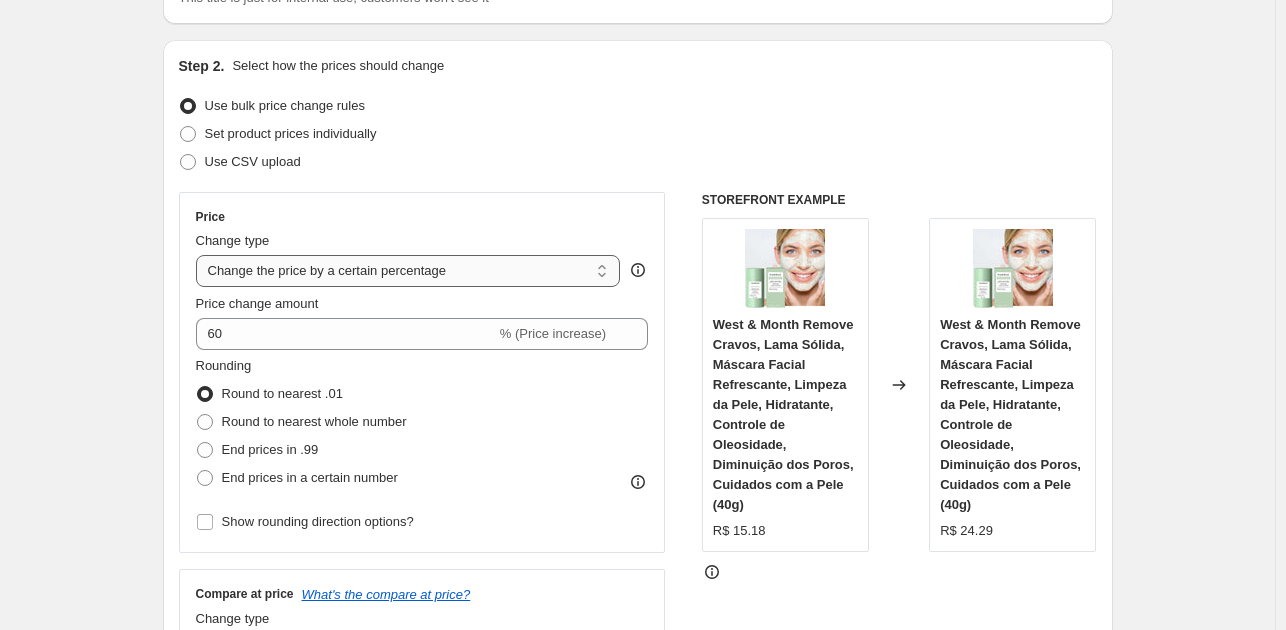 click on "Change the price to a certain amount Change the price by a certain amount Change the price by a certain percentage Change the price to the current compare at price (price before sale) Change the price by a certain amount relative to the compare at price Change the price by a certain percentage relative to the compare at price Don't change the price Change the price by a certain percentage relative to the cost per item Change price to certain cost margin" at bounding box center (408, 271) 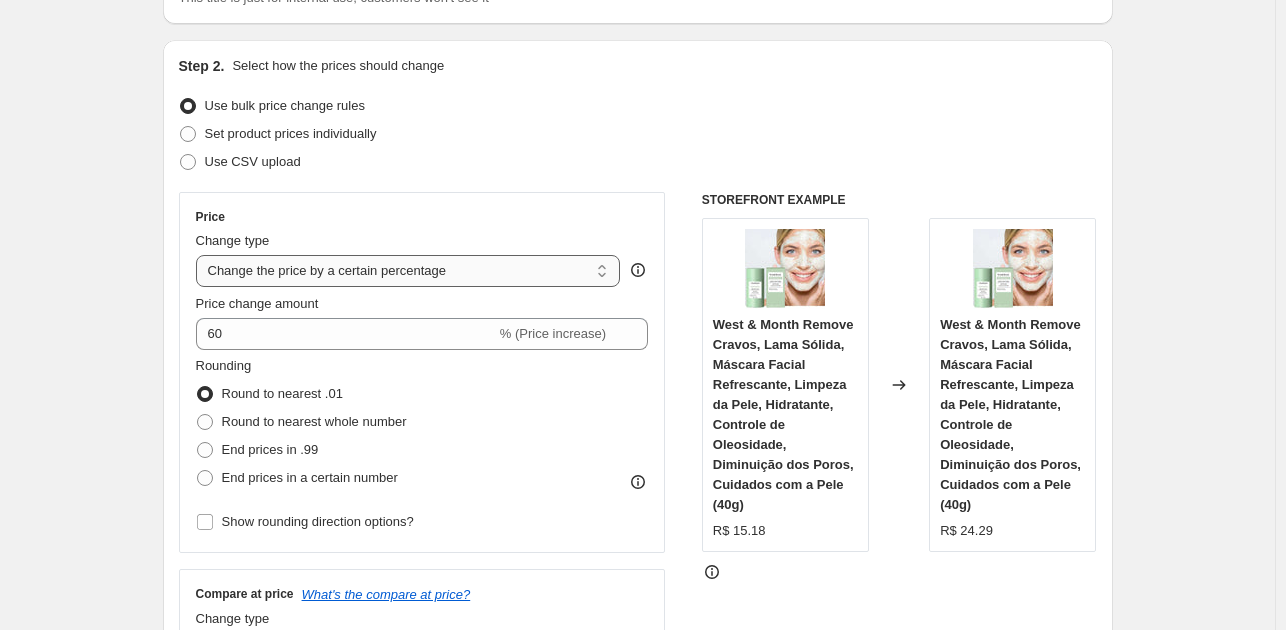 click on "Change the price to a certain amount Change the price by a certain amount Change the price by a certain percentage Change the price to the current compare at price (price before sale) Change the price by a certain amount relative to the compare at price Change the price by a certain percentage relative to the compare at price Don't change the price Change the price by a certain percentage relative to the cost per item Change price to certain cost margin" at bounding box center [408, 271] 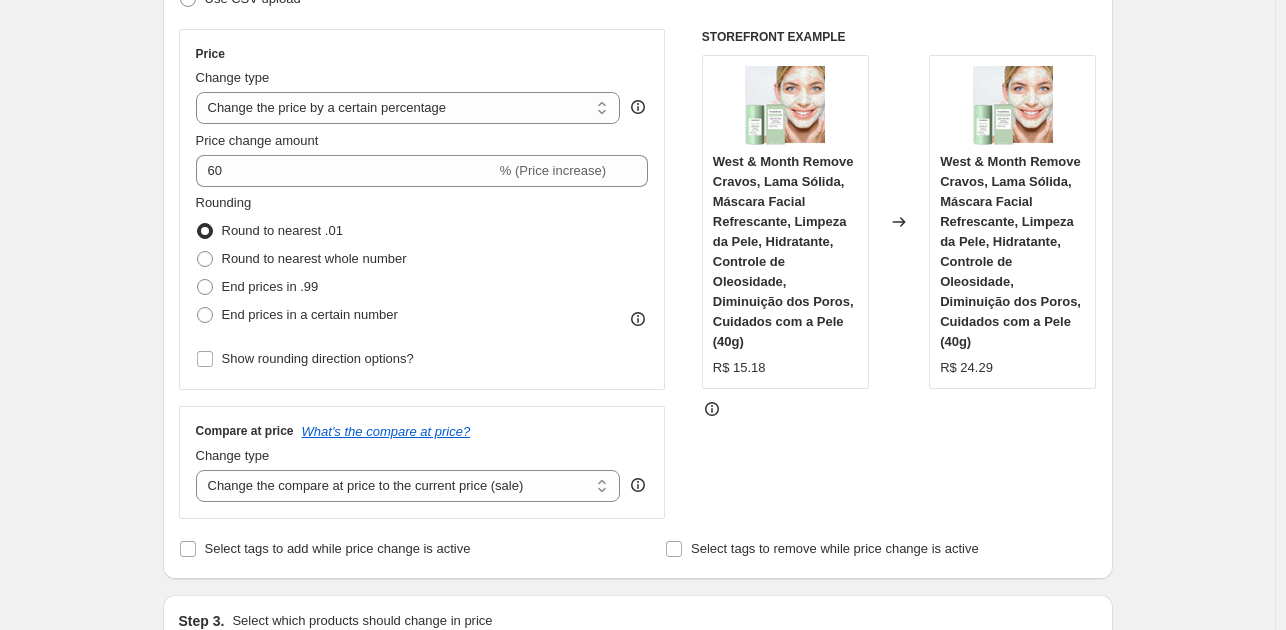 scroll, scrollTop: 340, scrollLeft: 0, axis: vertical 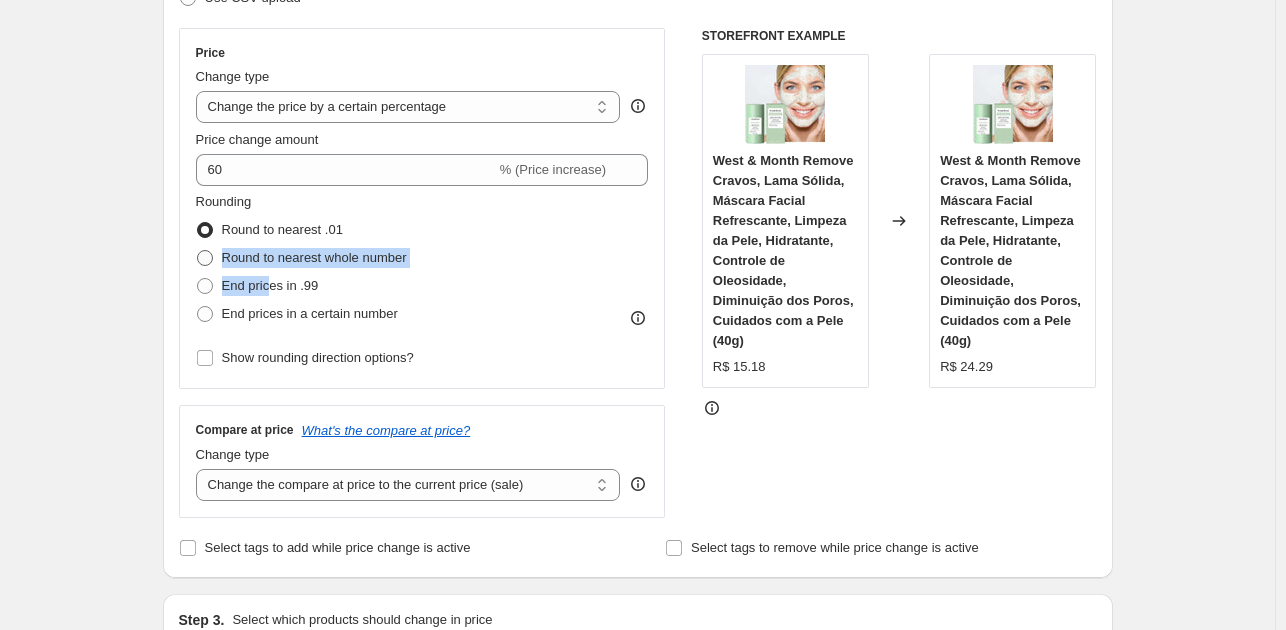 drag, startPoint x: 347, startPoint y: 225, endPoint x: 264, endPoint y: 269, distance: 93.941475 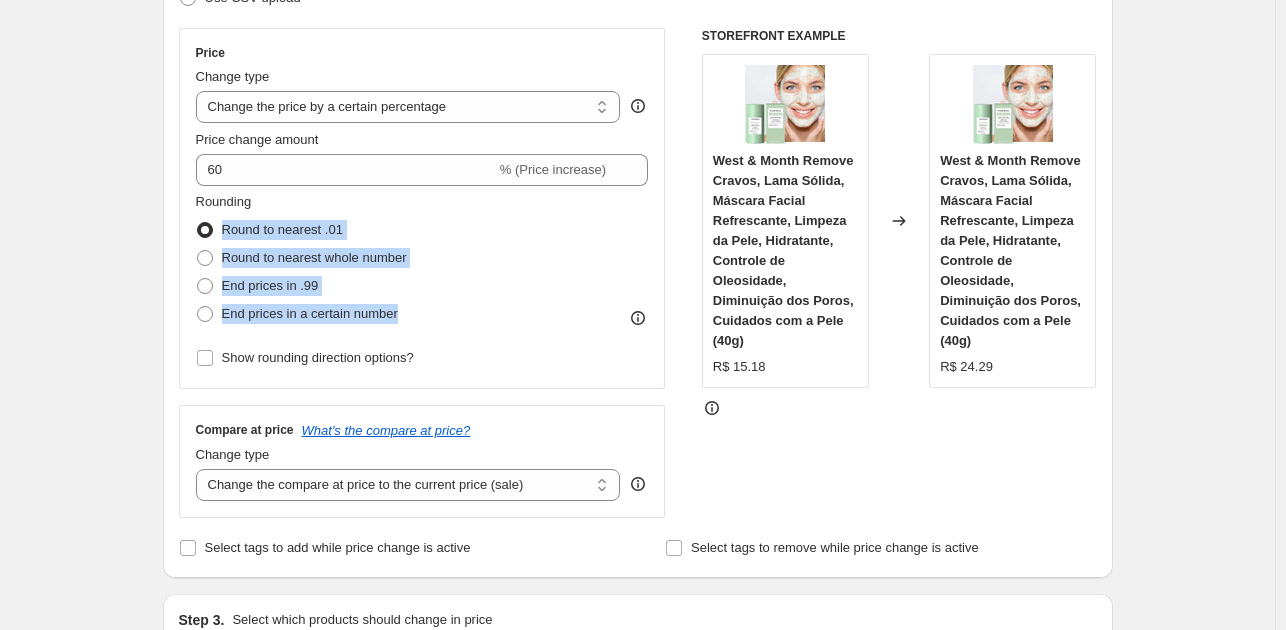 drag, startPoint x: 224, startPoint y: 223, endPoint x: 400, endPoint y: 317, distance: 199.52945 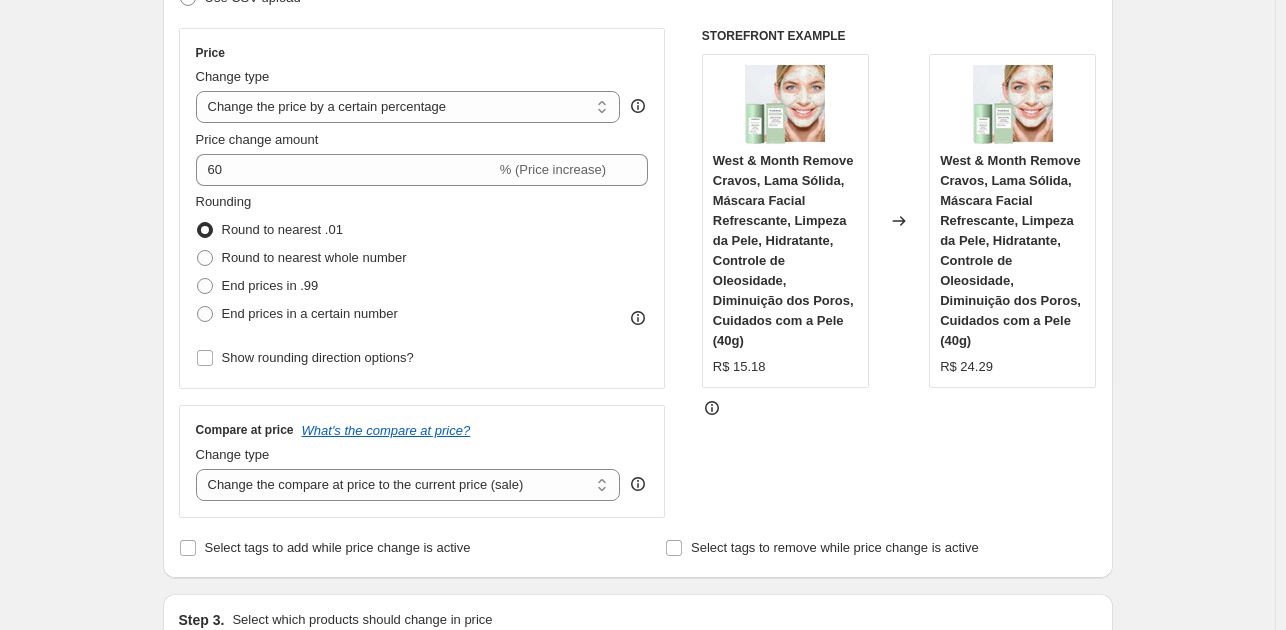 click on "End prices in a certain number" at bounding box center (301, 314) 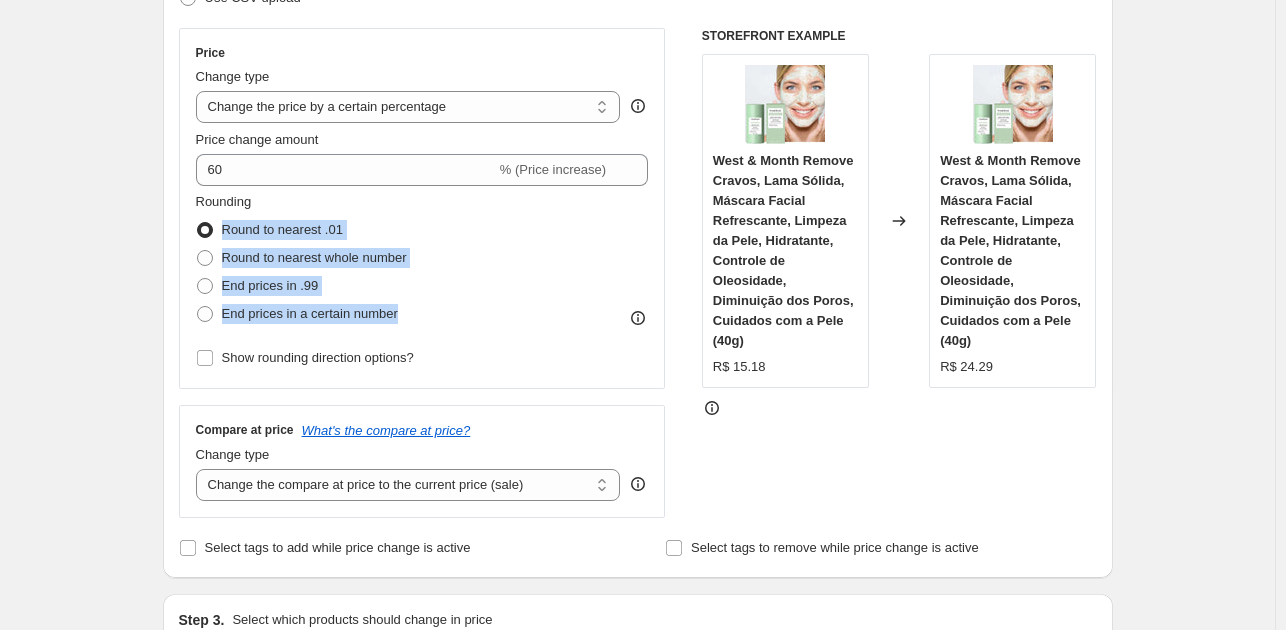 drag, startPoint x: 224, startPoint y: 223, endPoint x: 408, endPoint y: 323, distance: 209.41824 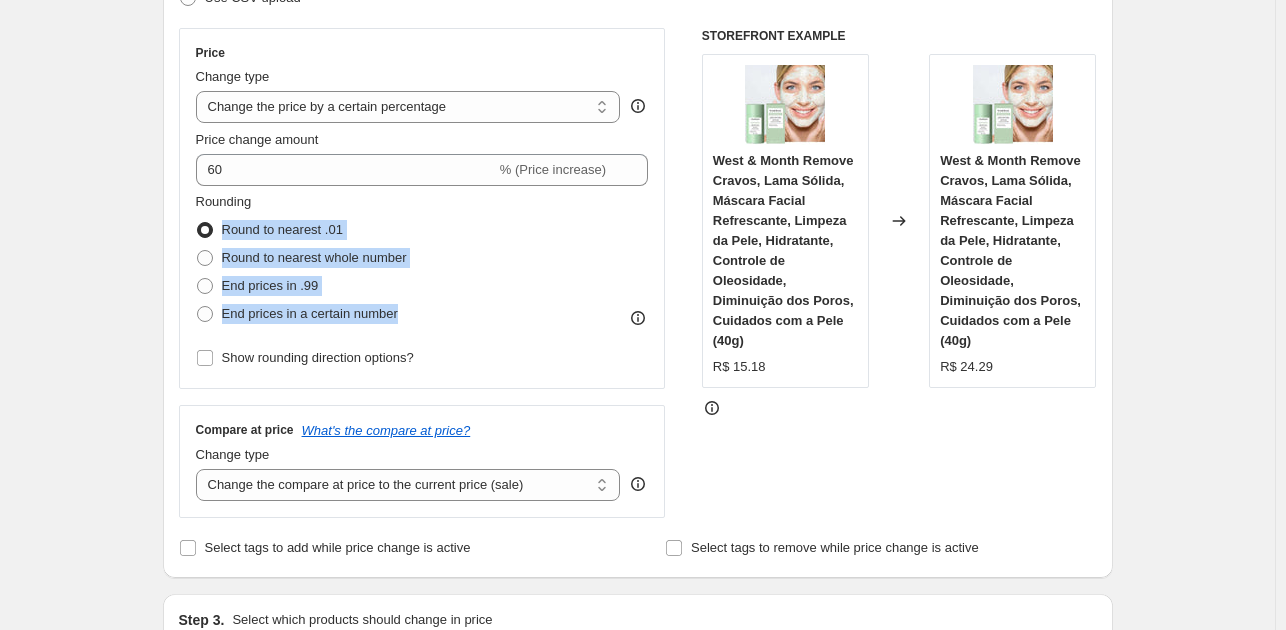 click on "Price Change type Change the price to a certain amount Change the price by a certain amount Change the price by a certain percentage Change the price to the current compare at price (price before sale) Change the price by a certain amount relative to the compare at price Change the price by a certain percentage relative to the compare at price Don't change the price Change the price by a certain percentage relative to the cost per item Change price to certain cost margin Change the price by a certain percentage Price change amount 60 % (Price increase) Rounding Round to nearest .01 Round to nearest whole number End prices in .99 End prices in a certain number Show rounding direction options?" at bounding box center (422, 208) 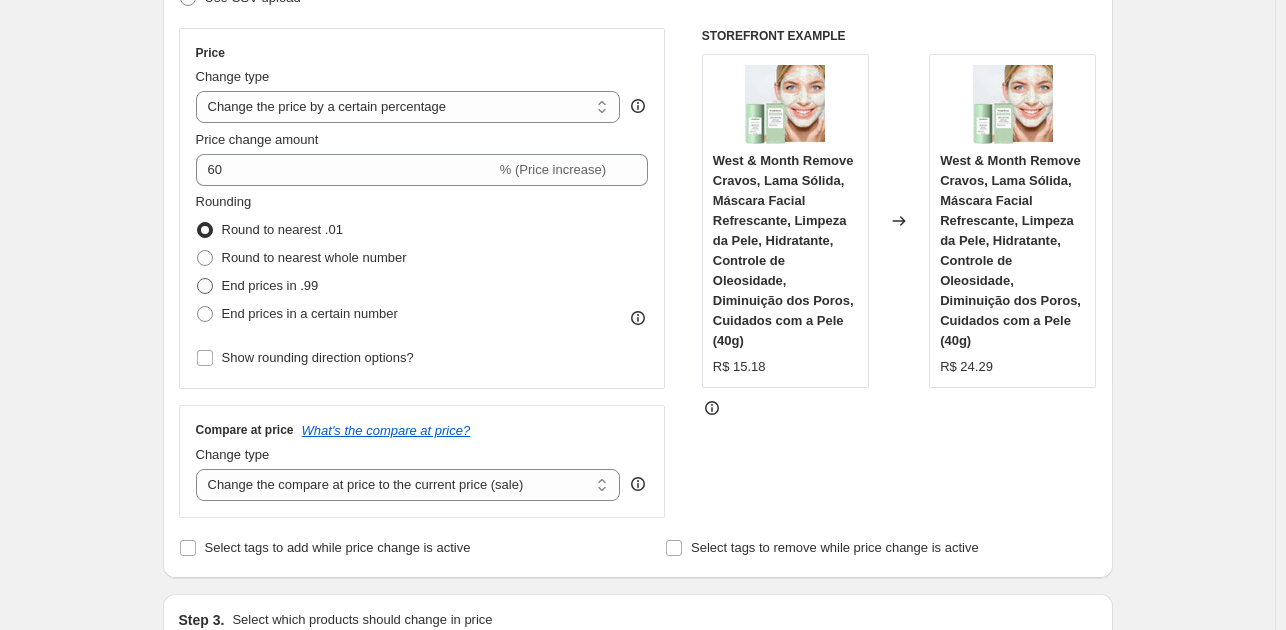 click at bounding box center [205, 286] 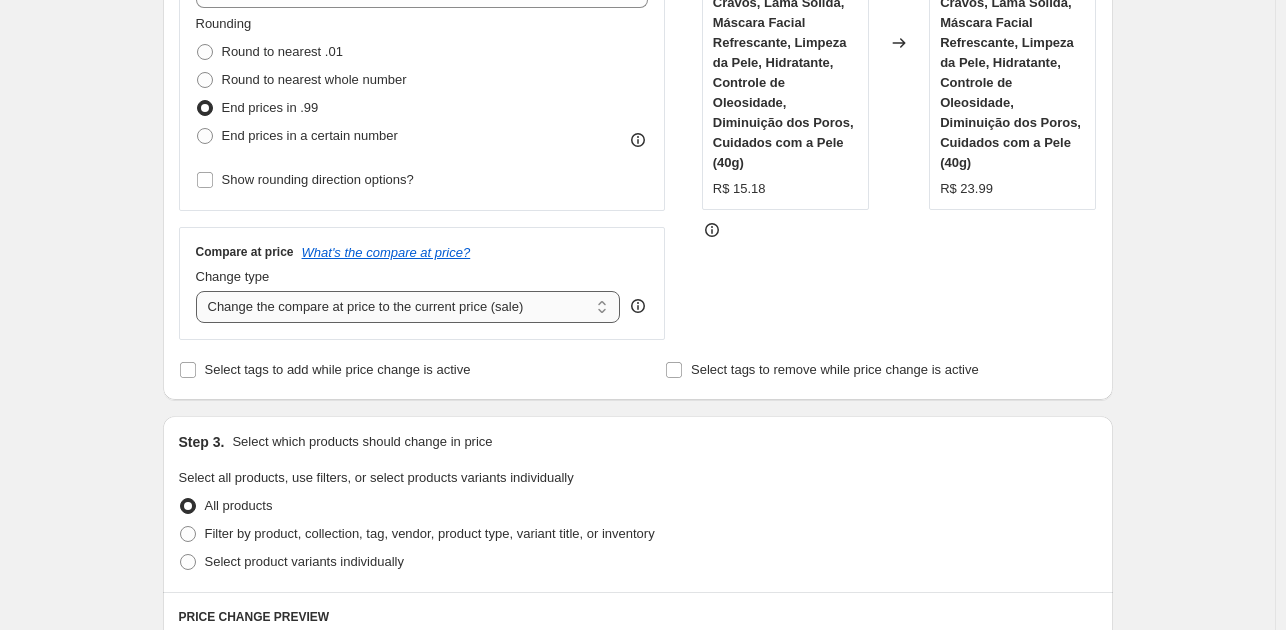 click on "Change type Change the compare at price to the current price (sale) Change the compare at price to a certain amount Change the compare at price by a certain amount Change the compare at price by a certain percentage Change the compare at price by a certain amount relative to the actual price Change the compare at price by a certain percentage relative to the actual price Don't change the compare at price Remove the compare at price Change the compare at price to the current price (sale)" at bounding box center (408, 295) 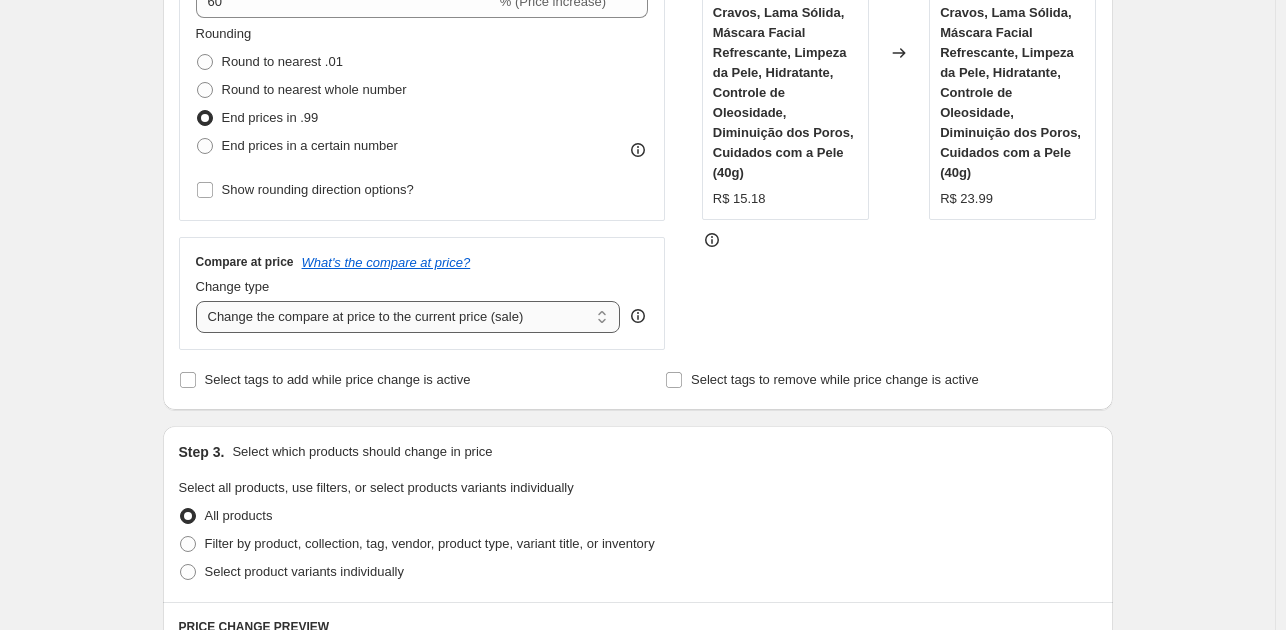scroll, scrollTop: 508, scrollLeft: 0, axis: vertical 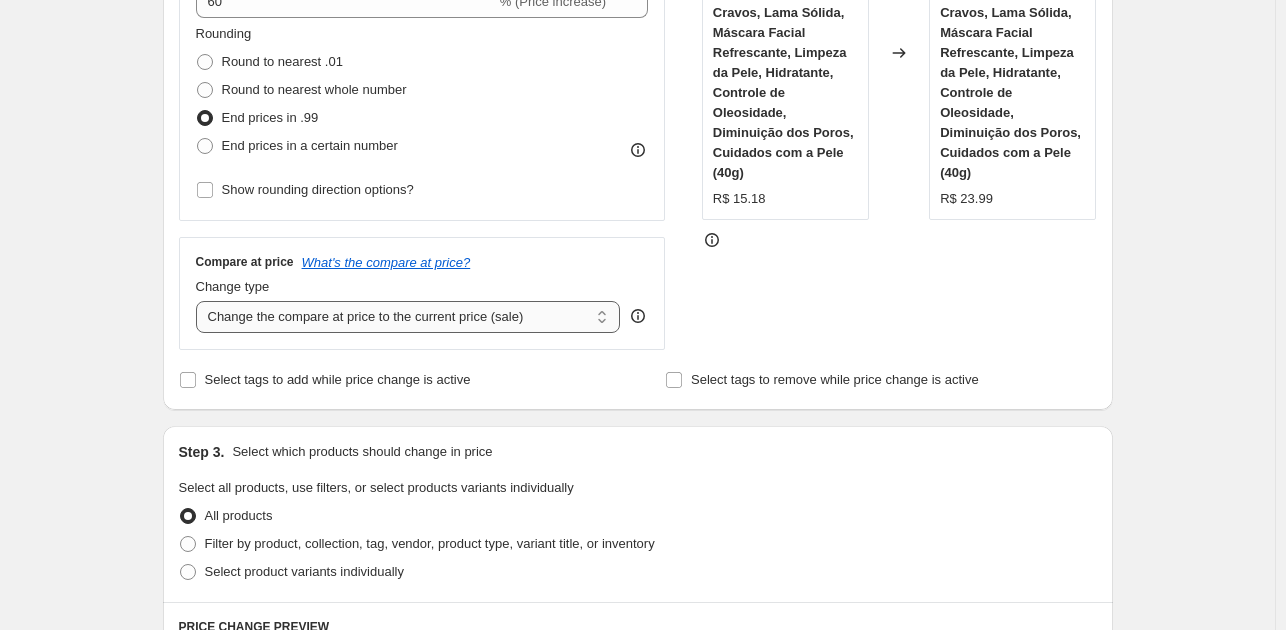 click on "Change the compare at price to the current price (sale) Change the compare at price to a certain amount Change the compare at price by a certain amount Change the compare at price by a certain percentage Change the compare at price by a certain amount relative to the actual price Change the compare at price by a certain percentage relative to the actual price Don't change the compare at price Remove the compare at price" at bounding box center (408, 317) 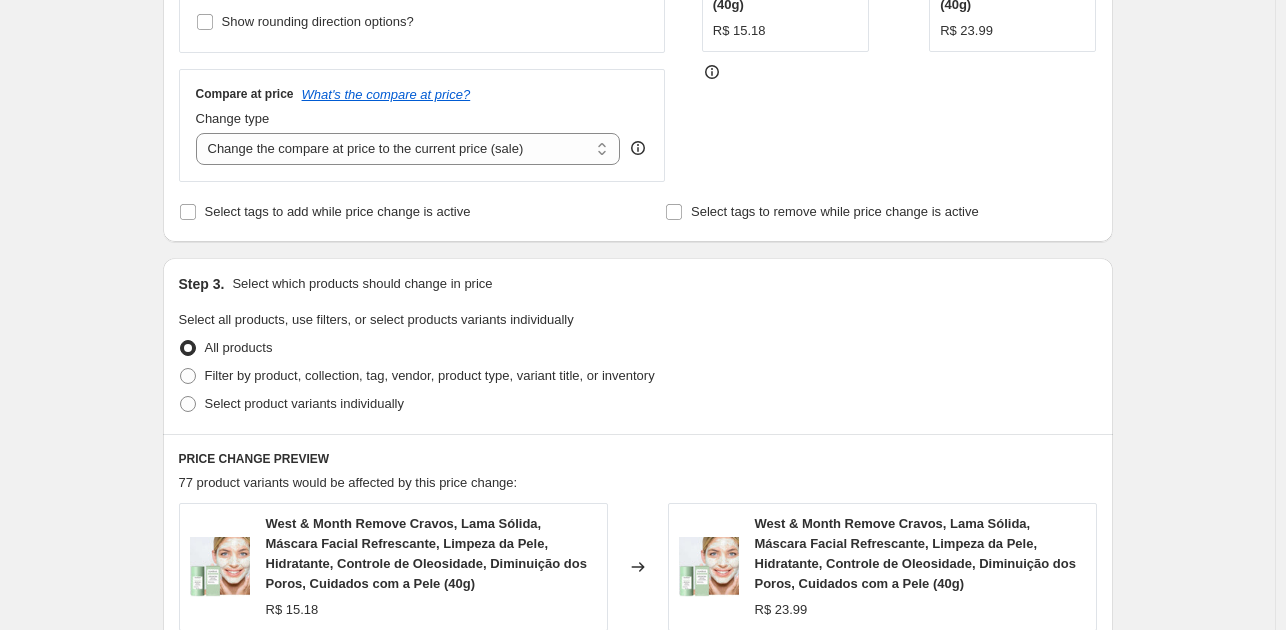 scroll, scrollTop: 676, scrollLeft: 0, axis: vertical 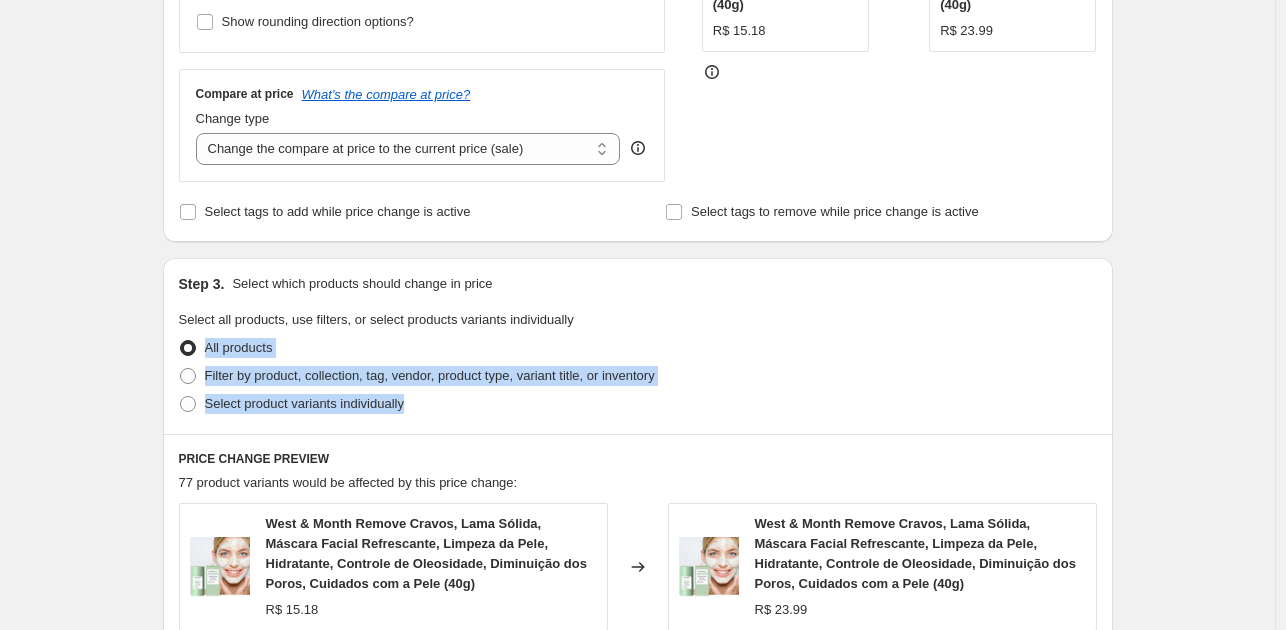 drag, startPoint x: 205, startPoint y: 344, endPoint x: 413, endPoint y: 398, distance: 214.89532 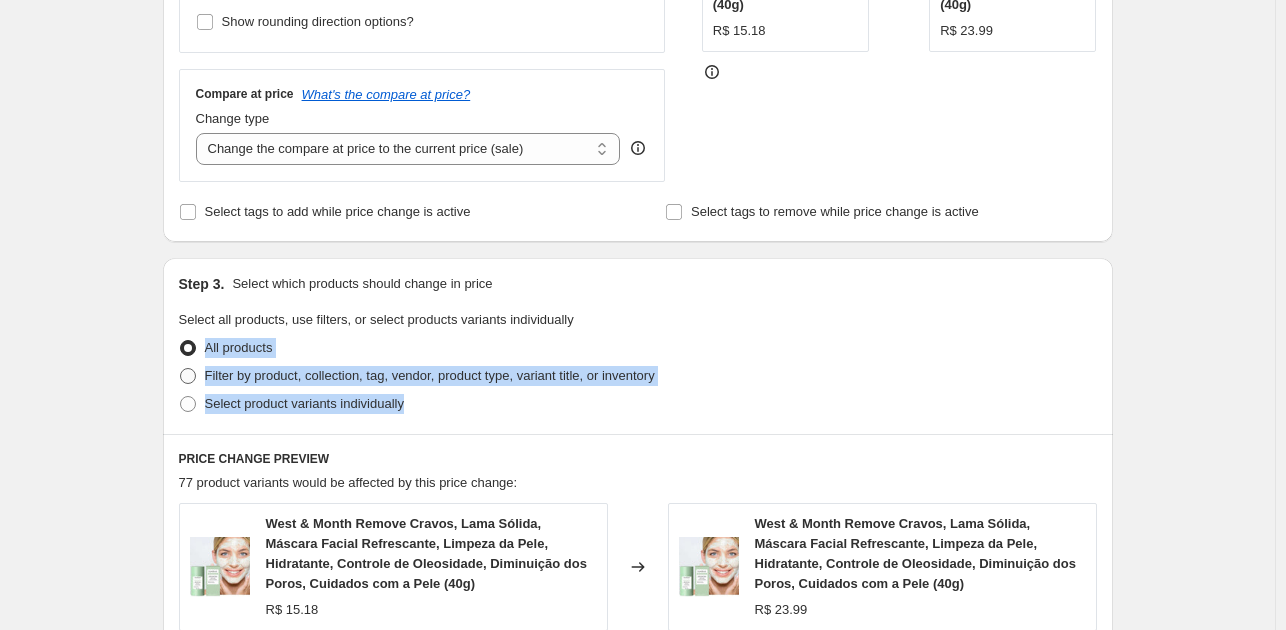 copy on "All products Filter by product, collection, tag, vendor, product type, variant title, or inventory Select product variants individually" 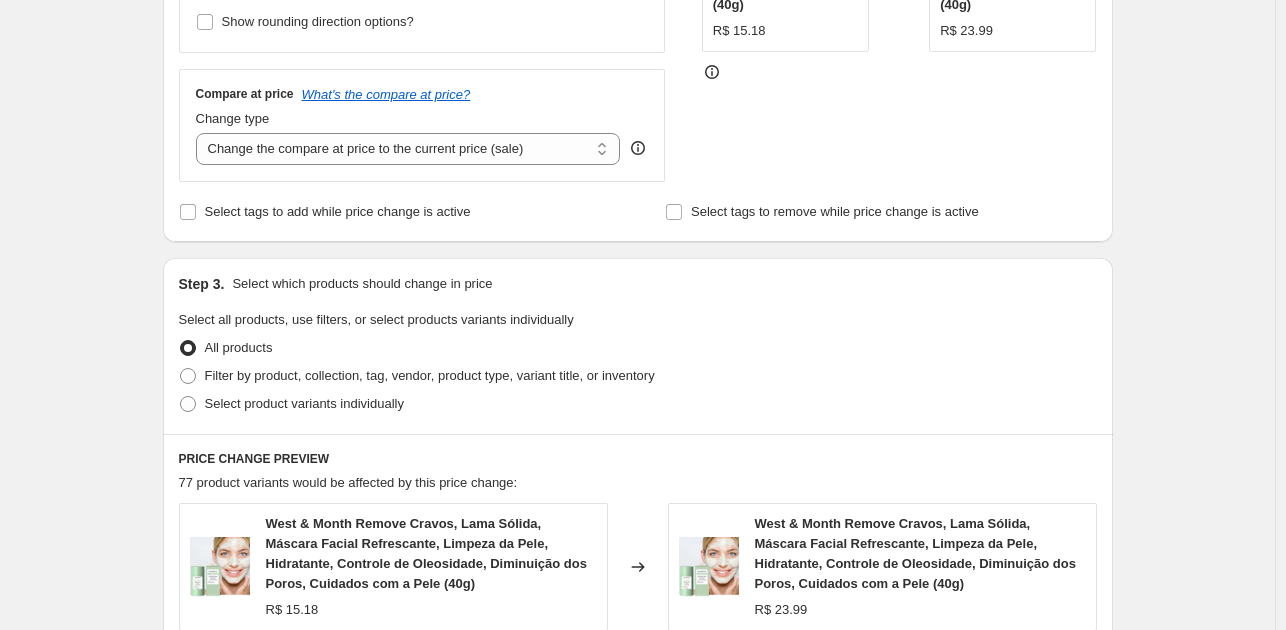 click on "Step 3. Select which products should change in price Select all products, use filters, or select products variants individually All products Filter by product, collection, tag, vendor, product type, variant title, or inventory Select product variants individually" at bounding box center [638, 346] 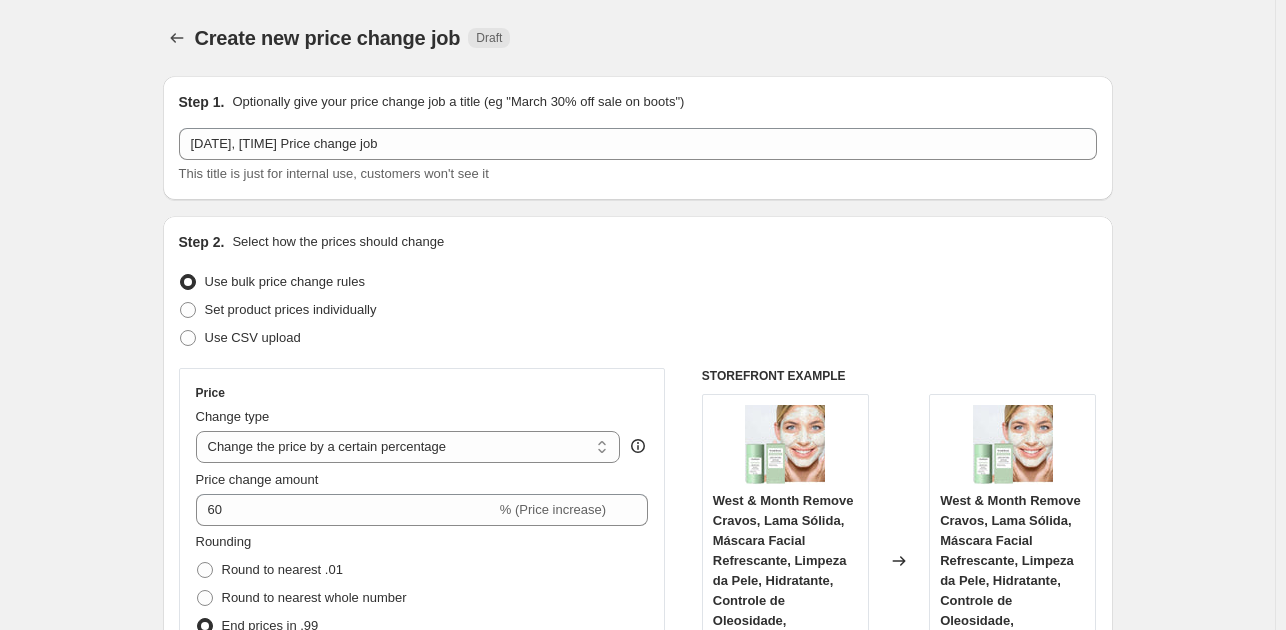 scroll, scrollTop: 0, scrollLeft: 0, axis: both 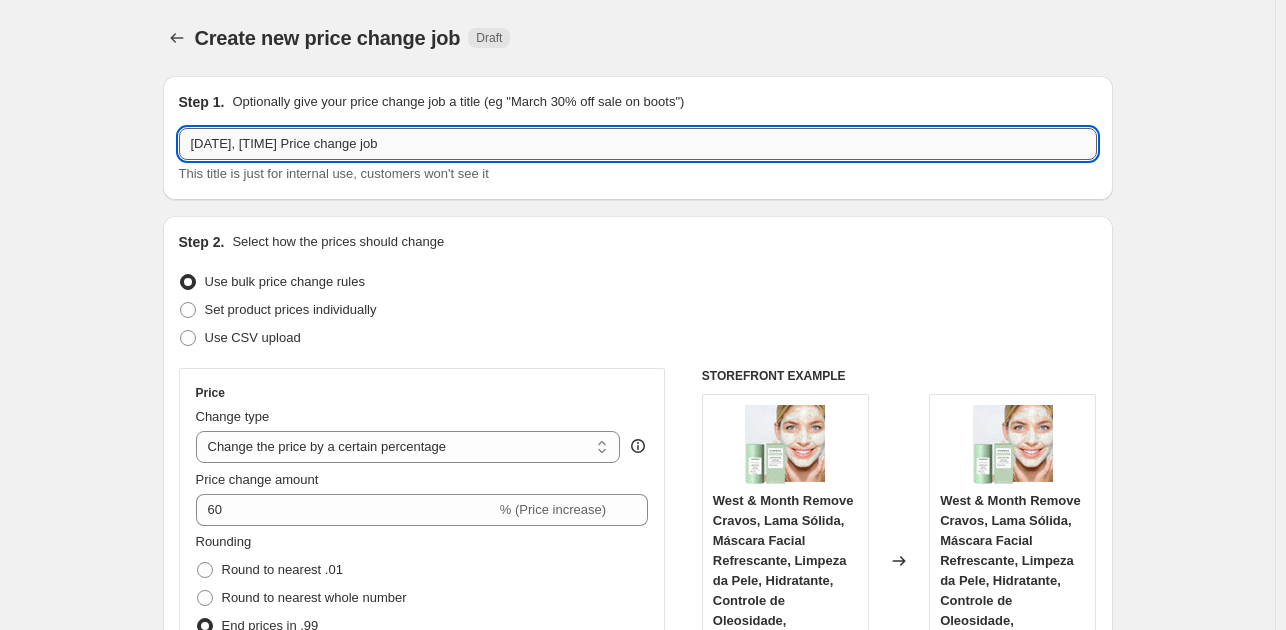 click on "[DATE], [TIME] Price change job" at bounding box center (638, 144) 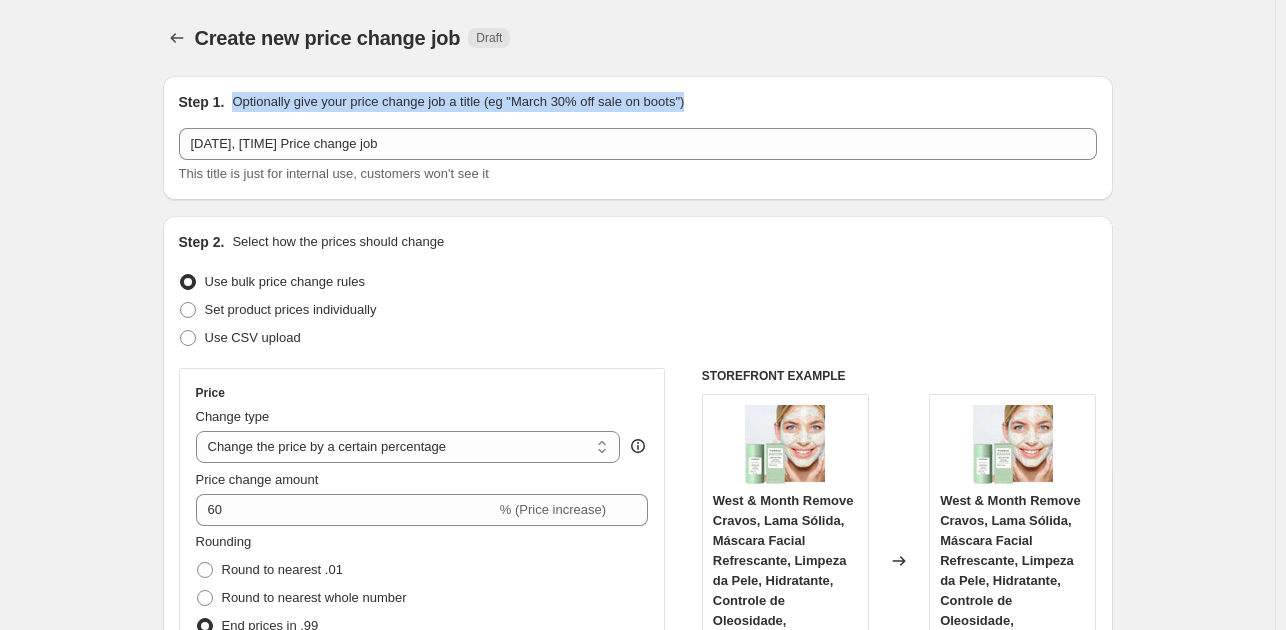 drag, startPoint x: 236, startPoint y: 101, endPoint x: 713, endPoint y: 99, distance: 477.00418 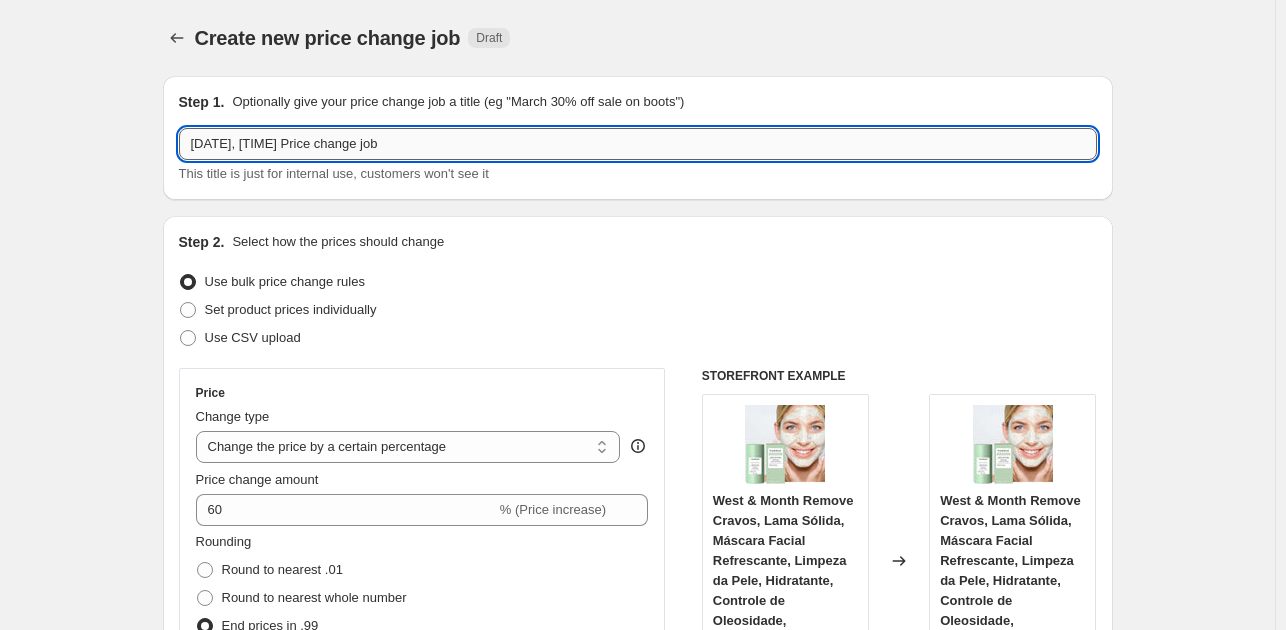 click on "[DATE], [TIME] Price change job" at bounding box center (638, 144) 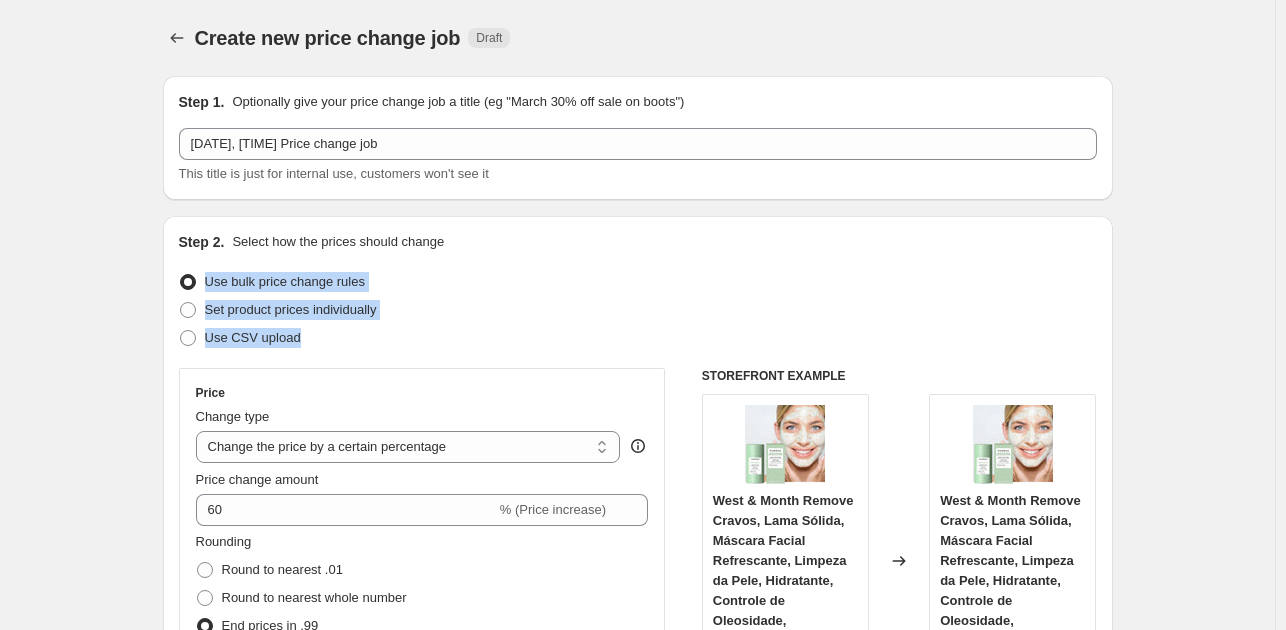 drag, startPoint x: 211, startPoint y: 279, endPoint x: 302, endPoint y: 345, distance: 112.41441 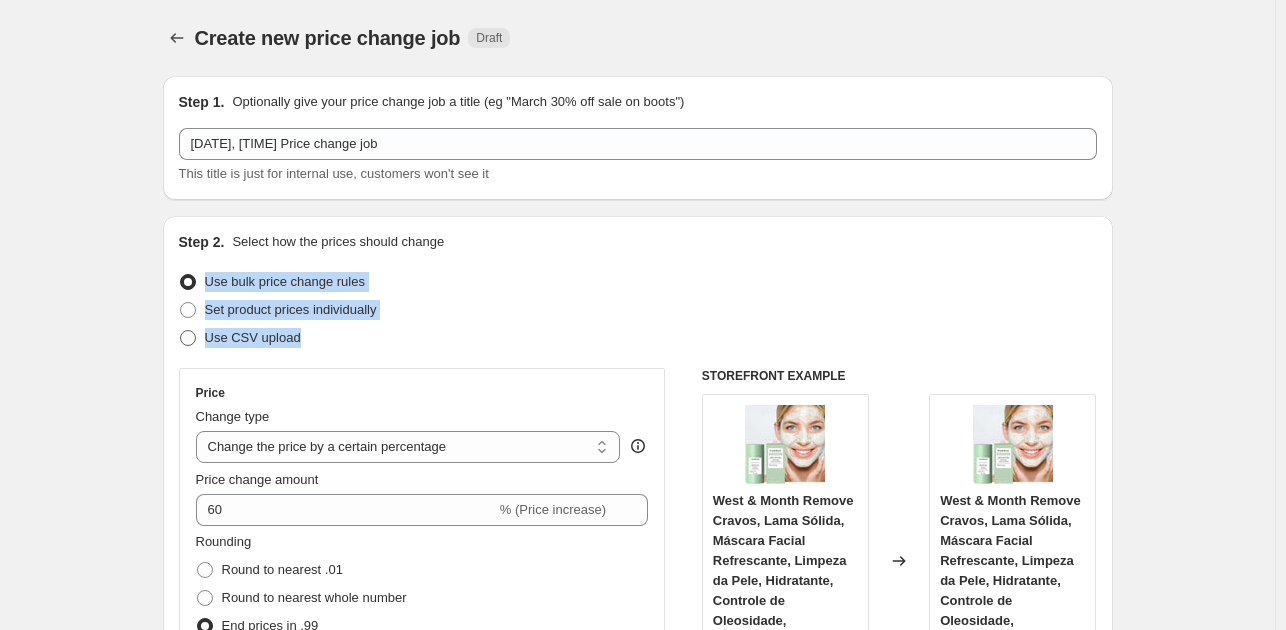 copy on "Use bulk price change rules Set product prices individually Use CSV upload" 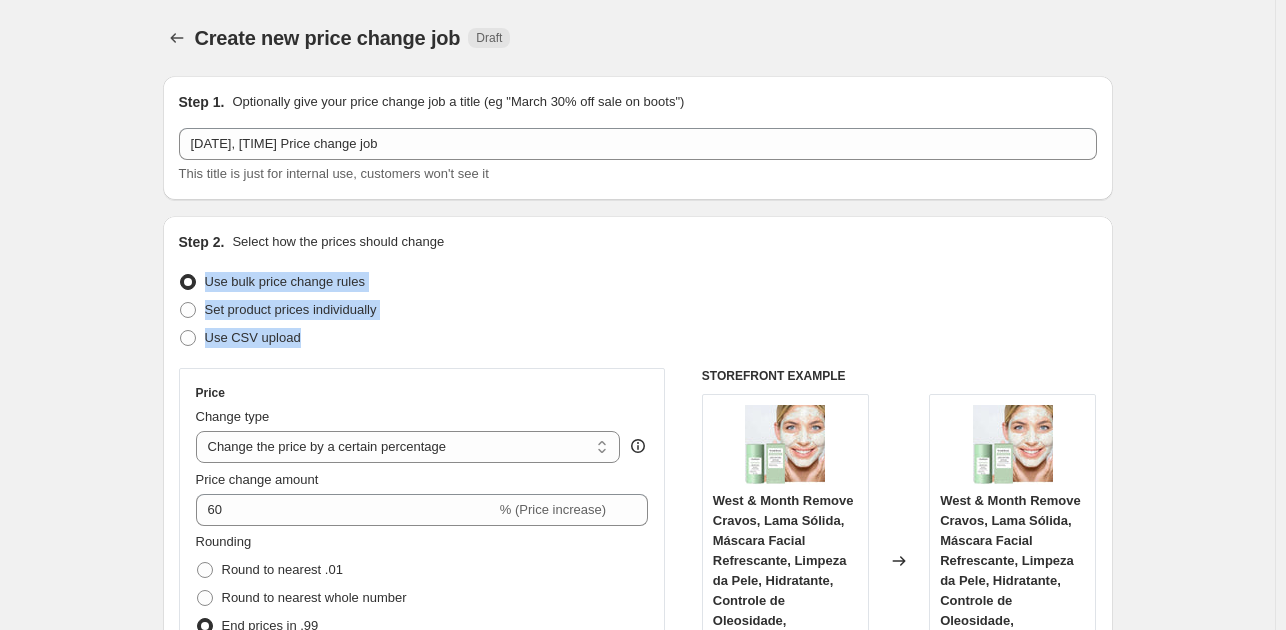 click on "Set product prices individually" at bounding box center [638, 310] 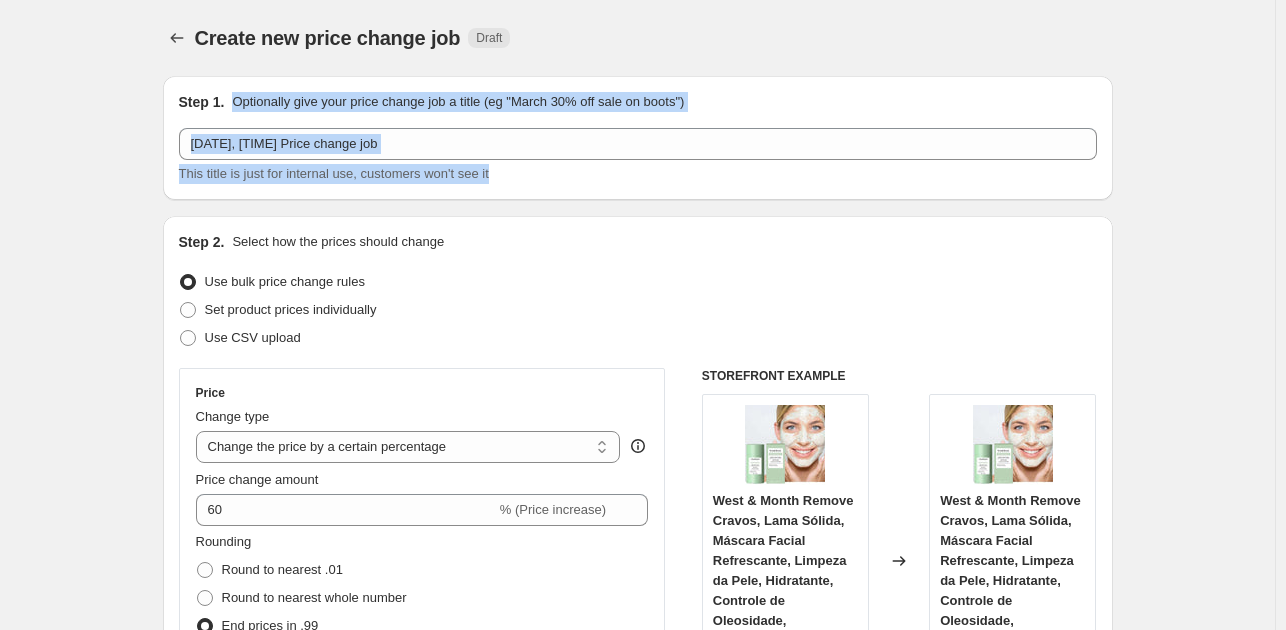 drag, startPoint x: 239, startPoint y: 100, endPoint x: 519, endPoint y: 182, distance: 291.76016 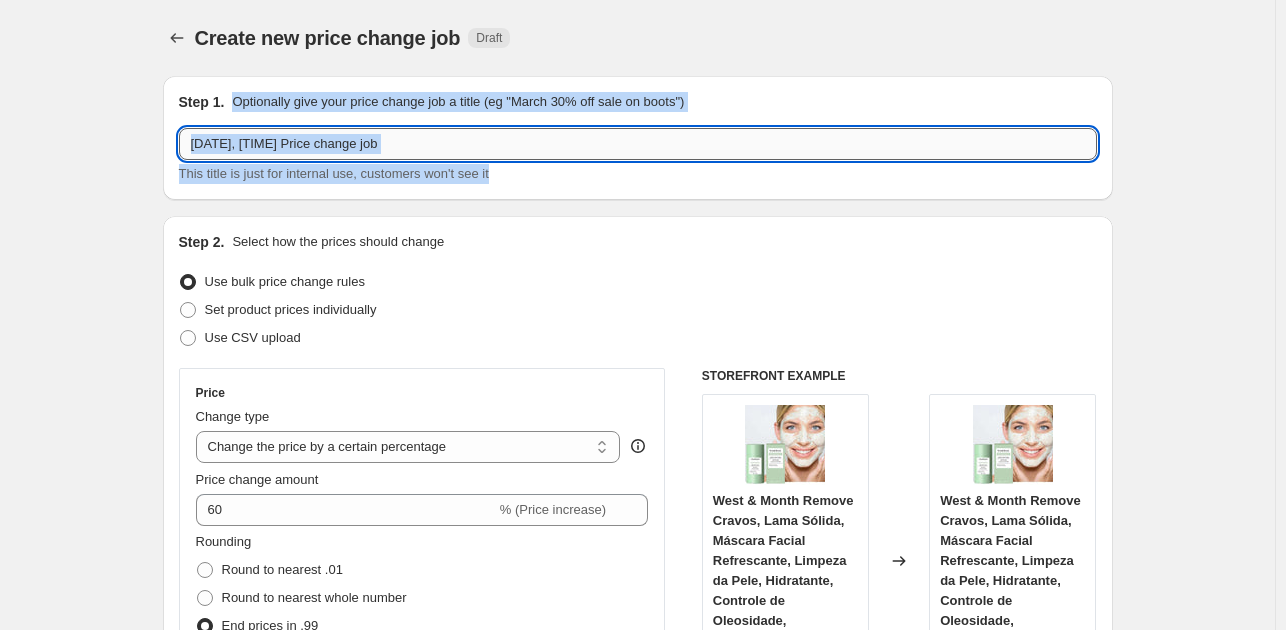 click on "[DATE], [TIME] Price change job" at bounding box center [638, 144] 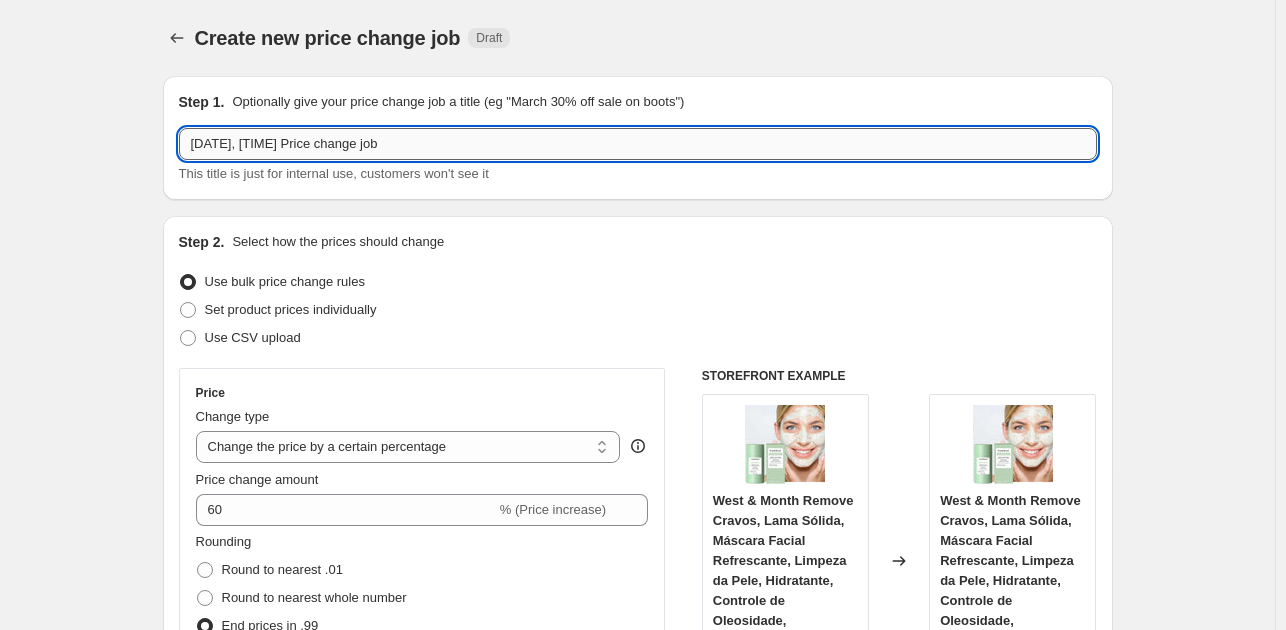 click on "[DATE], [TIME] Price change job" at bounding box center [638, 144] 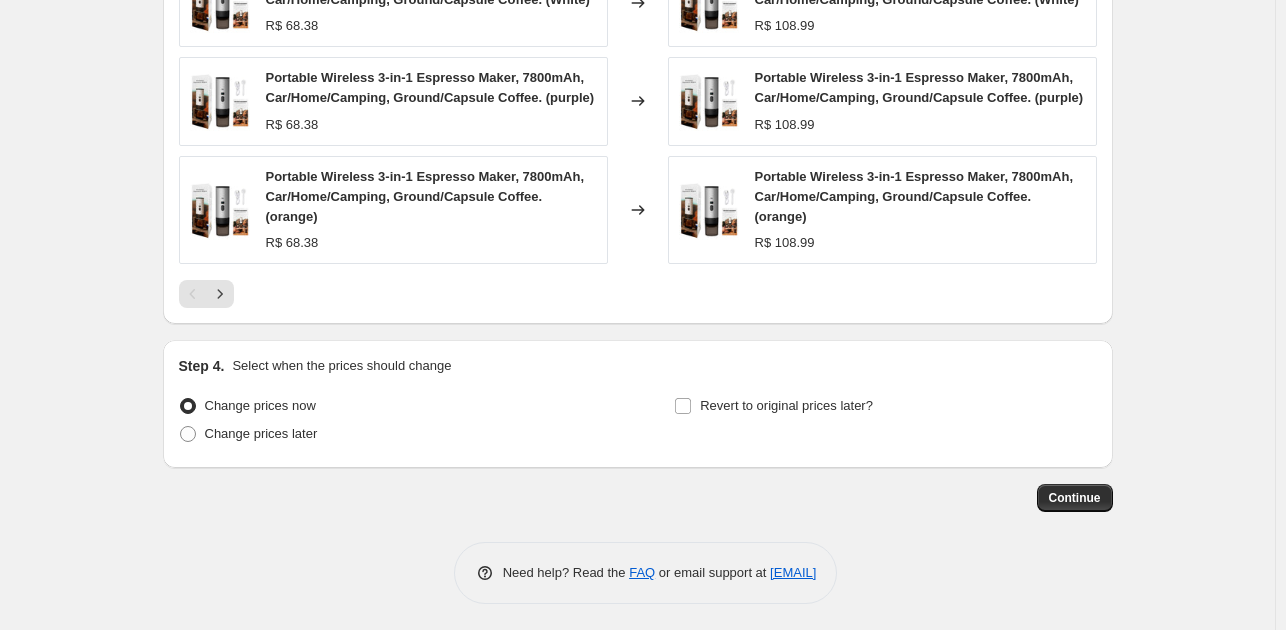 scroll, scrollTop: 1459, scrollLeft: 0, axis: vertical 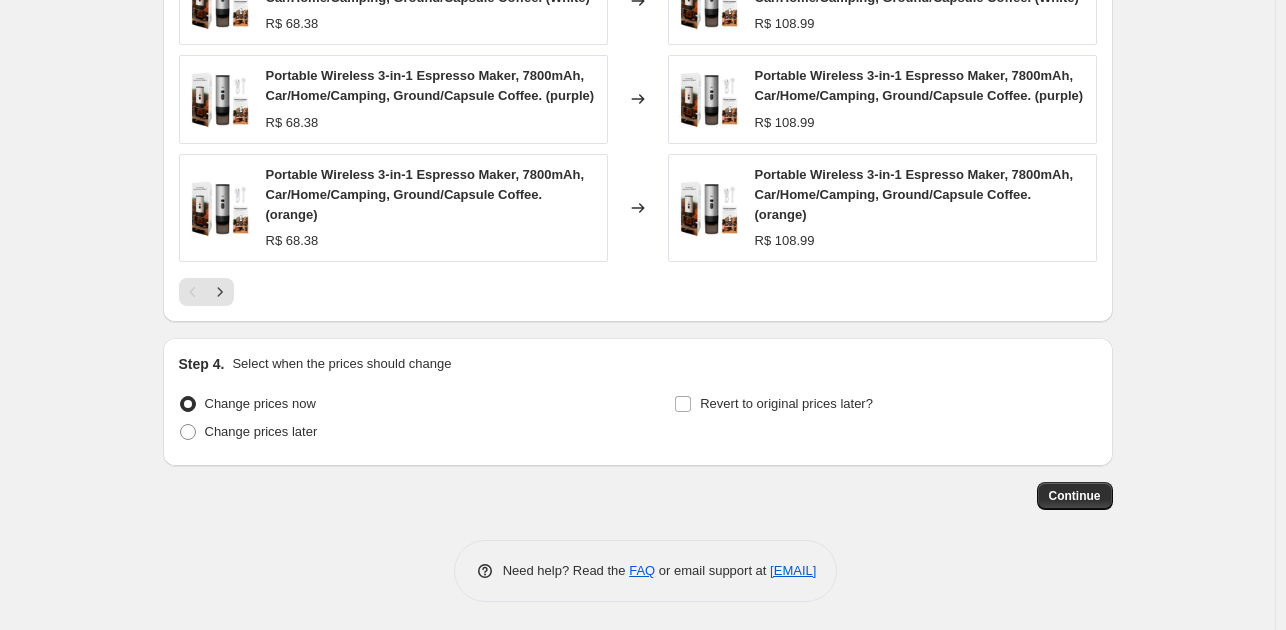 type on "[DATE], [PERCENTAGE] EM CIMA" 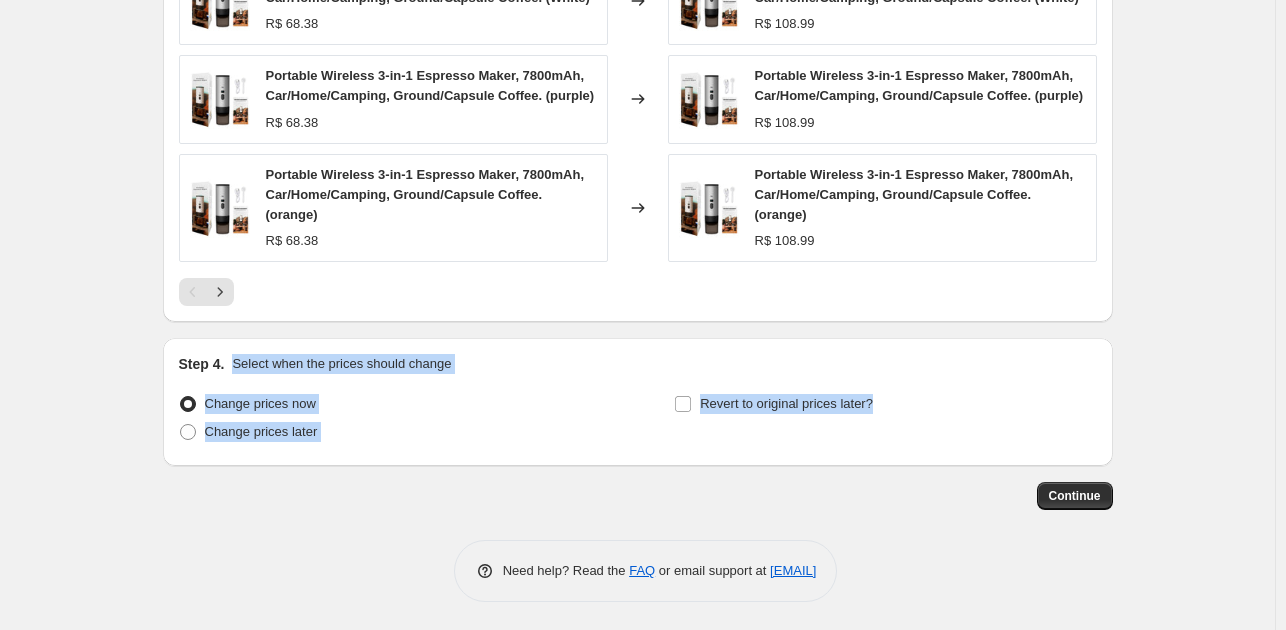 drag, startPoint x: 235, startPoint y: 363, endPoint x: 879, endPoint y: 447, distance: 649.45514 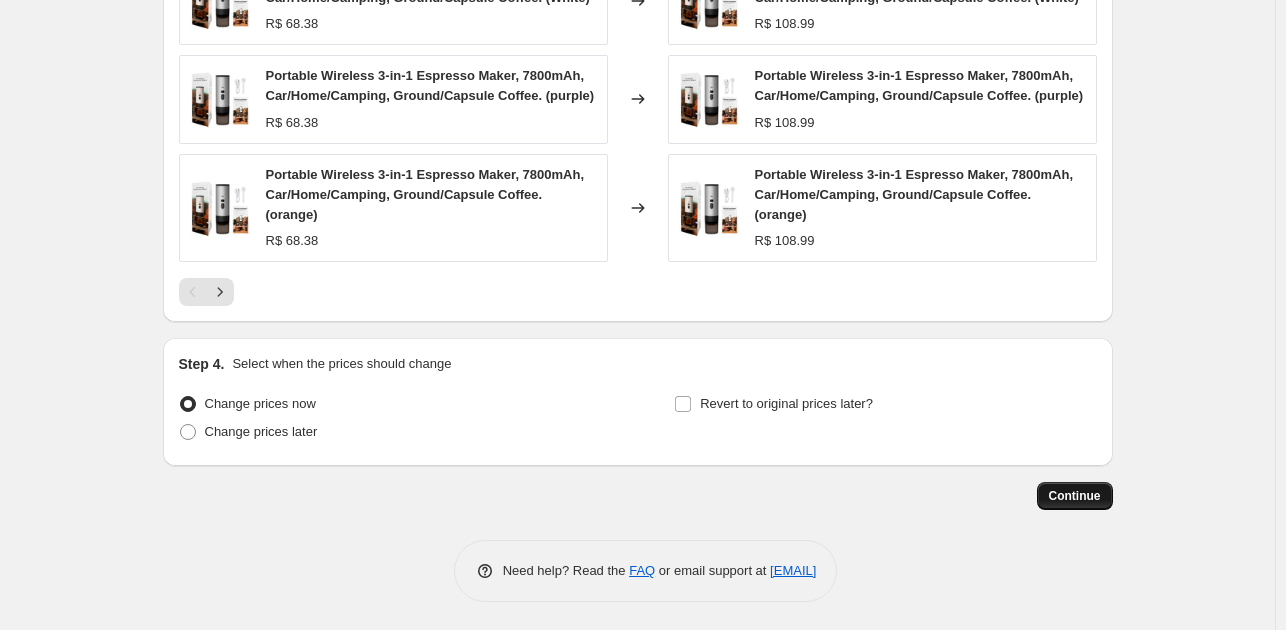 click on "Continue" at bounding box center (1075, 496) 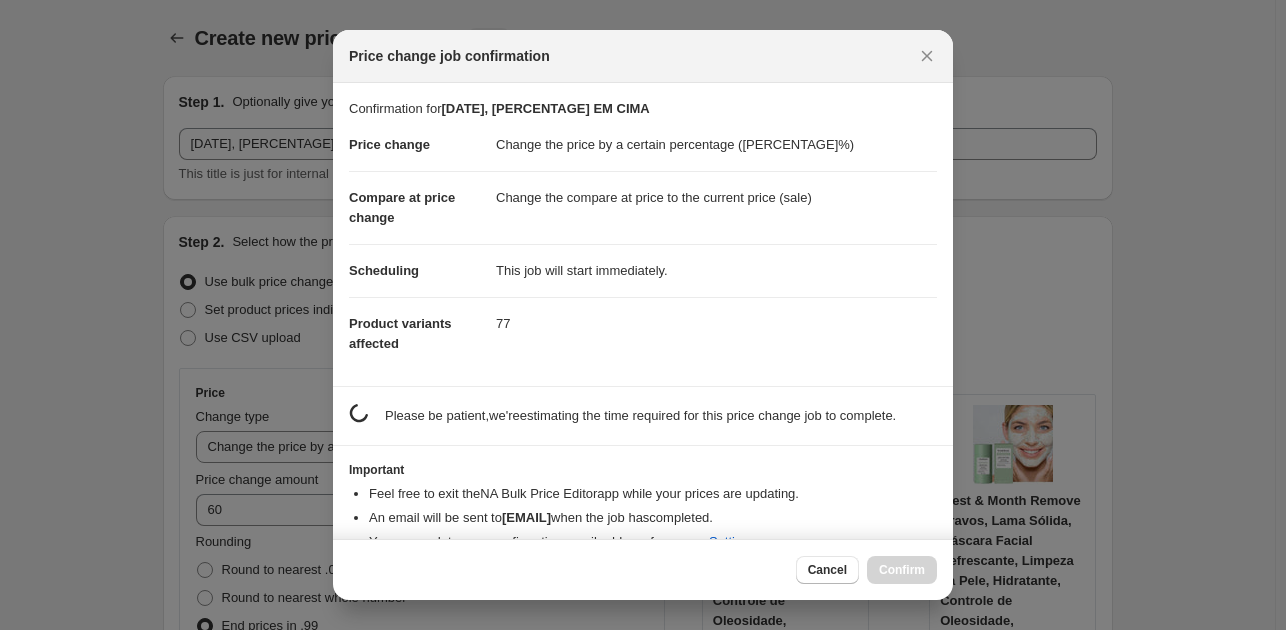 scroll, scrollTop: 1459, scrollLeft: 0, axis: vertical 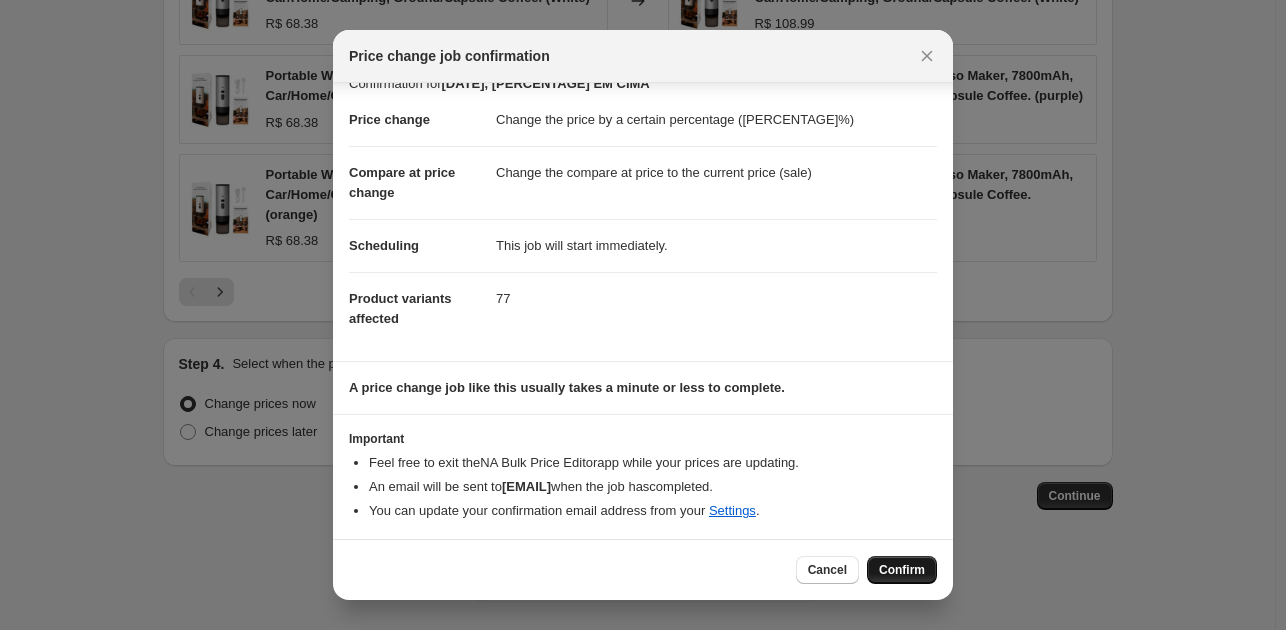 click on "Confirm" at bounding box center [902, 570] 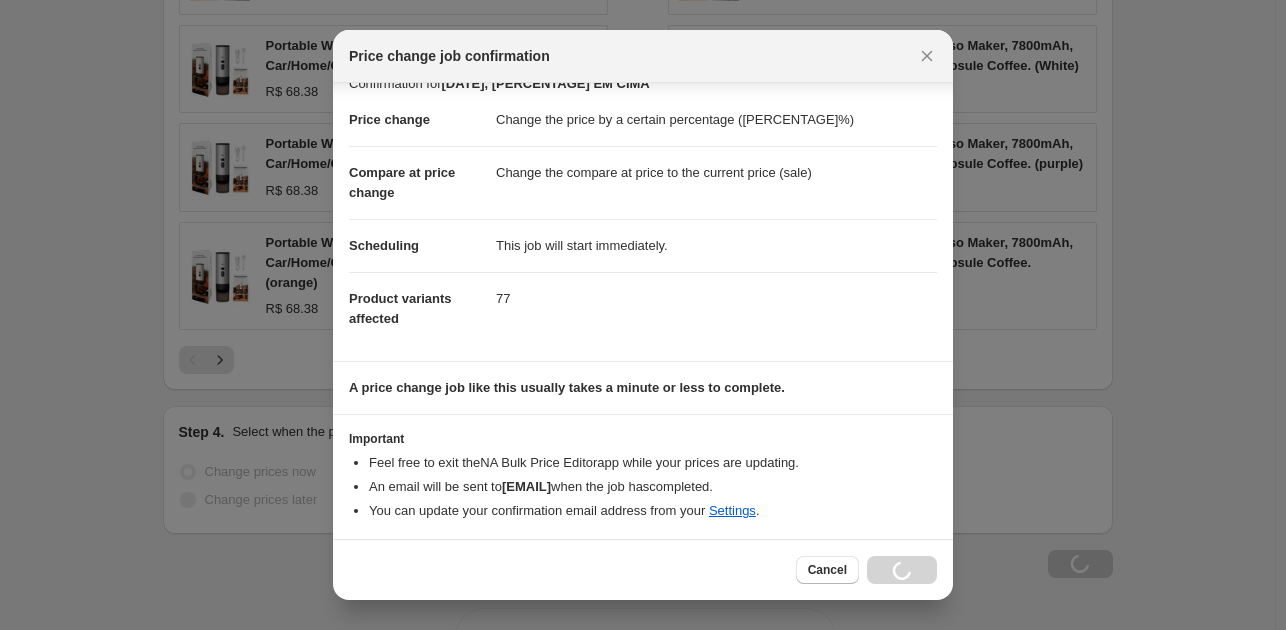 scroll, scrollTop: 1527, scrollLeft: 0, axis: vertical 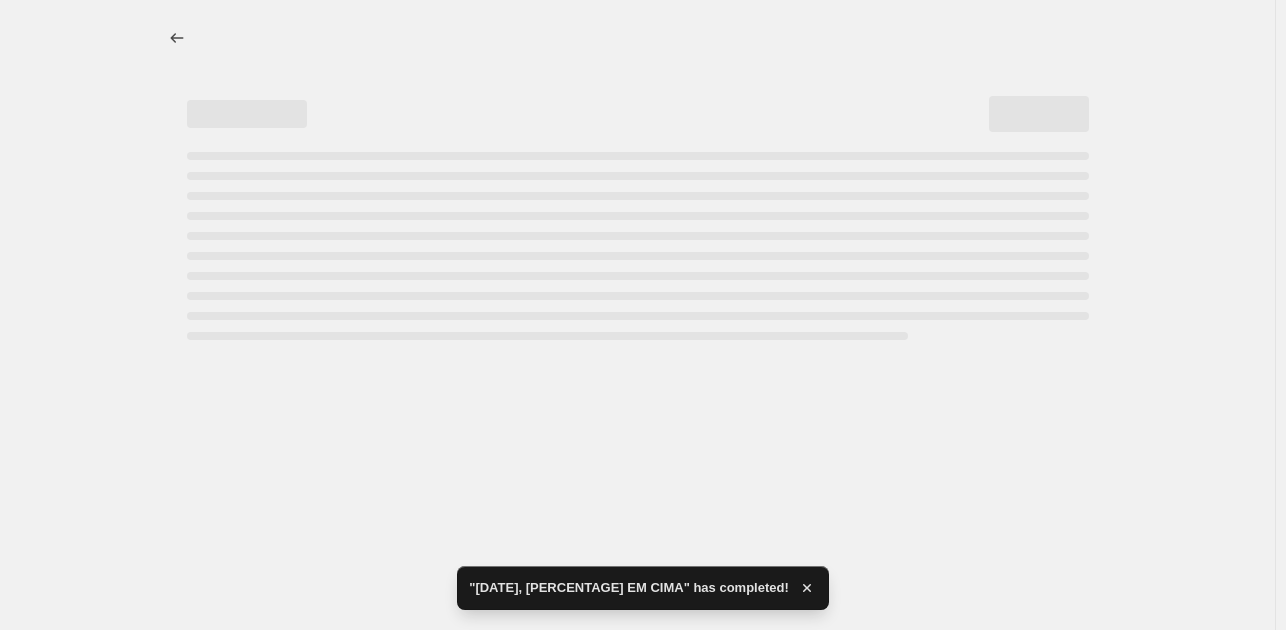 select on "percentage" 